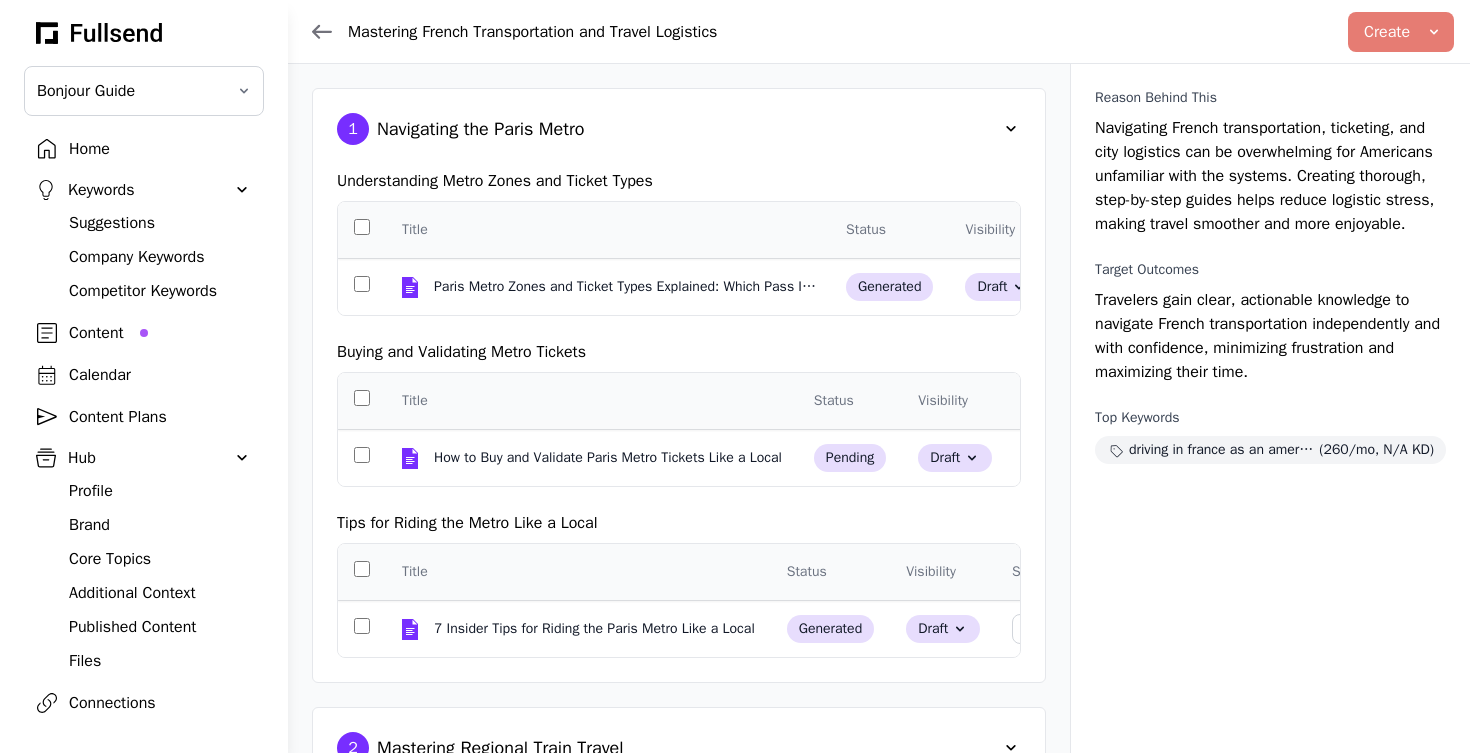 scroll, scrollTop: 487, scrollLeft: 0, axis: vertical 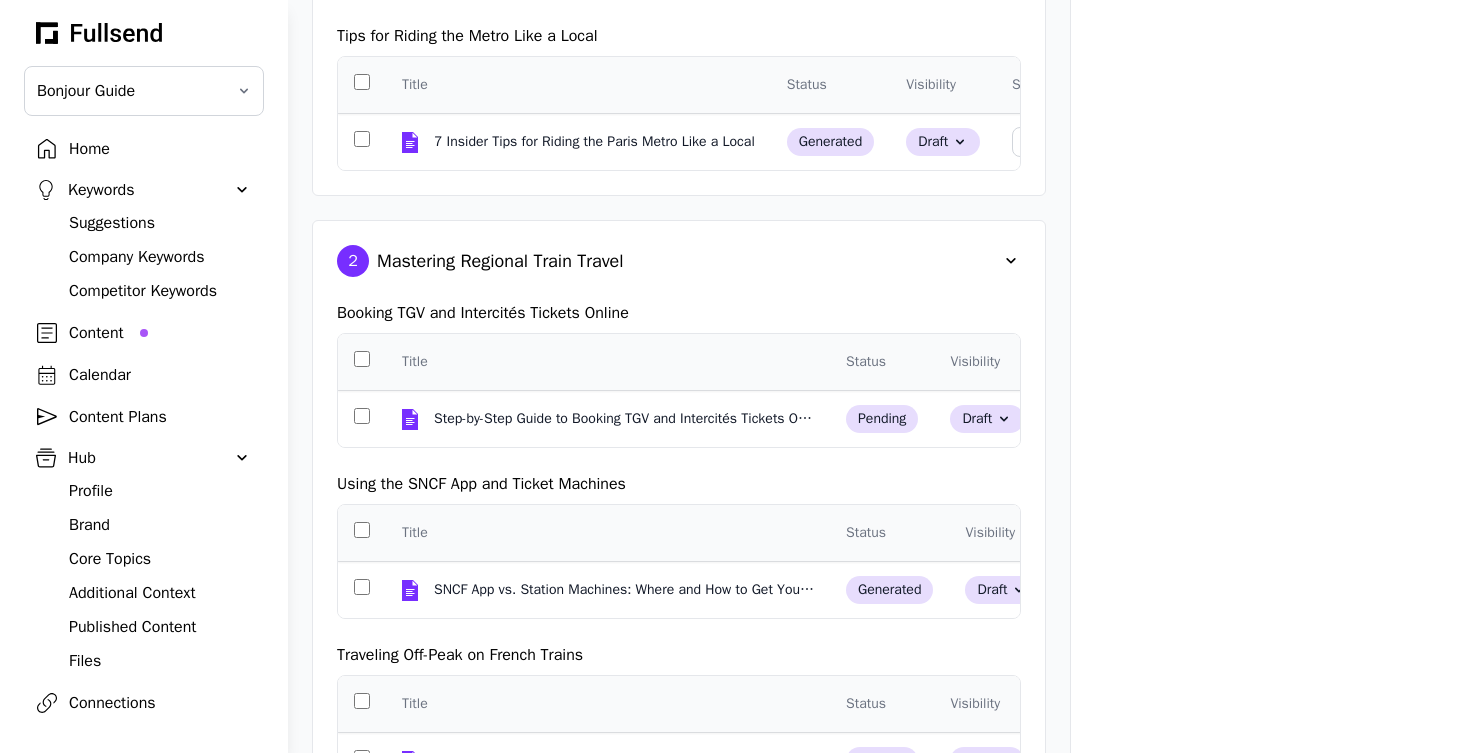 click on "Content Plans" at bounding box center (160, 417) 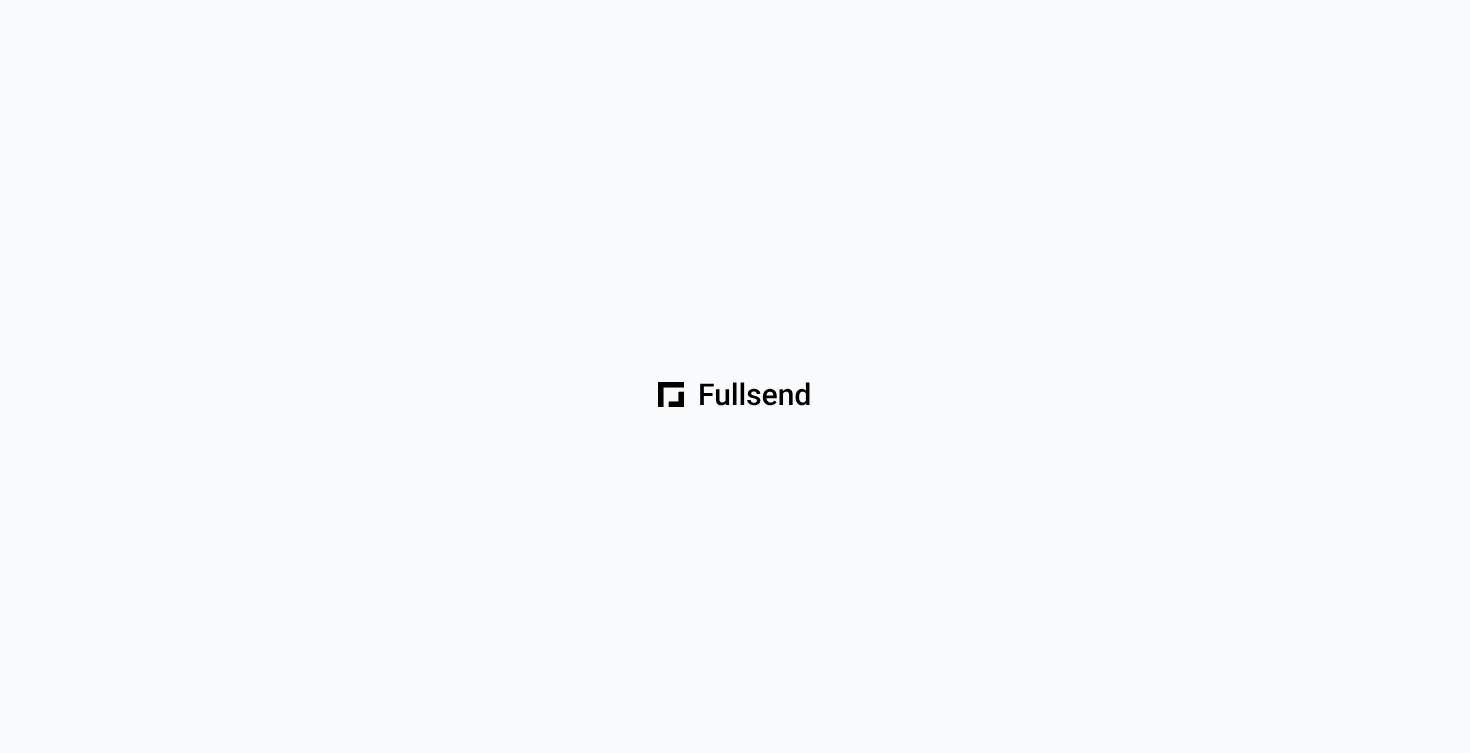 scroll, scrollTop: 0, scrollLeft: 0, axis: both 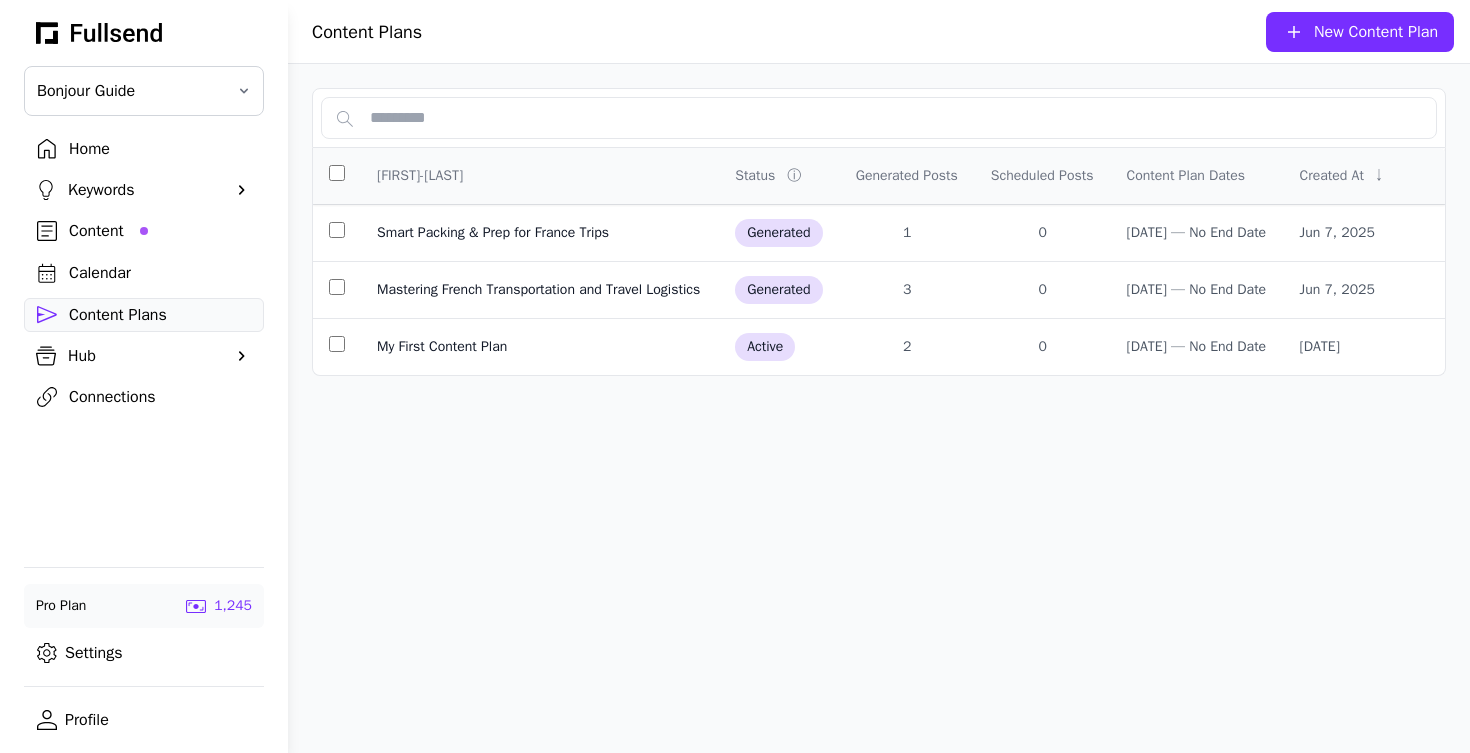 click on "New Content Plan" at bounding box center (1376, 32) 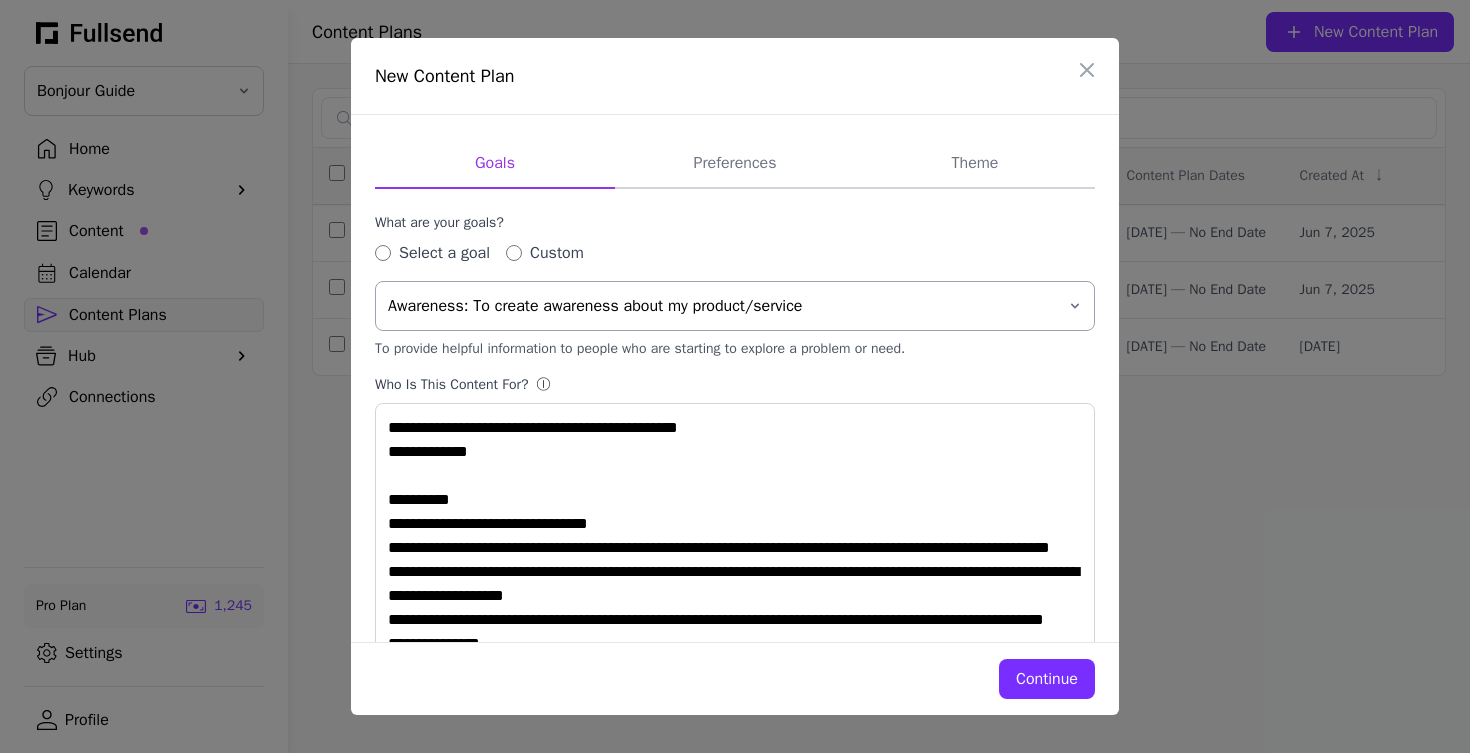 click on "Awareness: To create awareness about my product/service" at bounding box center [721, 306] 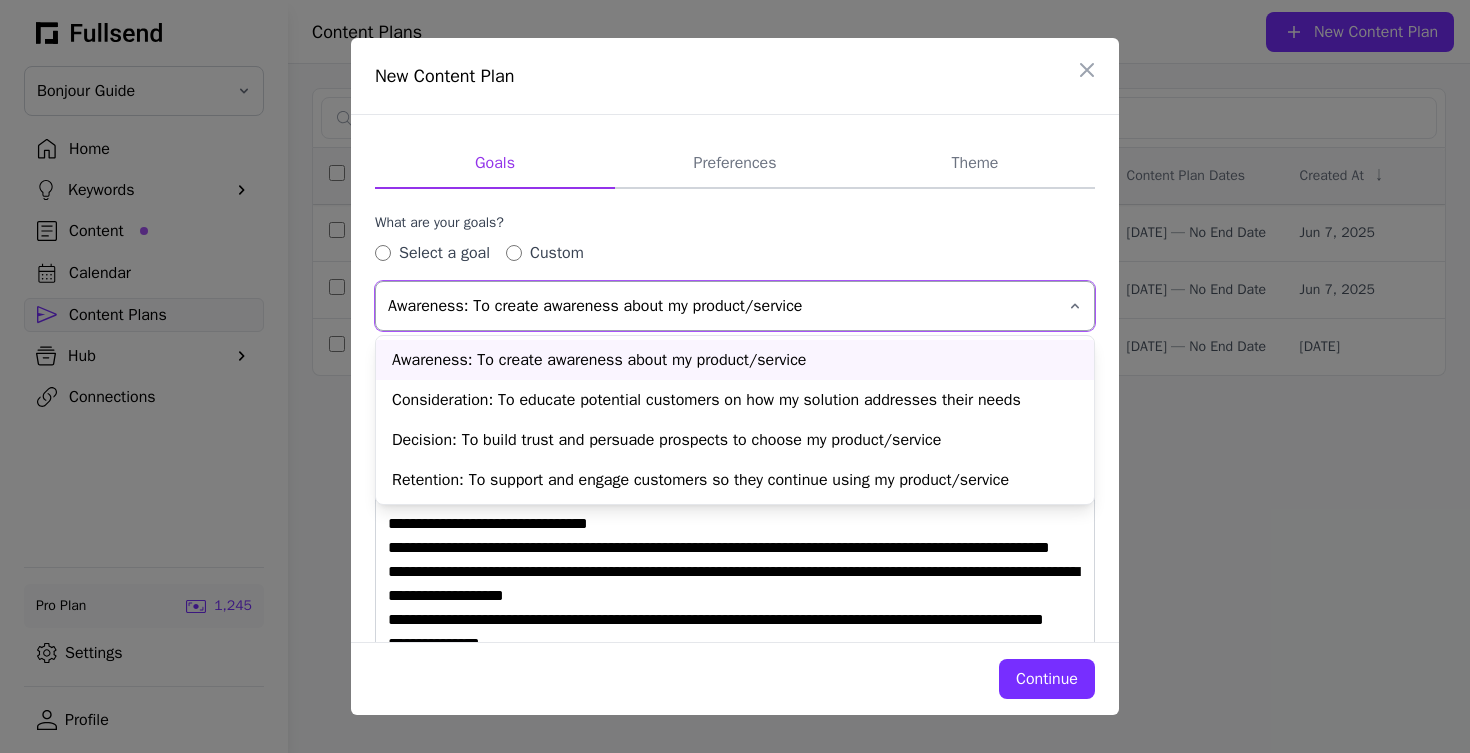 click on "Awareness: To create awareness about my product/service" at bounding box center [721, 306] 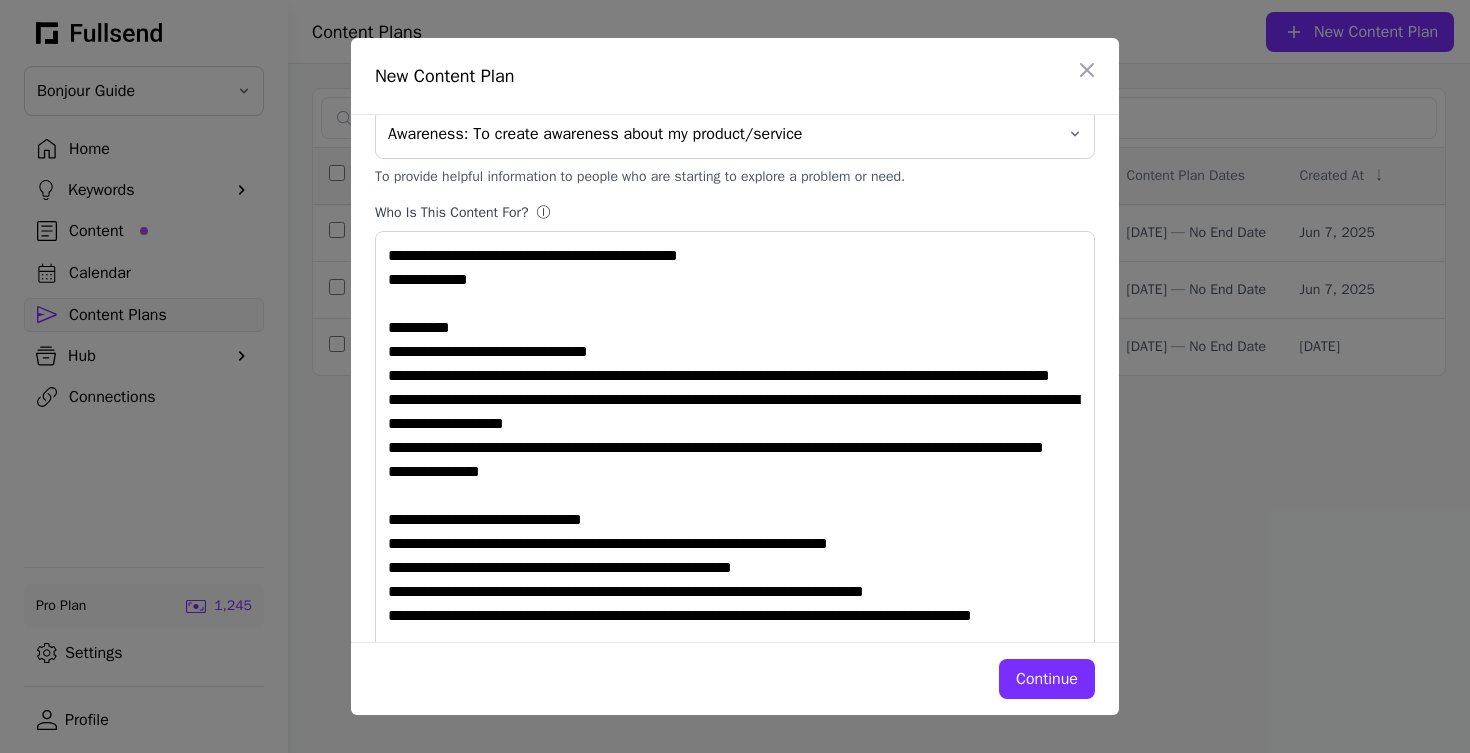 scroll, scrollTop: 183, scrollLeft: 0, axis: vertical 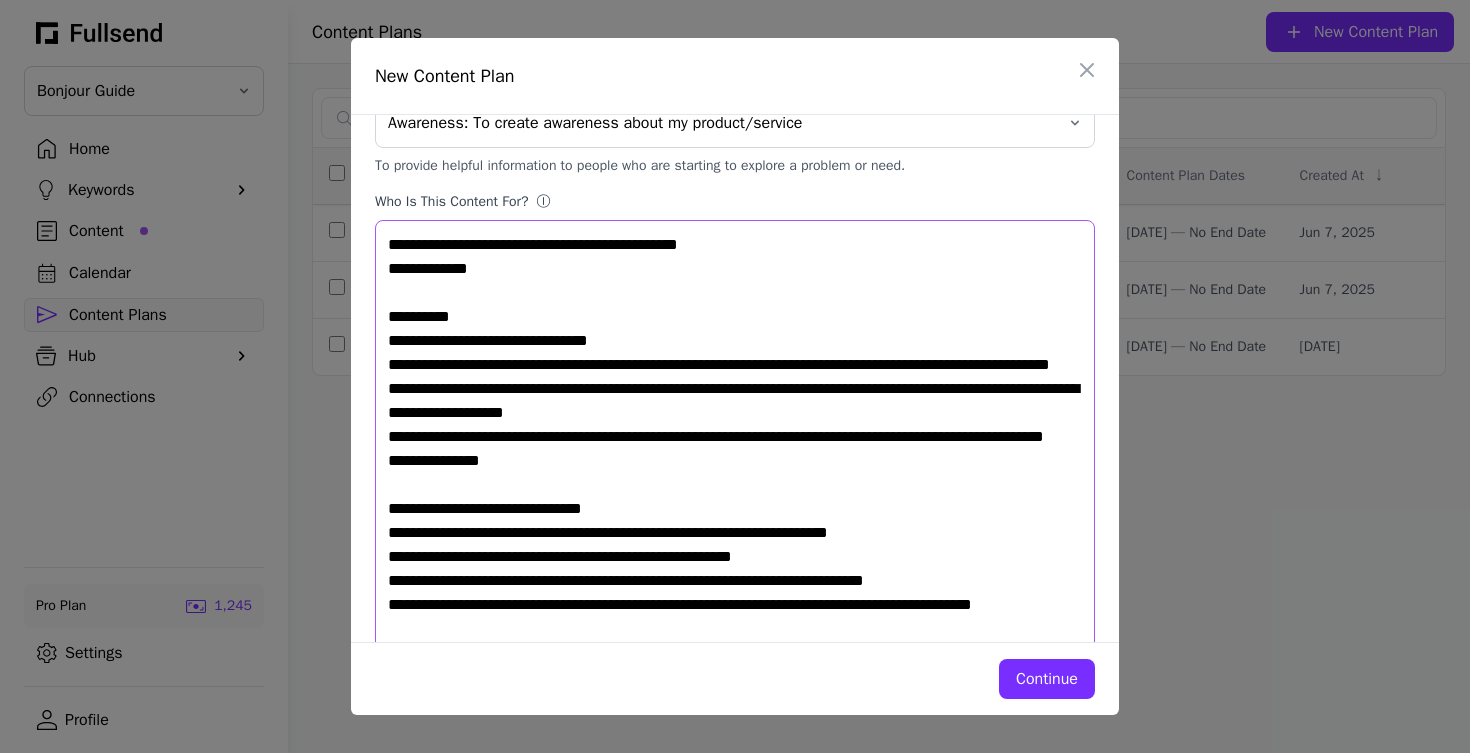 click on "**********" at bounding box center (735, 461) 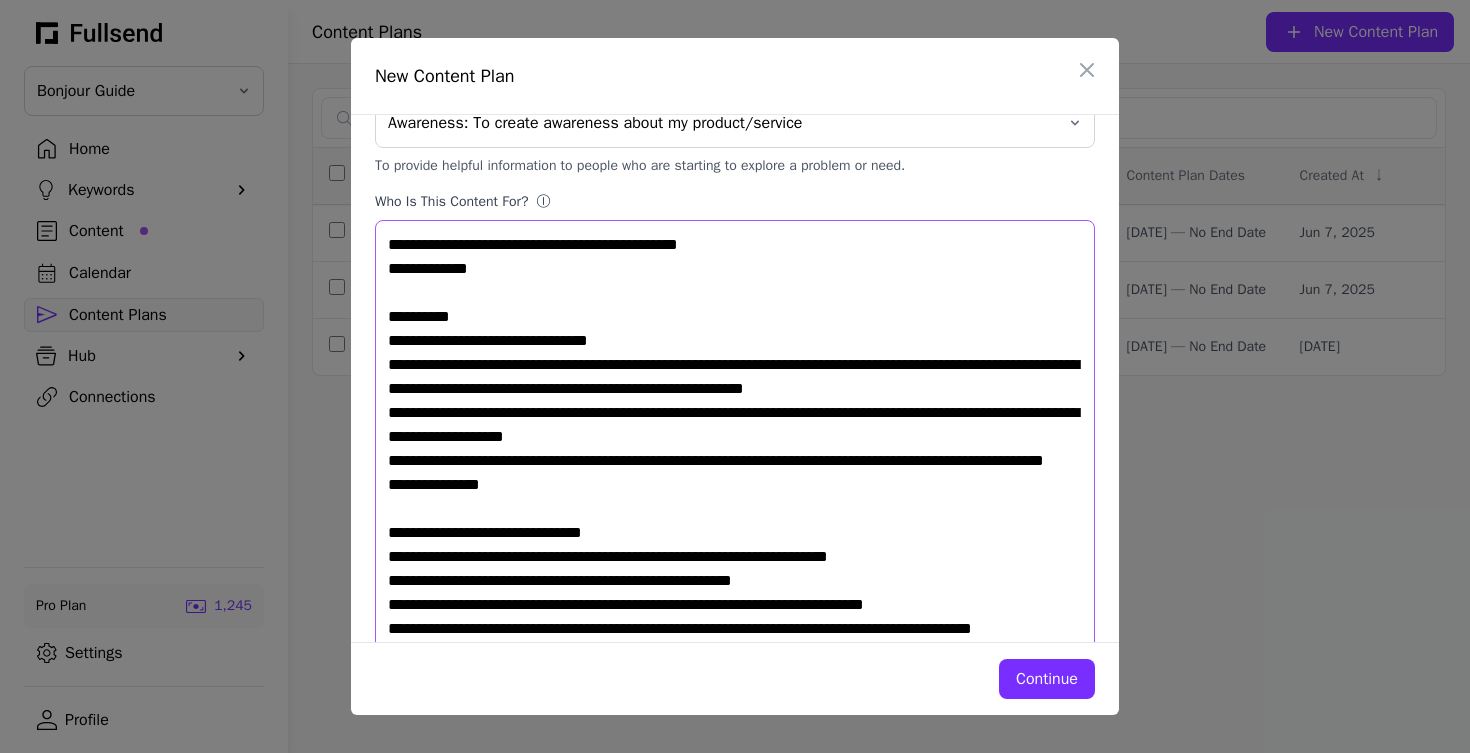 type on "**********" 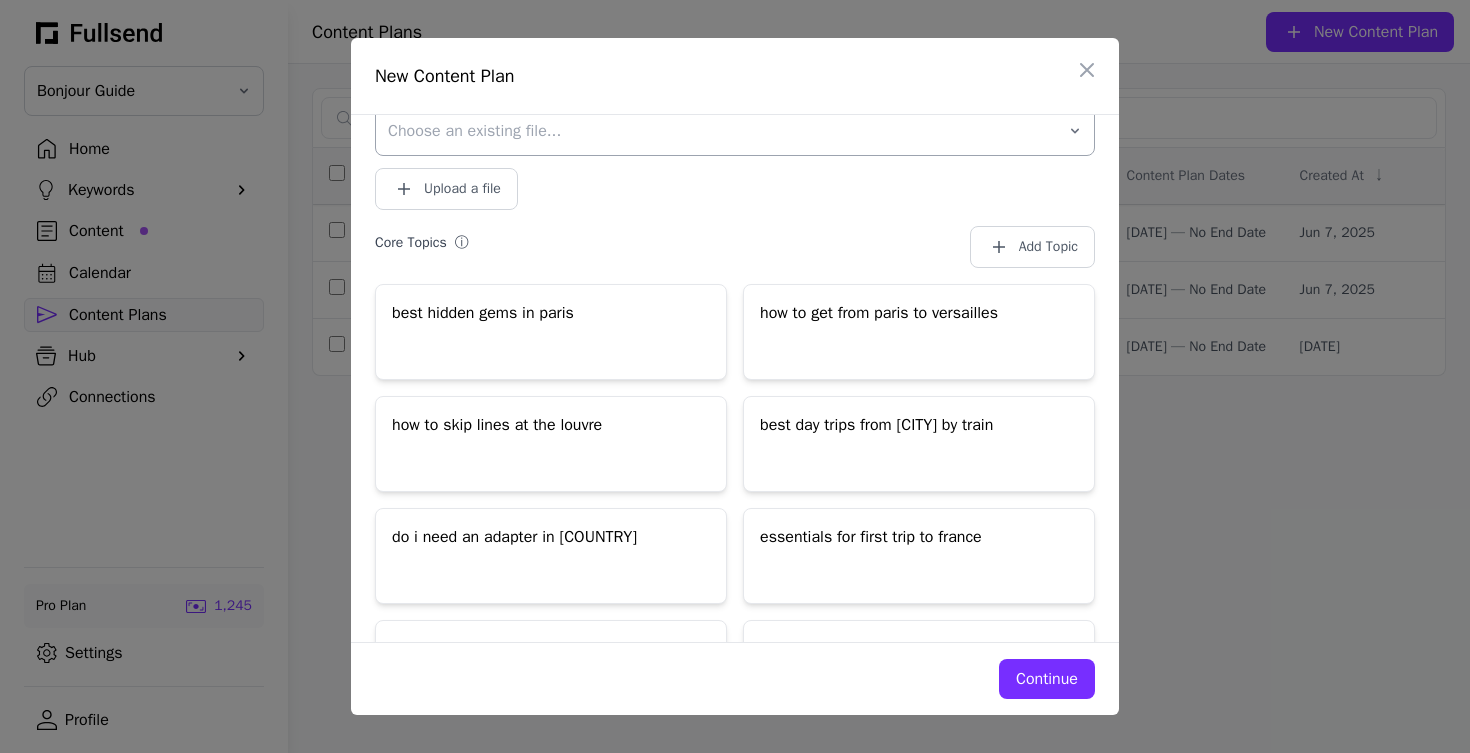 scroll, scrollTop: 825, scrollLeft: 0, axis: vertical 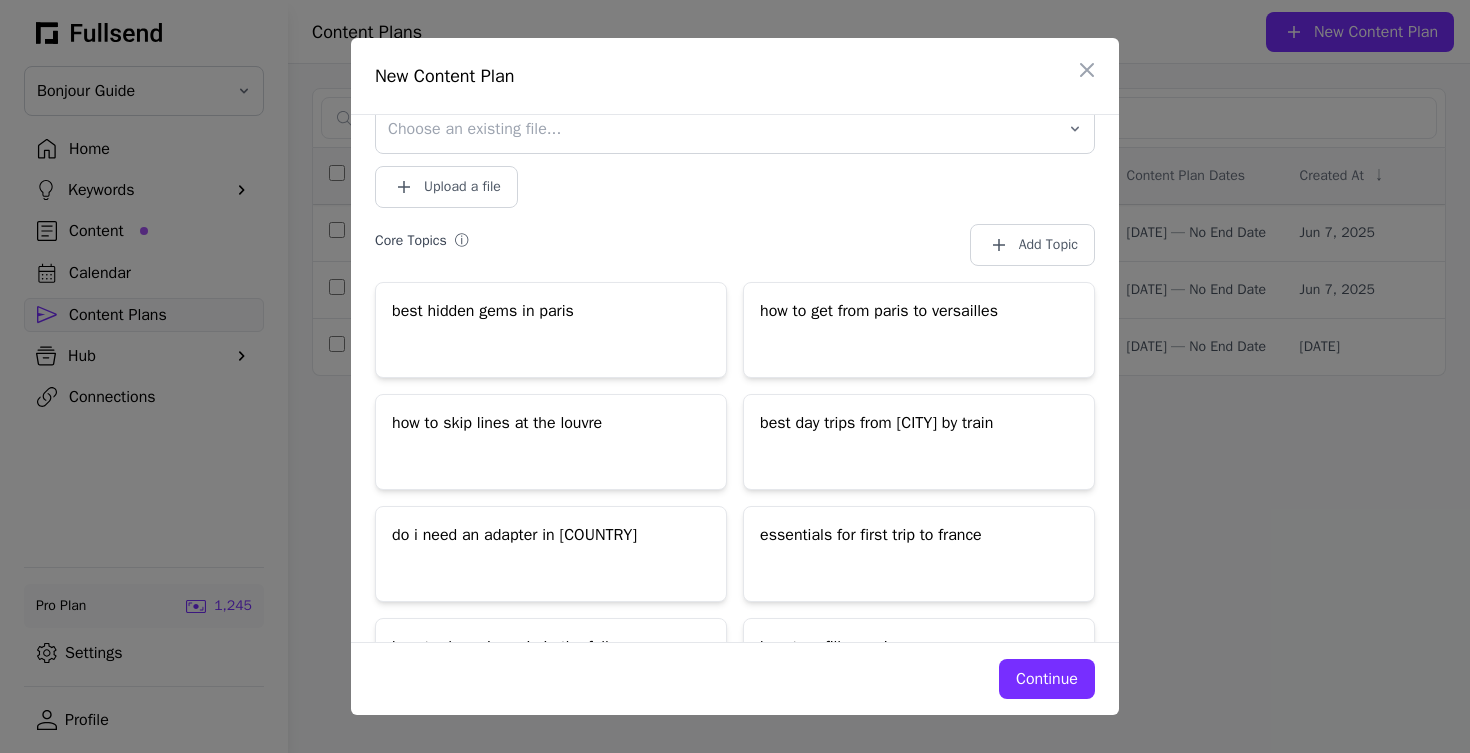 click on "Continue" at bounding box center [1047, 679] 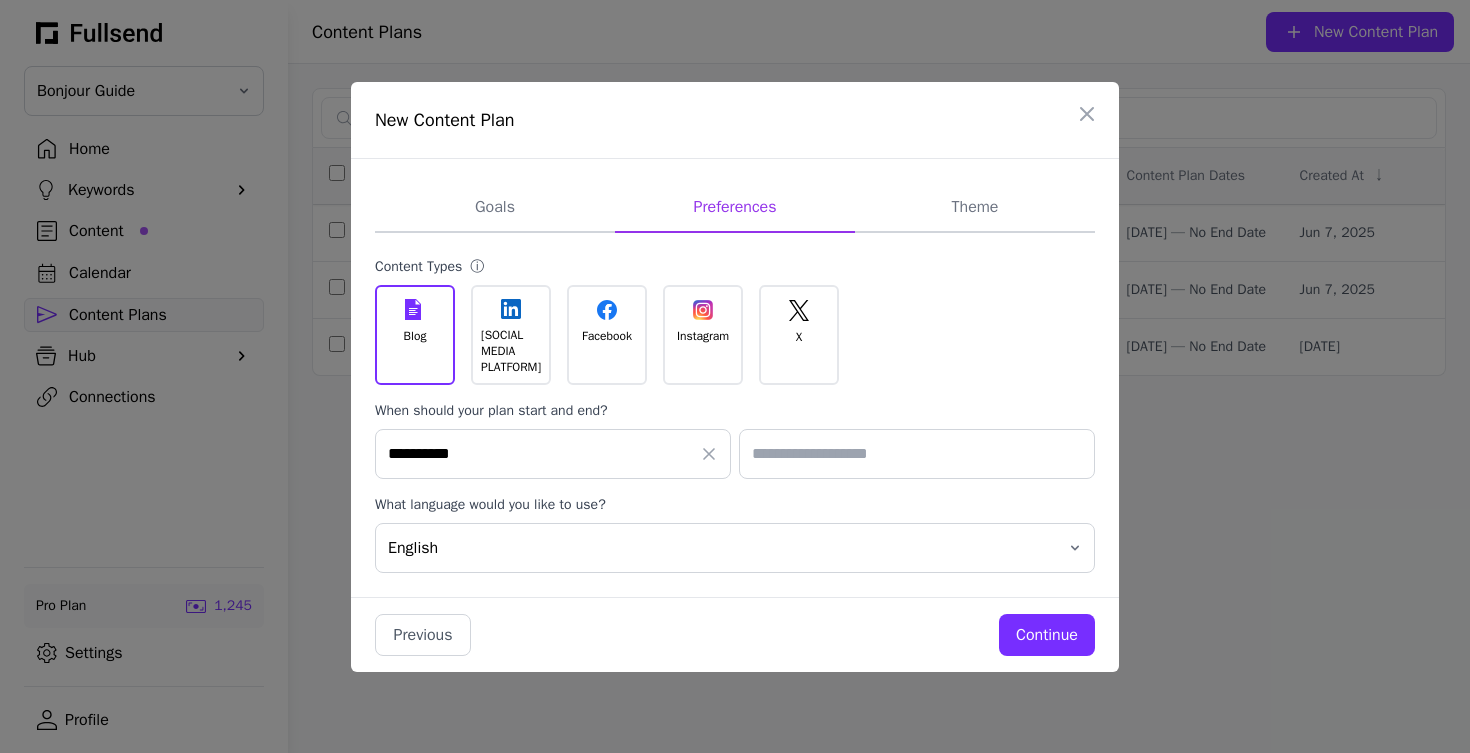 scroll, scrollTop: 0, scrollLeft: 0, axis: both 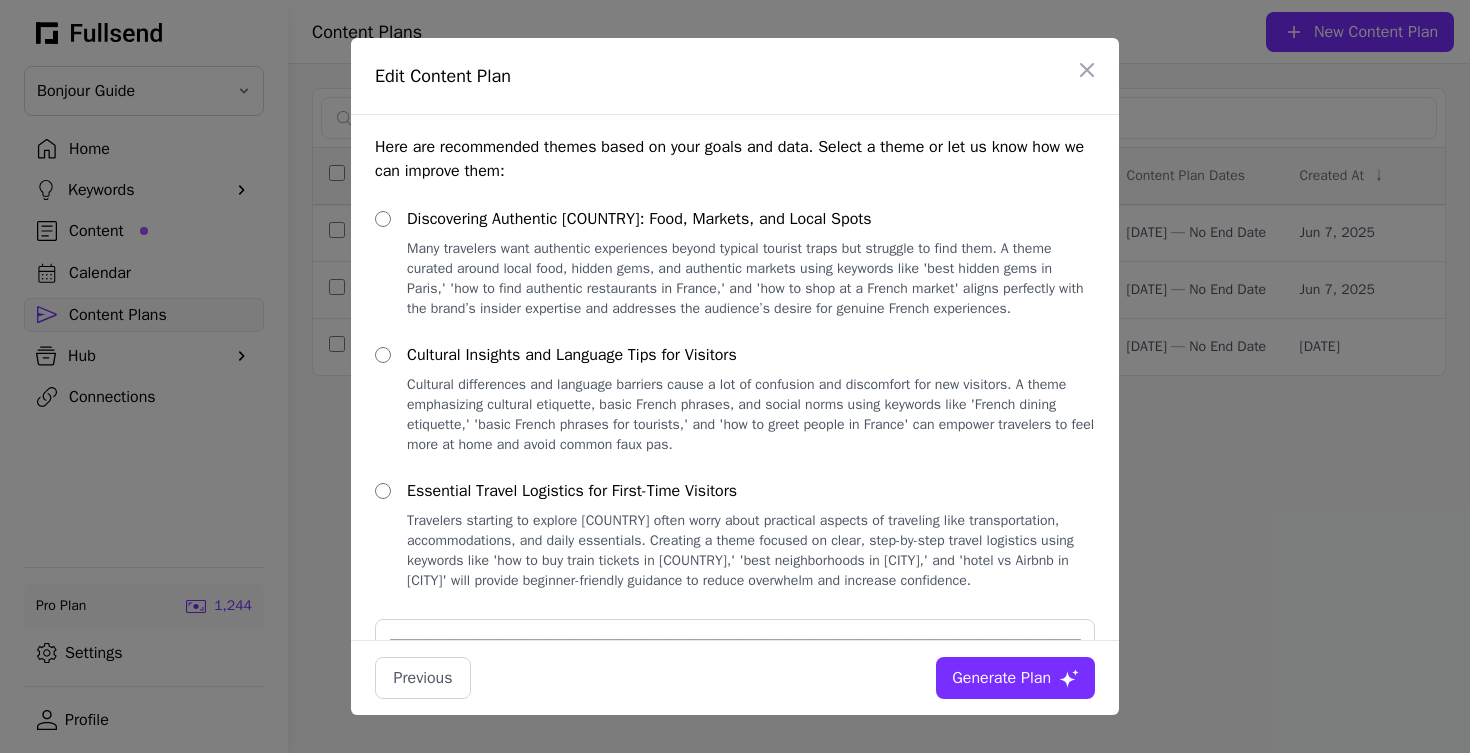 click on "Generate Plan" at bounding box center (1001, 678) 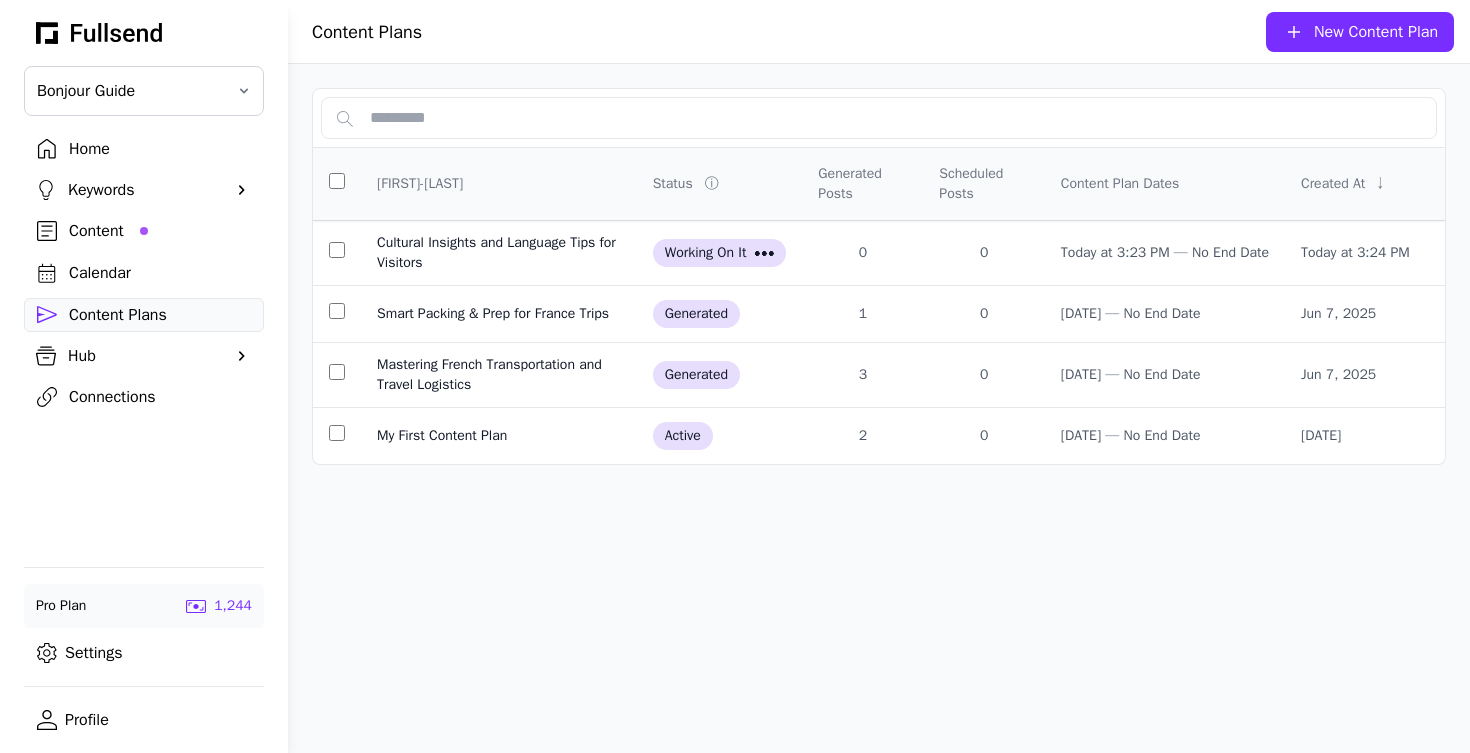 click on "Keywords" at bounding box center [144, 190] 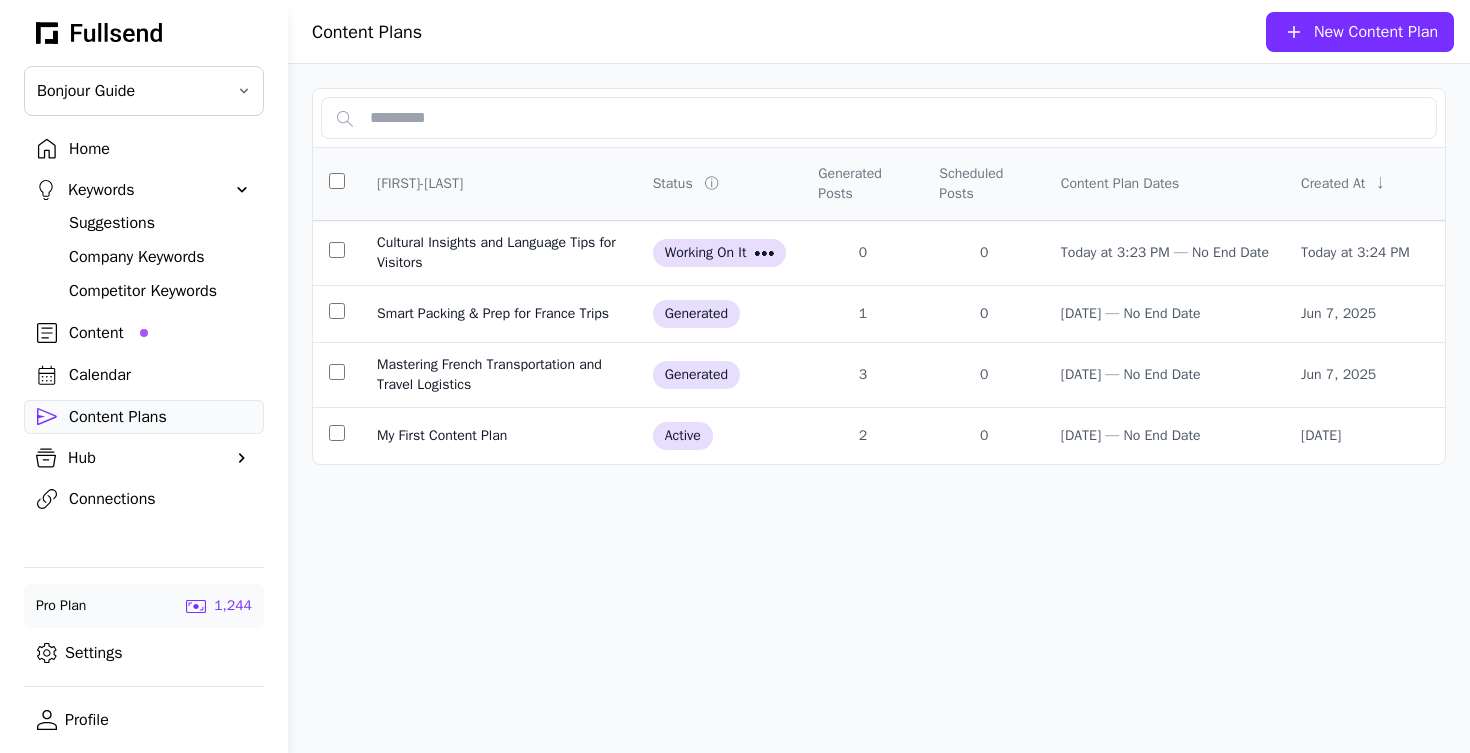 click on "Content" at bounding box center [160, 333] 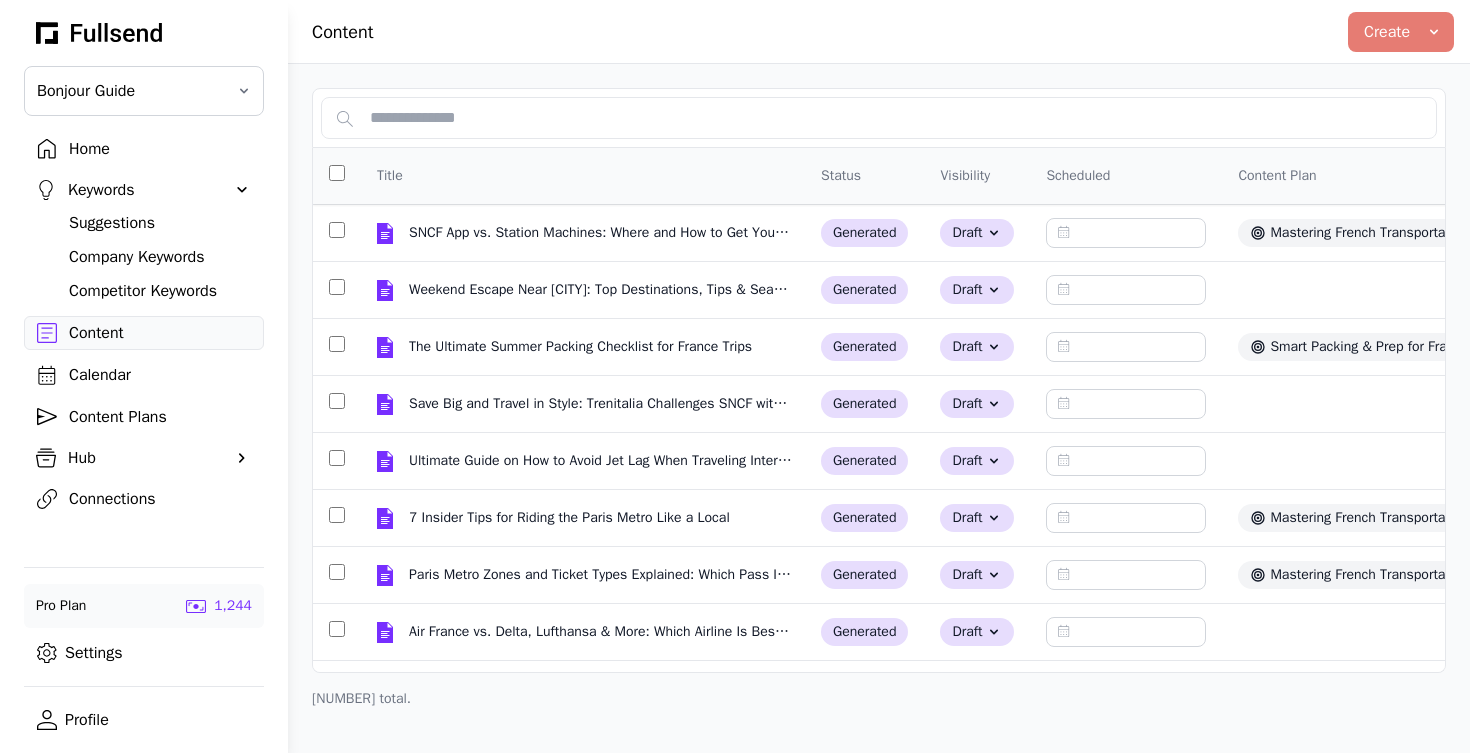 click 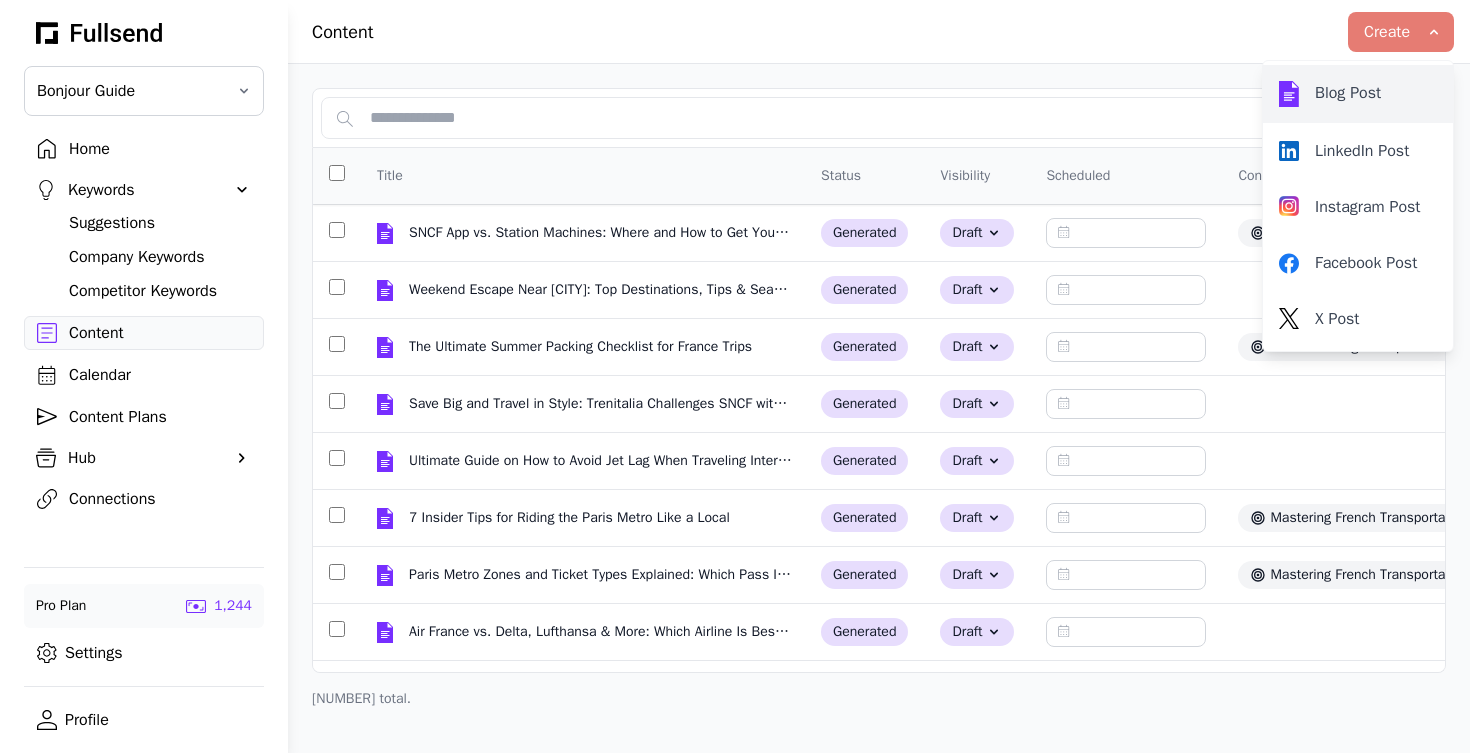 click on "Blog Post" at bounding box center (1358, 94) 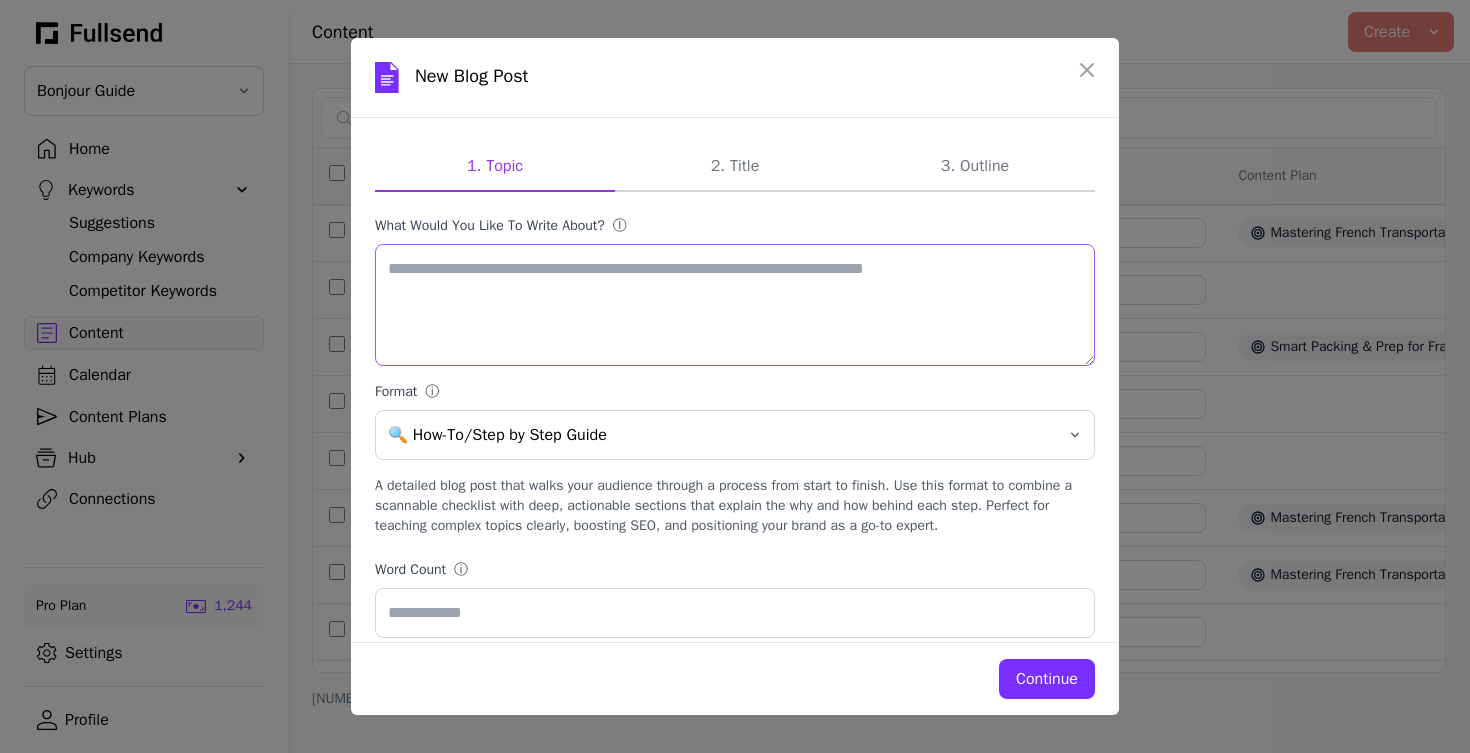 click on "What would you like to write about?   ⓘ" at bounding box center (735, 305) 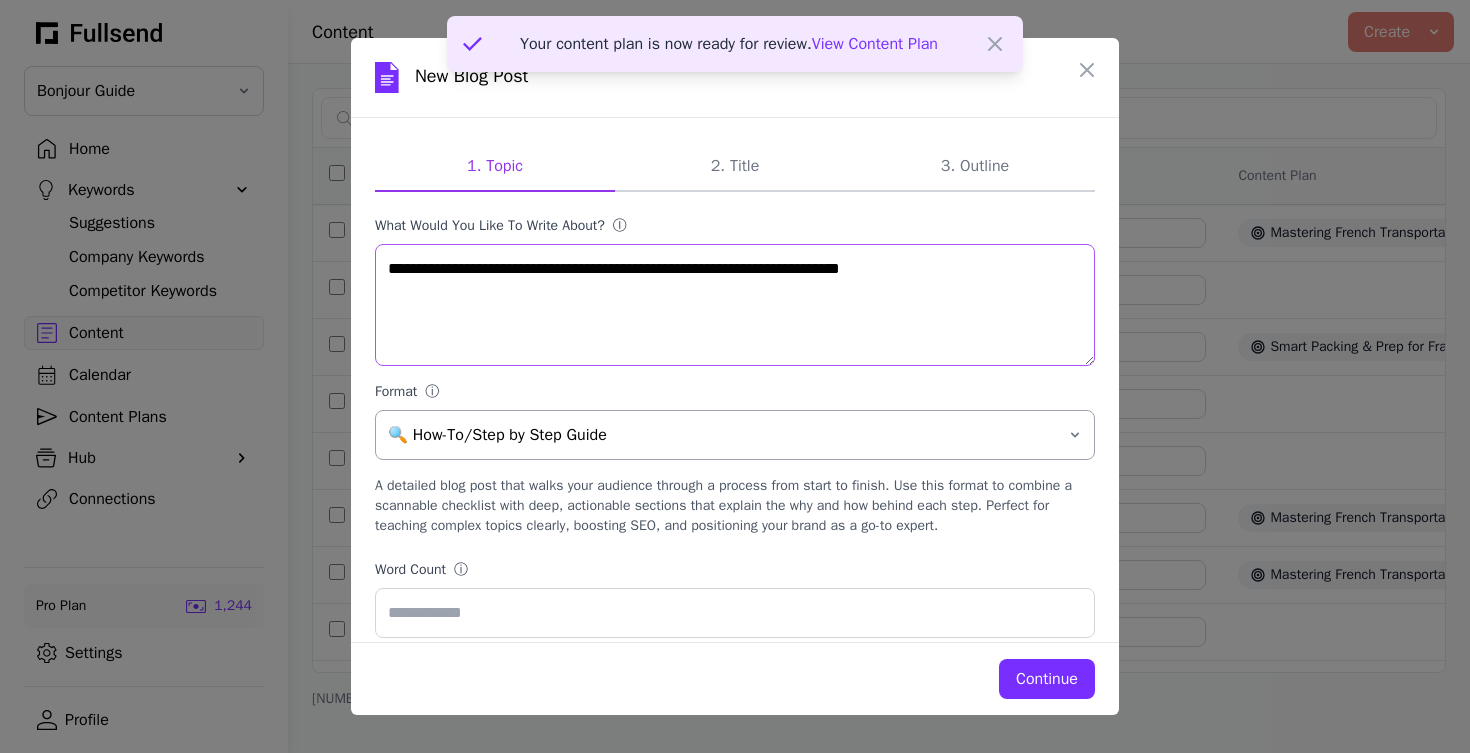 type on "**********" 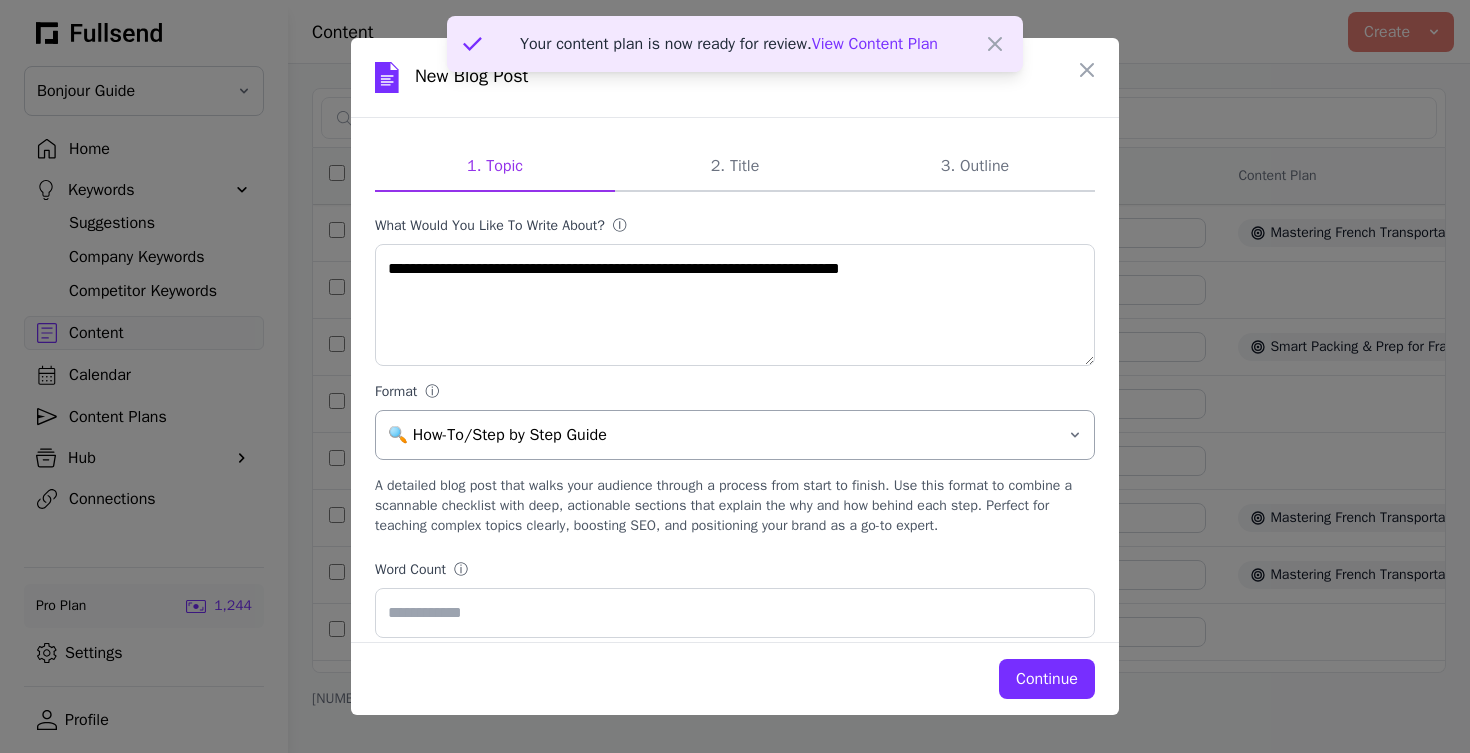 click on "🔍 How-To/Step by Step Guide" at bounding box center [721, 435] 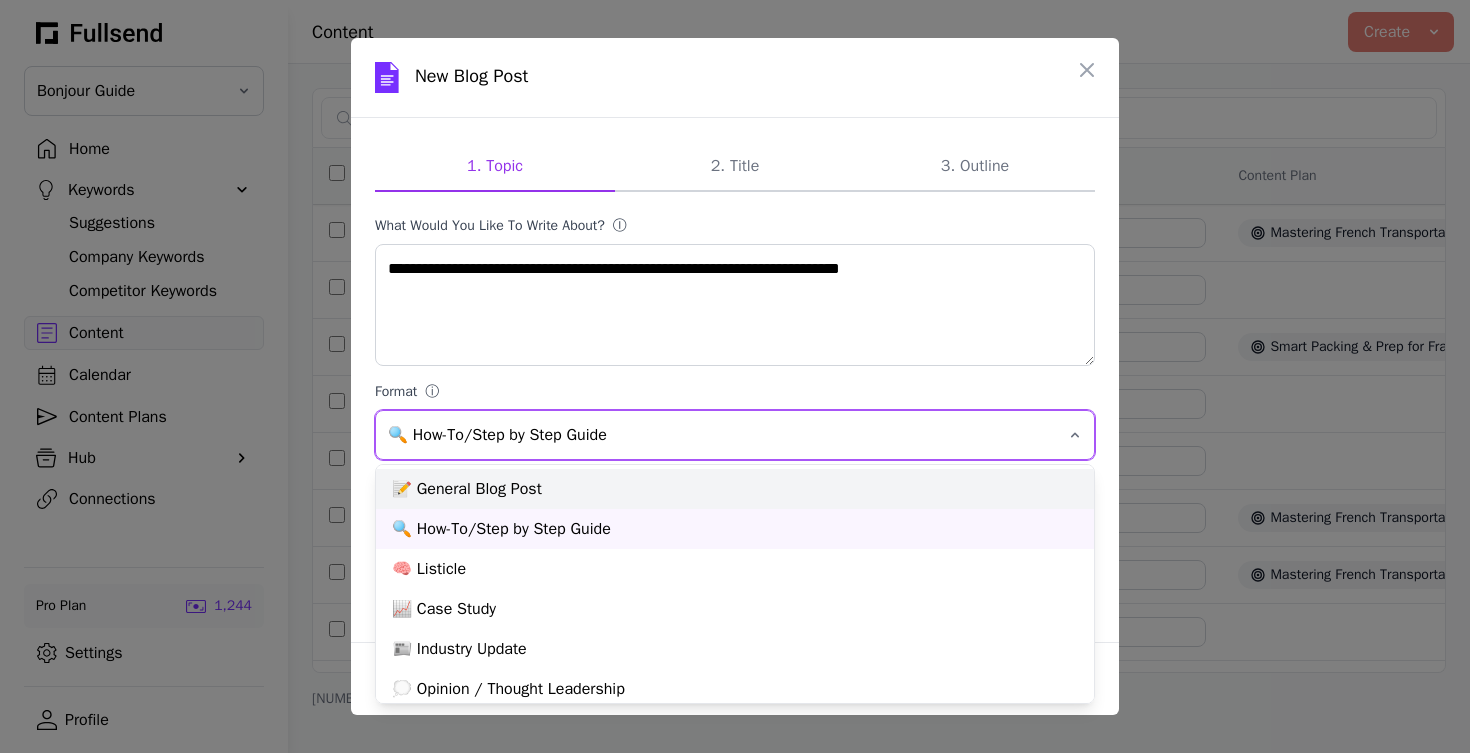 click on "📝 General Blog Post" at bounding box center (735, 489) 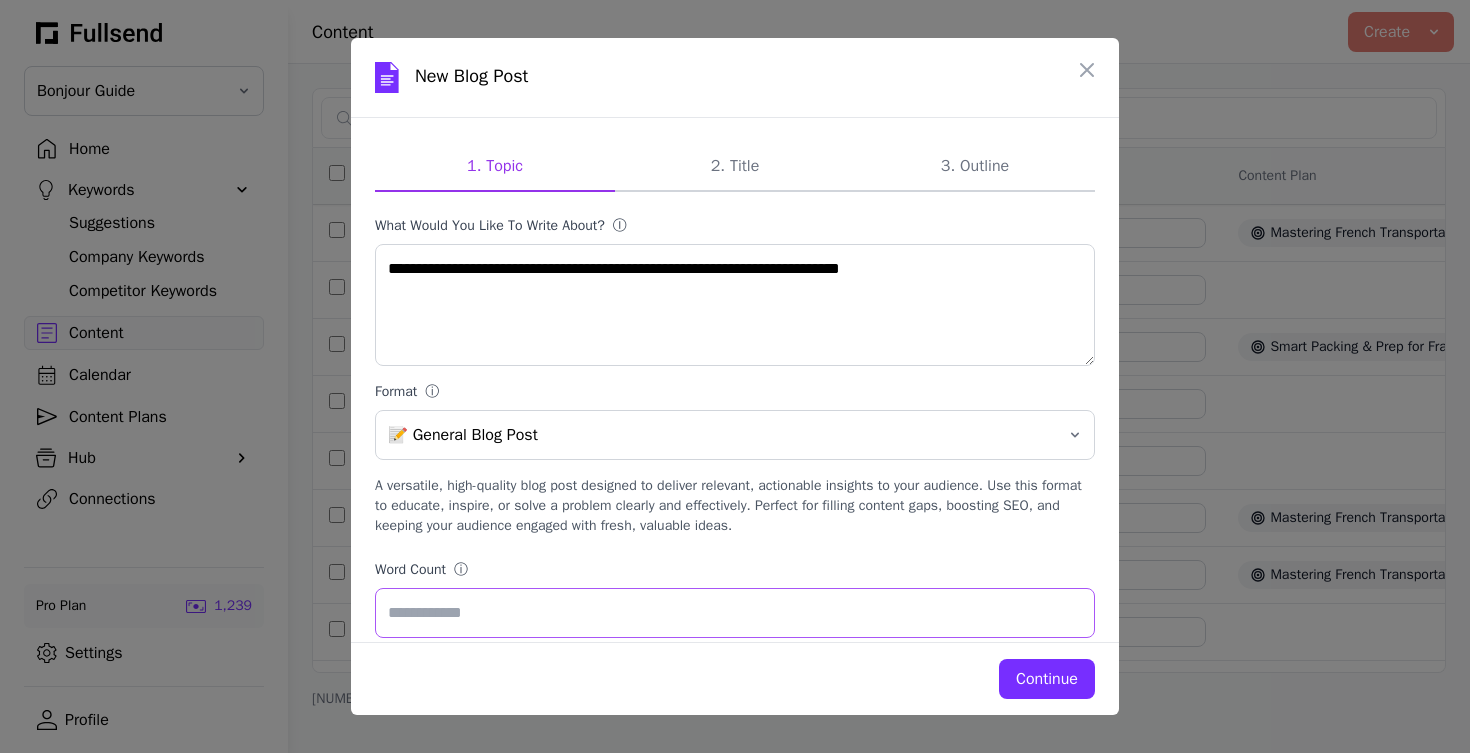 click on "****" at bounding box center (735, 613) 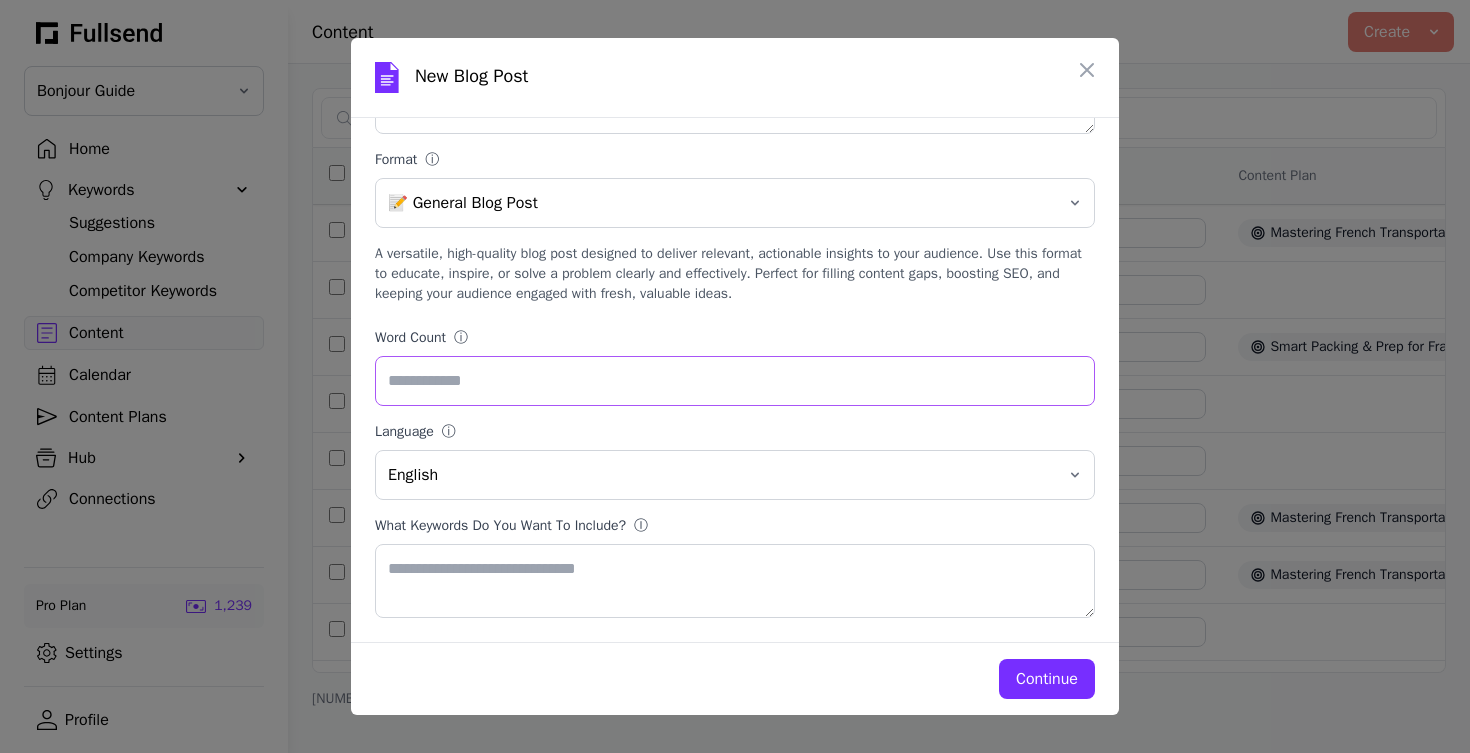 scroll, scrollTop: 232, scrollLeft: 0, axis: vertical 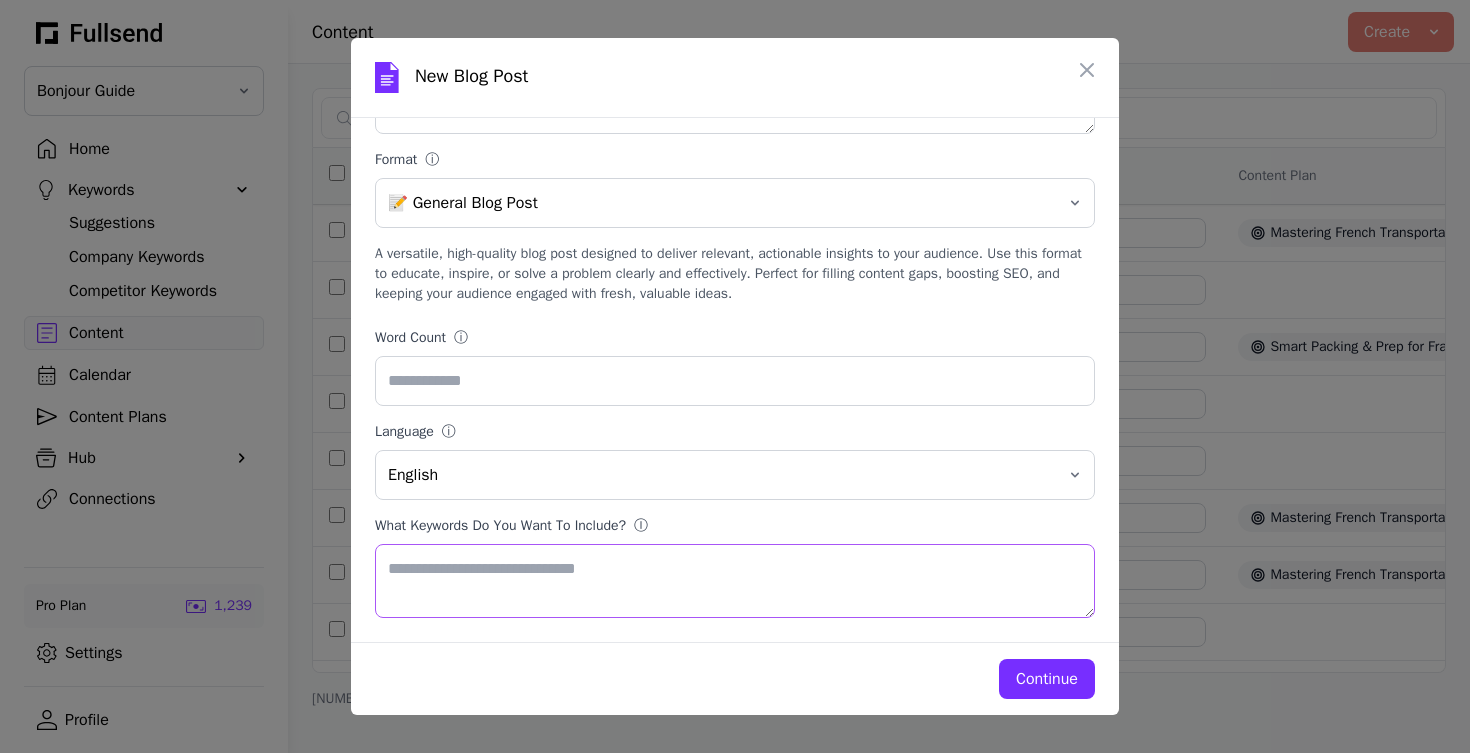click on "What keywords do you want to include?   ⓘ" at bounding box center (735, 581) 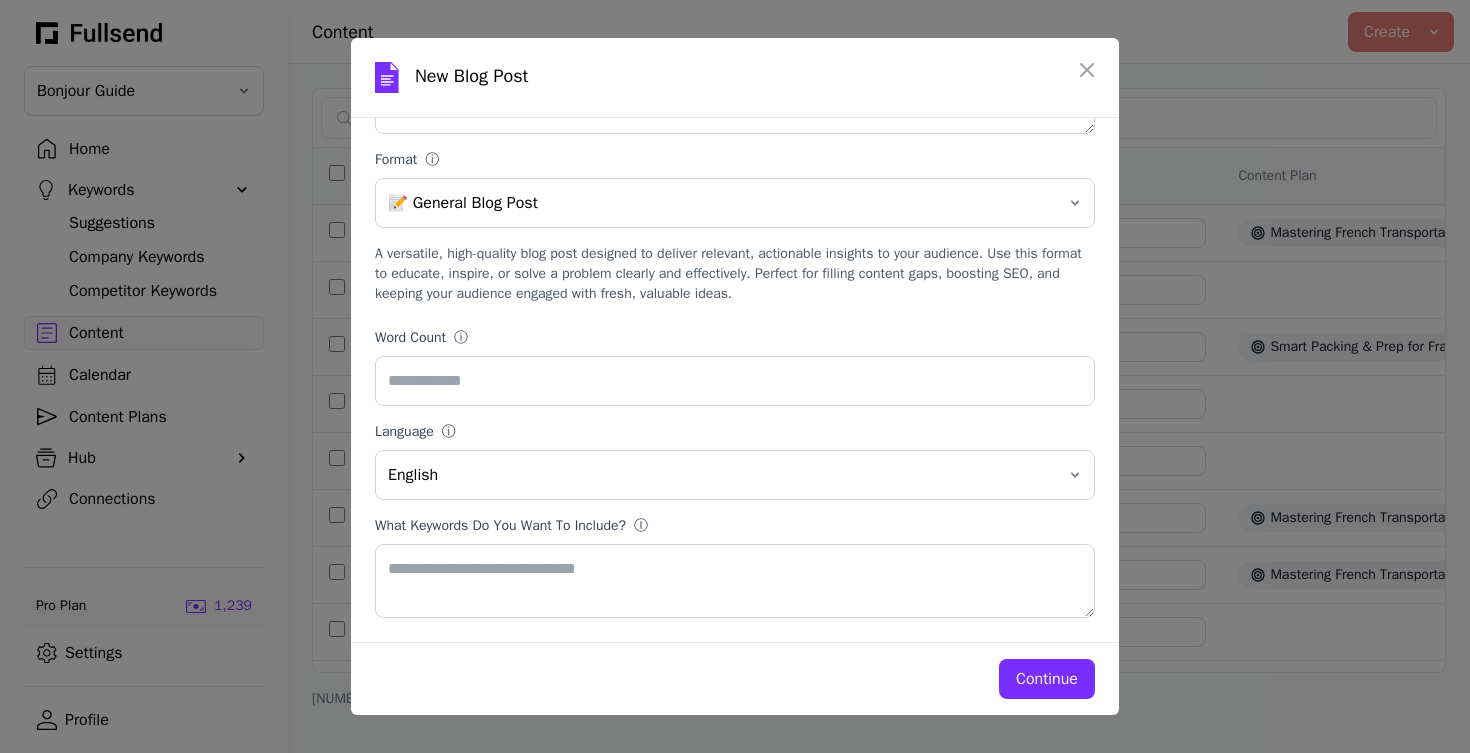 click on "Continue" at bounding box center [1047, 679] 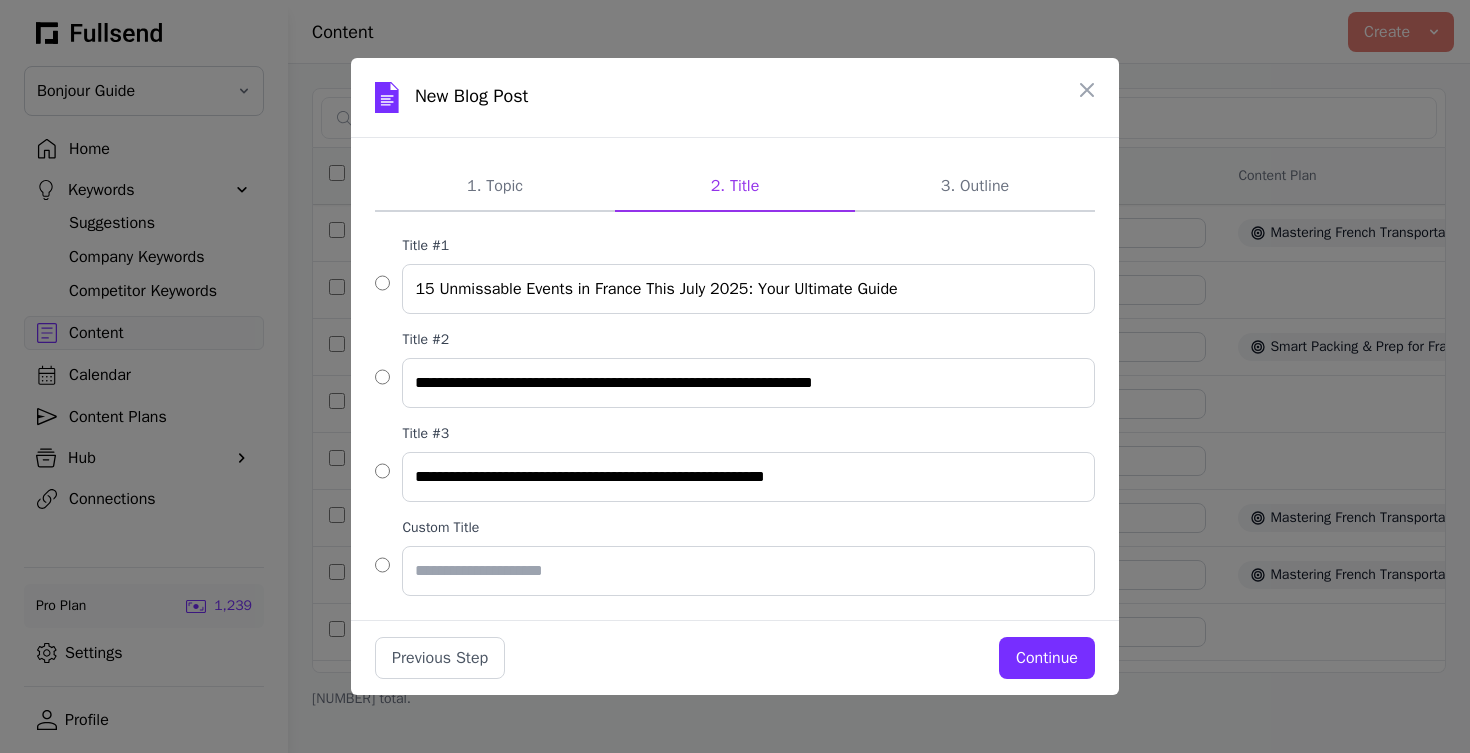 scroll, scrollTop: 0, scrollLeft: 0, axis: both 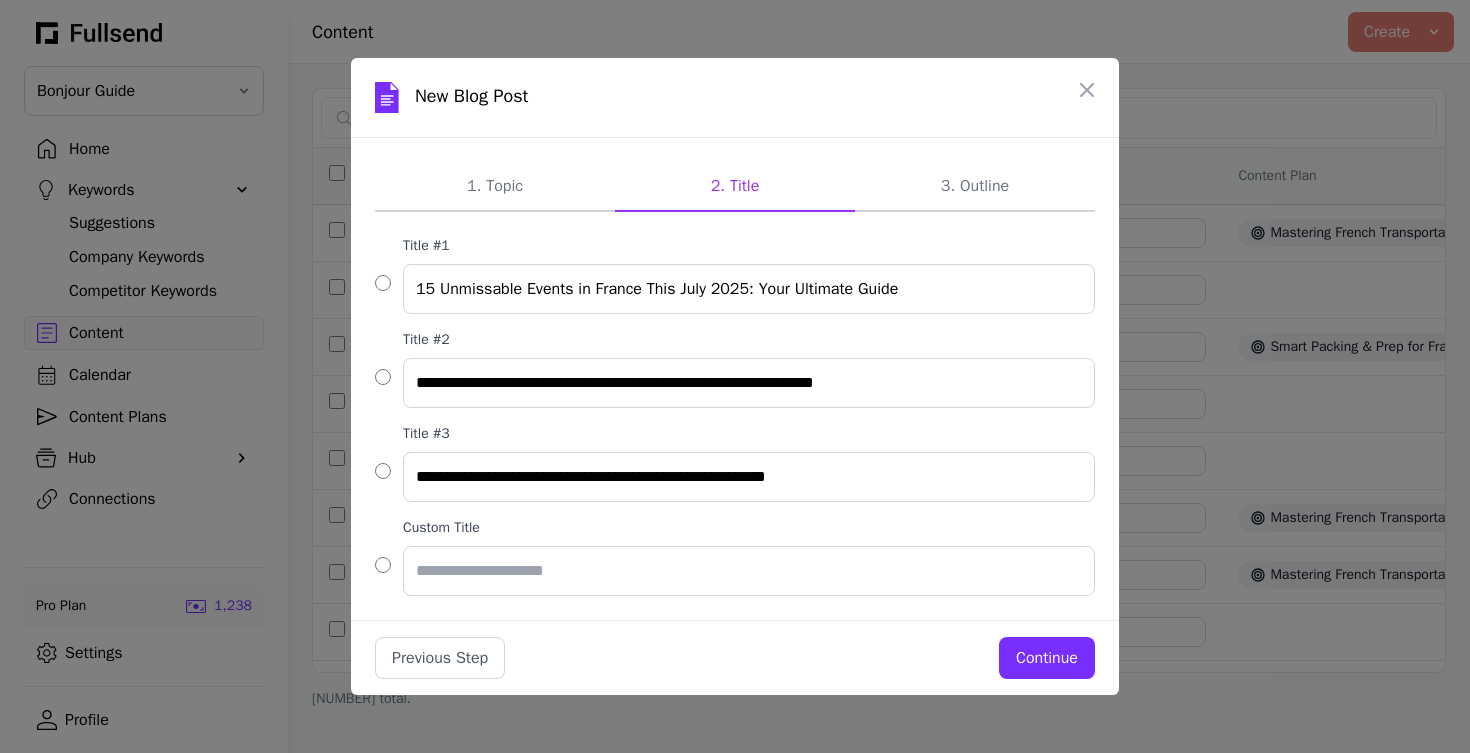 click on "Continue" at bounding box center [1047, 658] 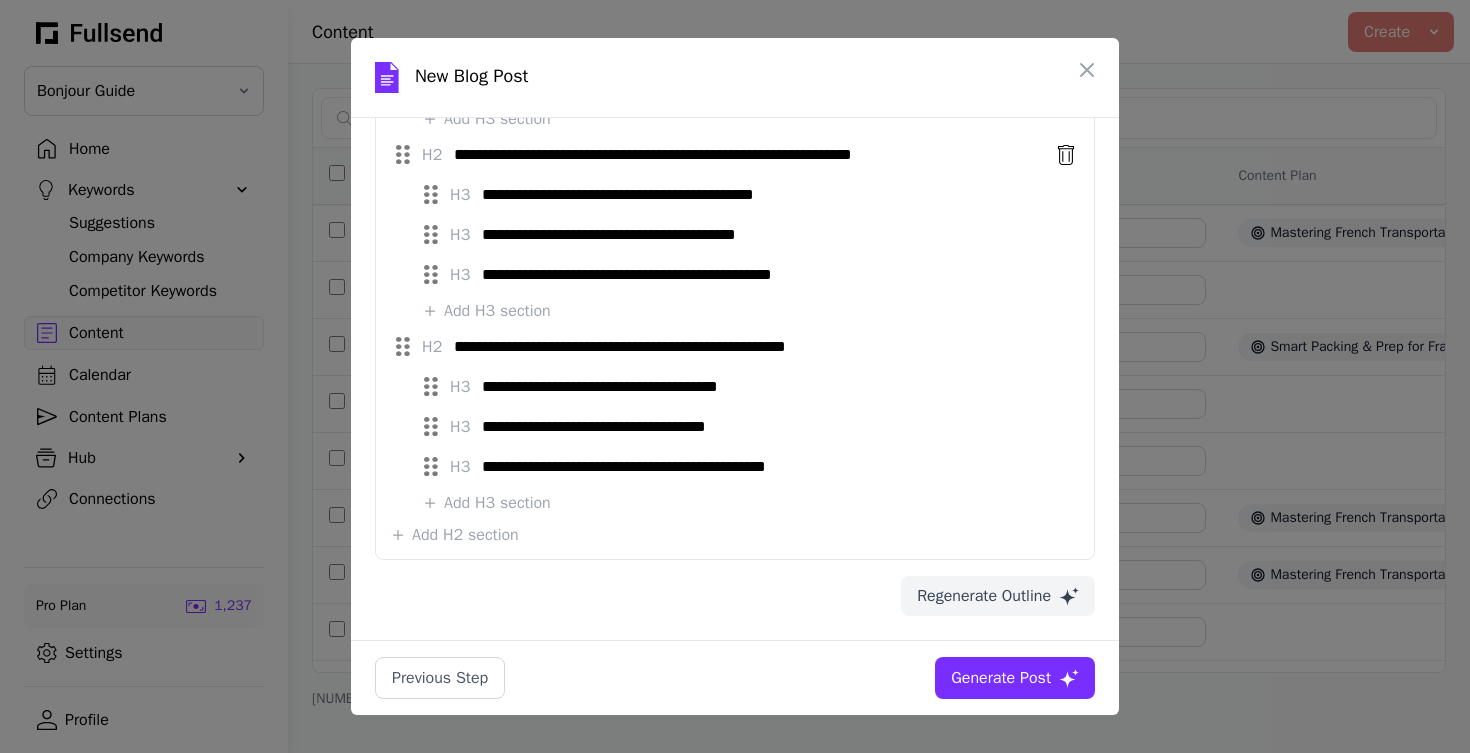 scroll, scrollTop: 2708, scrollLeft: 0, axis: vertical 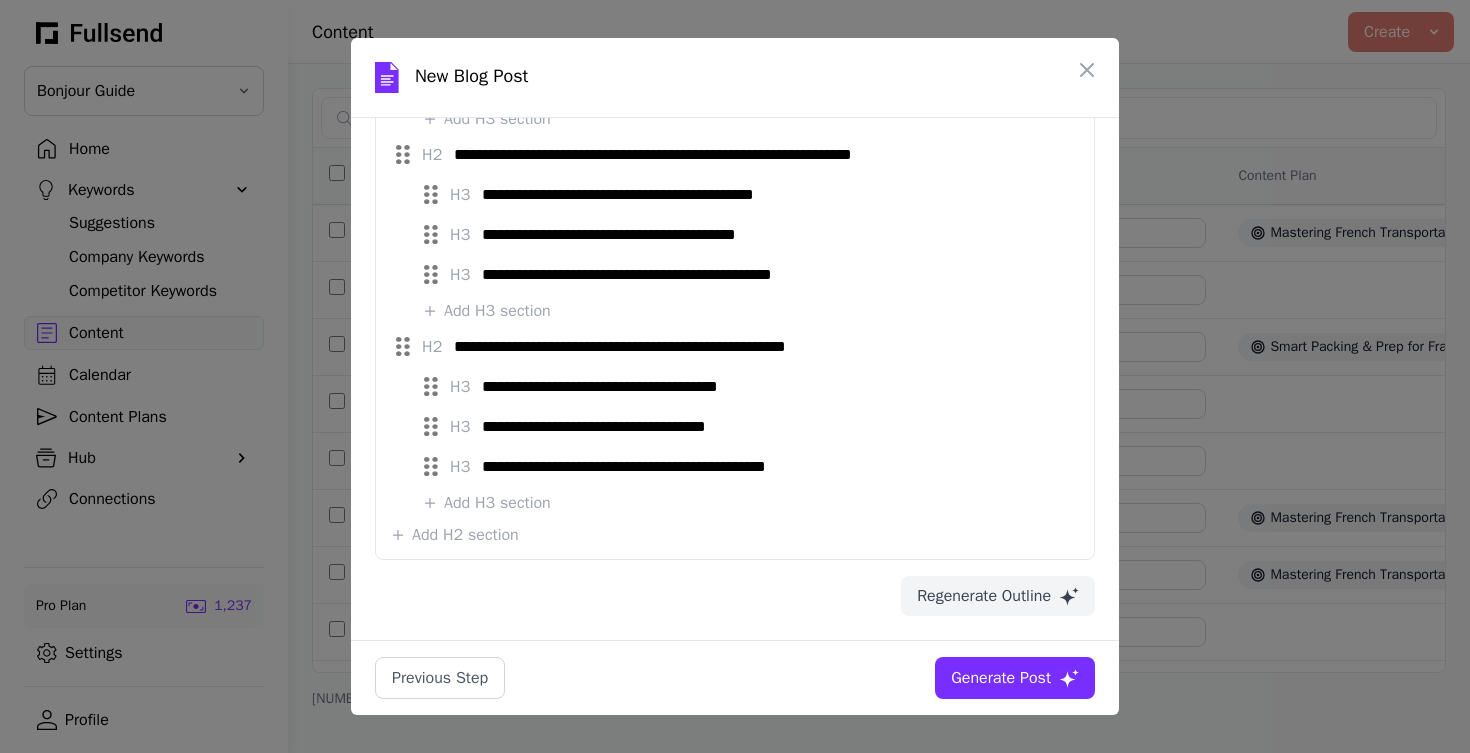 click on "Generate Post" at bounding box center (1001, 678) 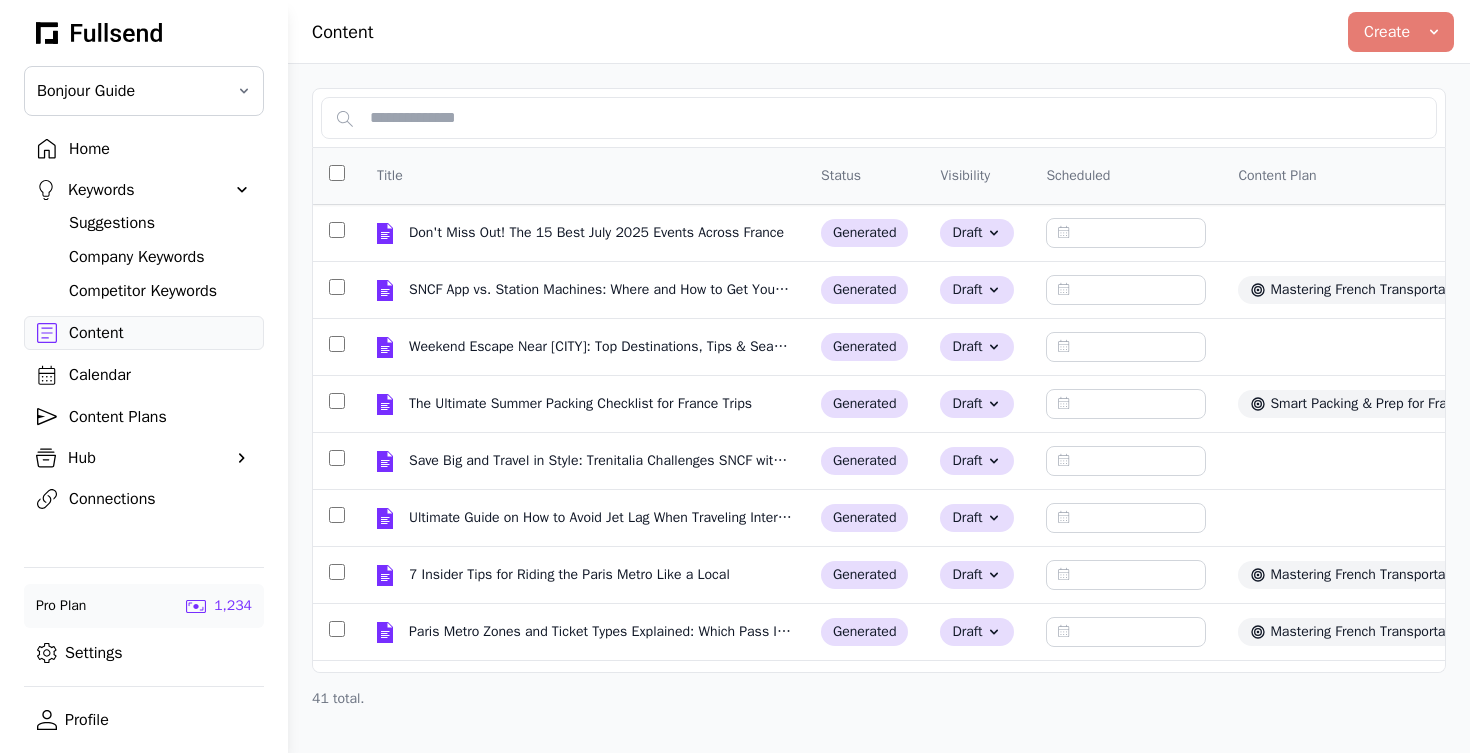 click on "Create" at bounding box center (1387, 32) 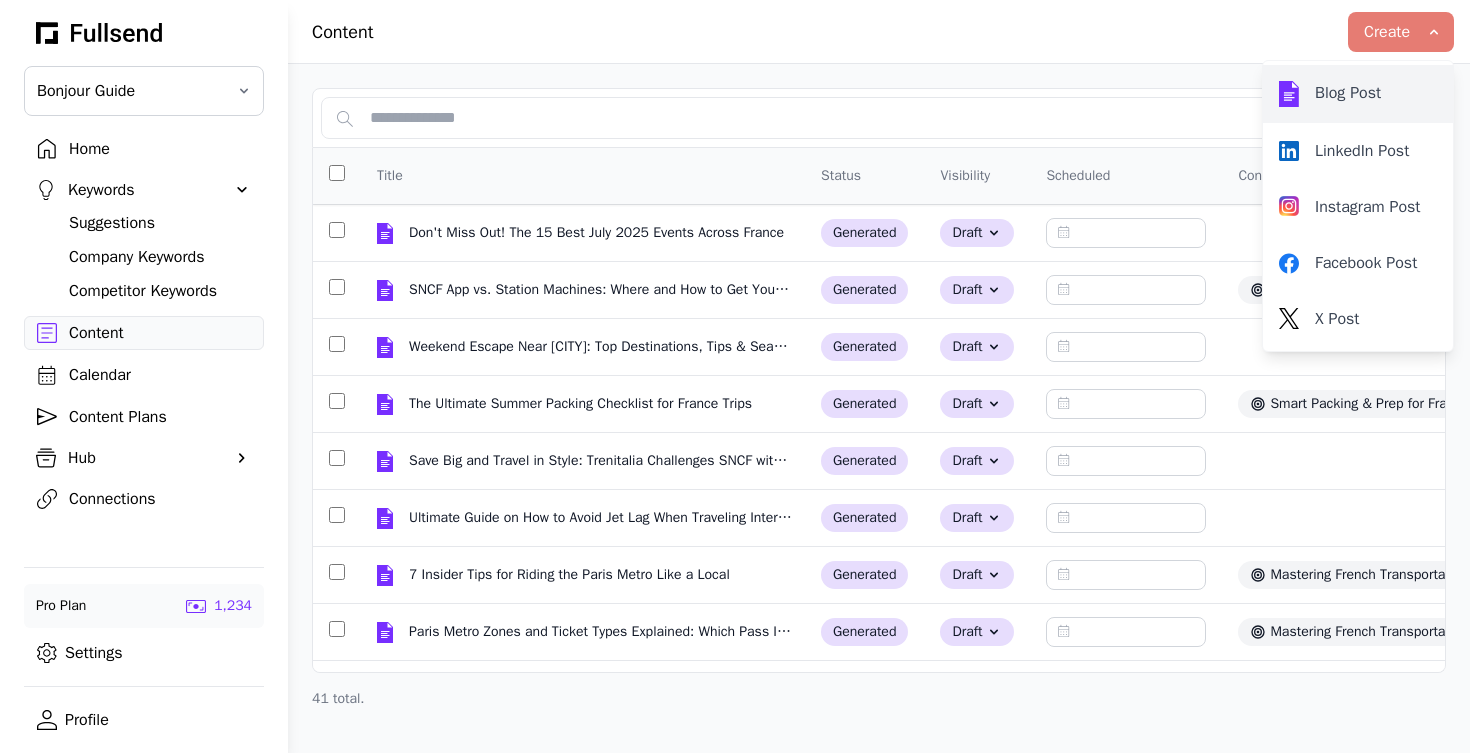 click on "Blog Post" at bounding box center [1358, 94] 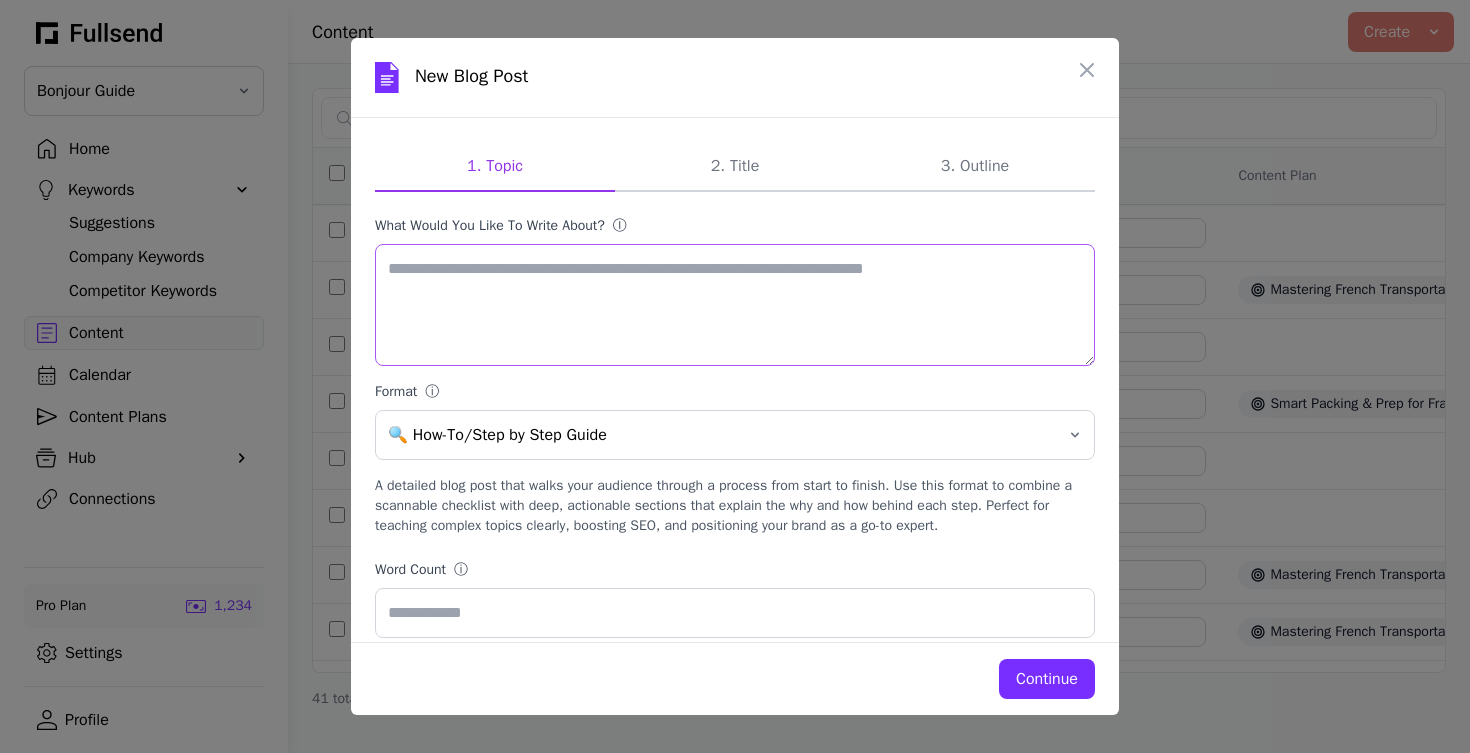 click on "What would you like to write about?   ⓘ" at bounding box center (735, 305) 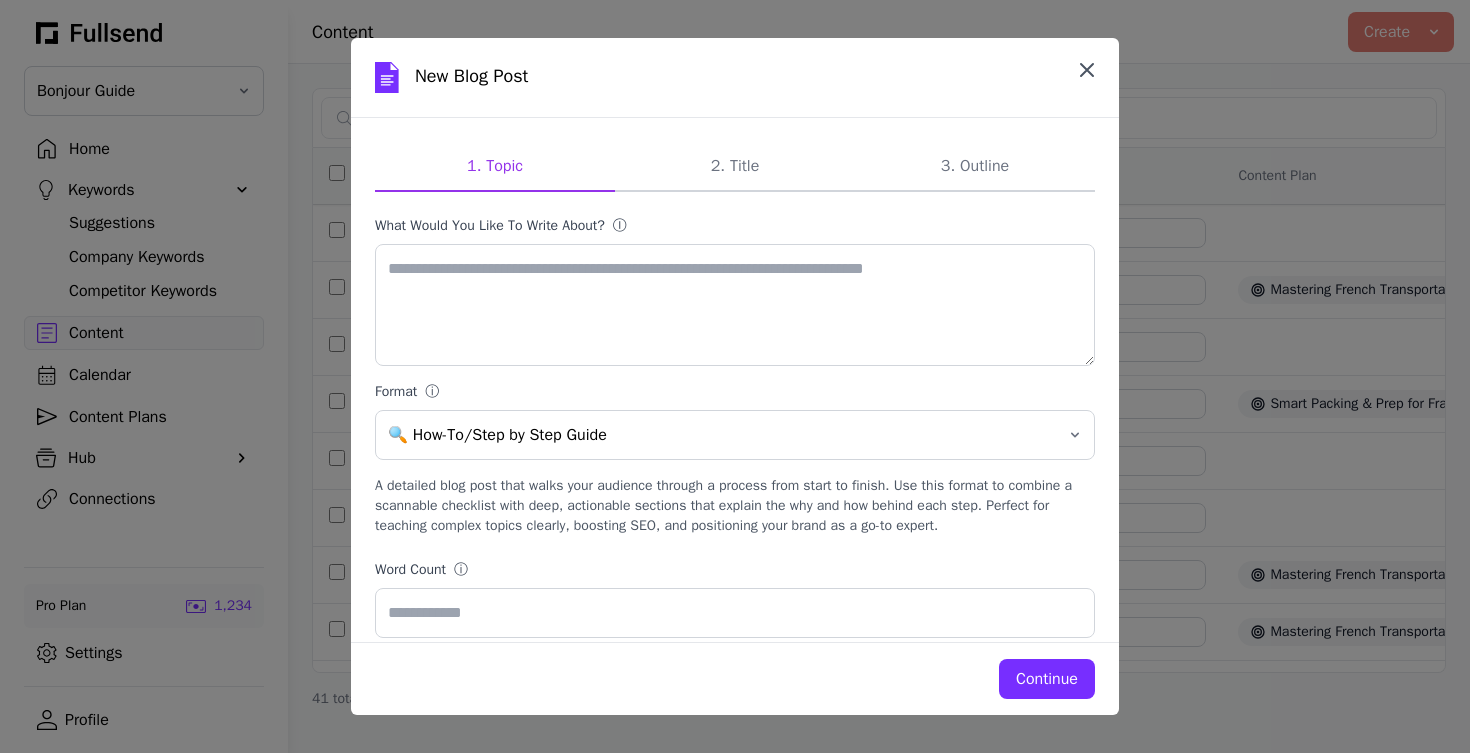 click 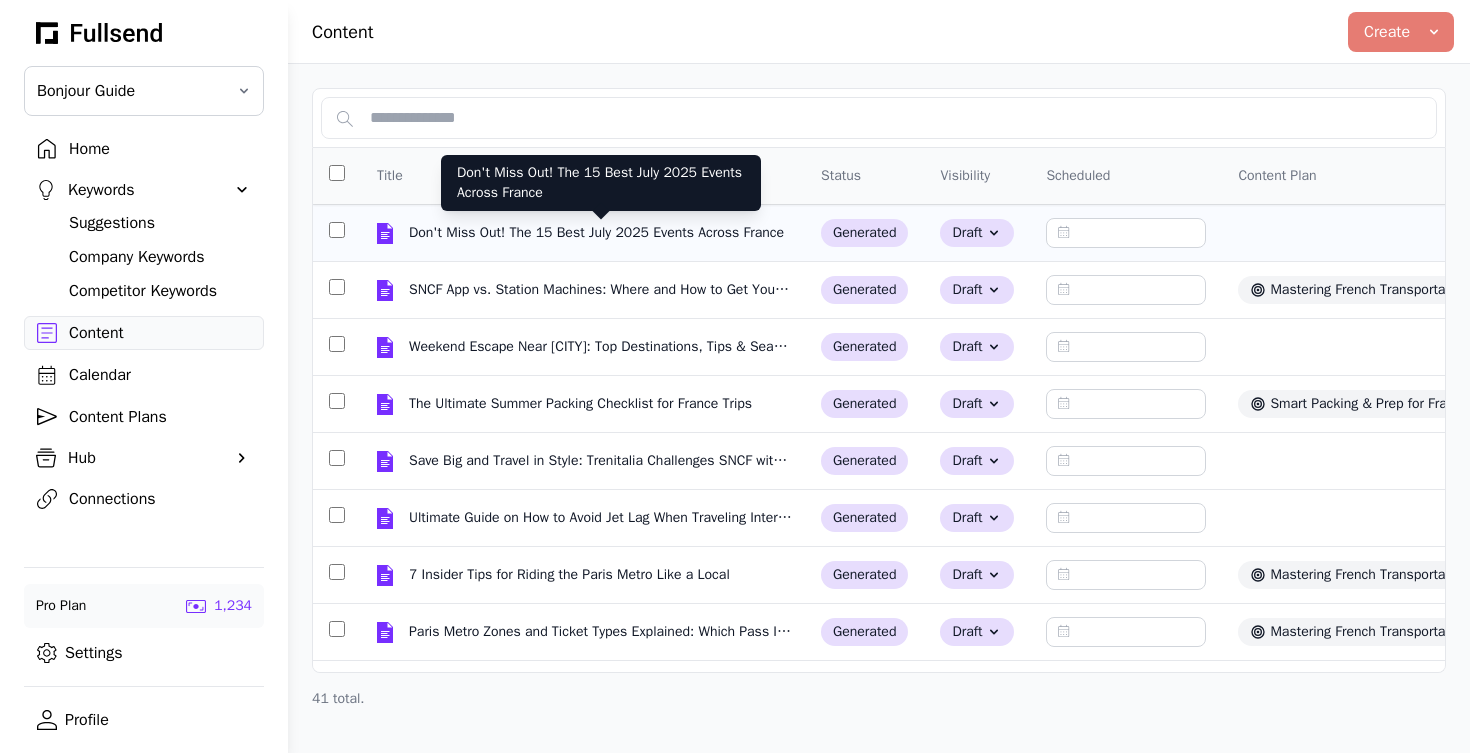 click on "Don't Miss Out! The 15 Best July 2025 Events Across France" at bounding box center (598, 233) 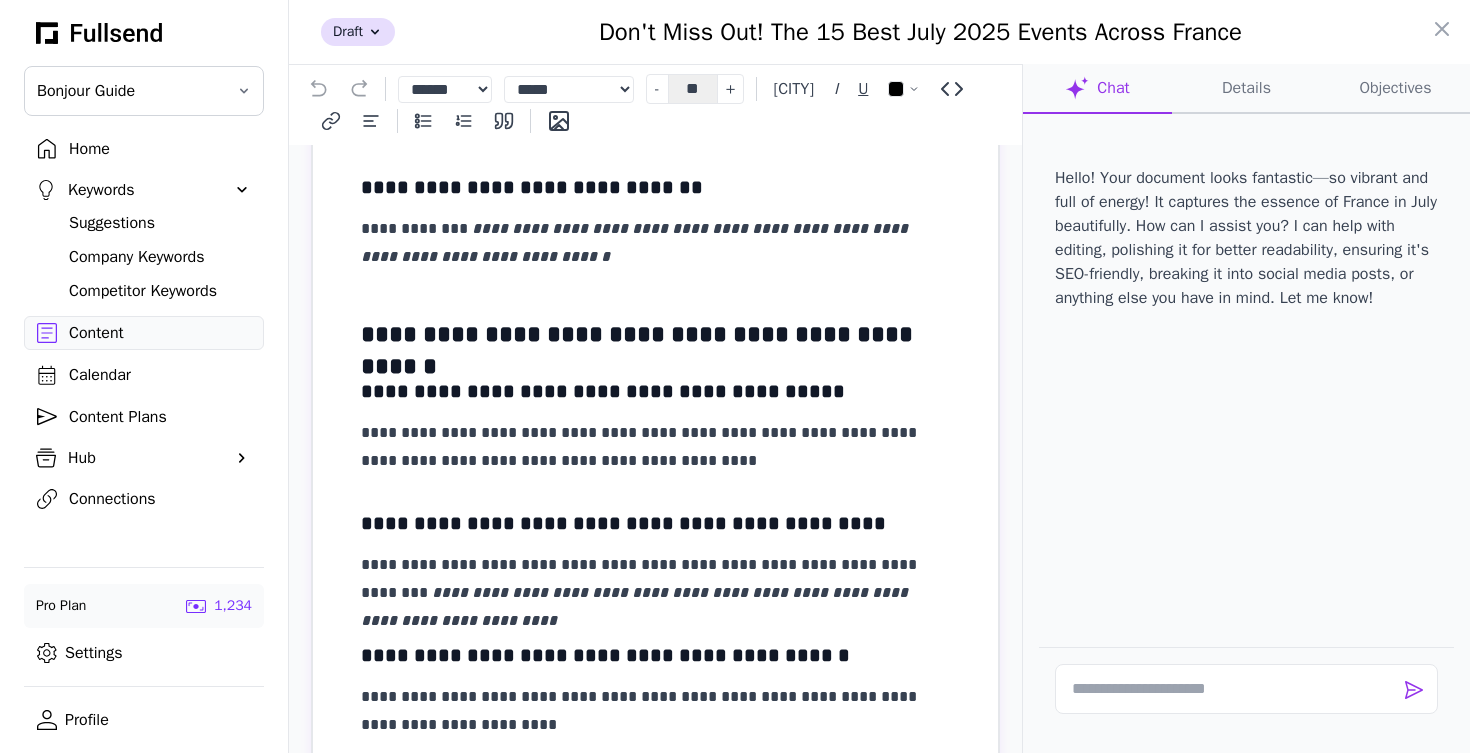 scroll, scrollTop: 4101, scrollLeft: 0, axis: vertical 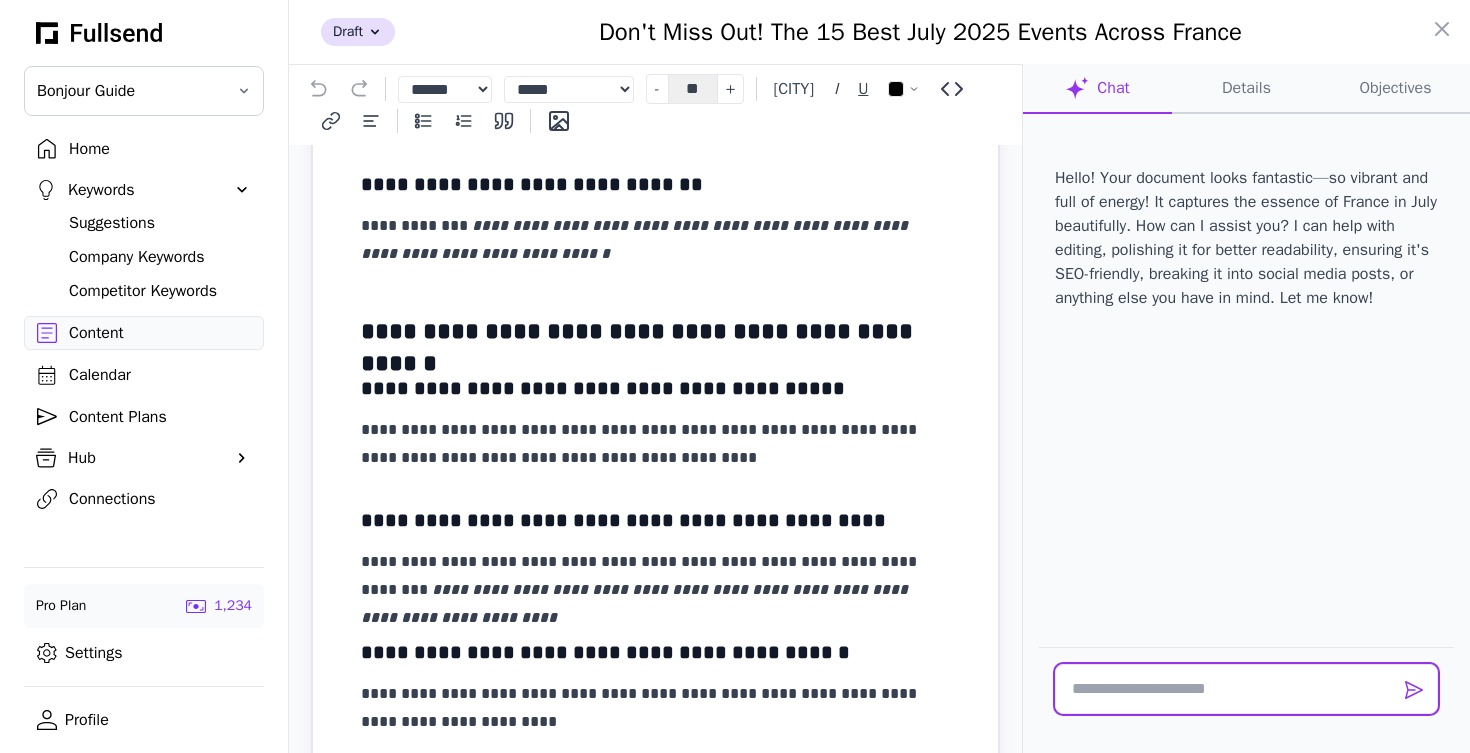 click at bounding box center [1246, 689] 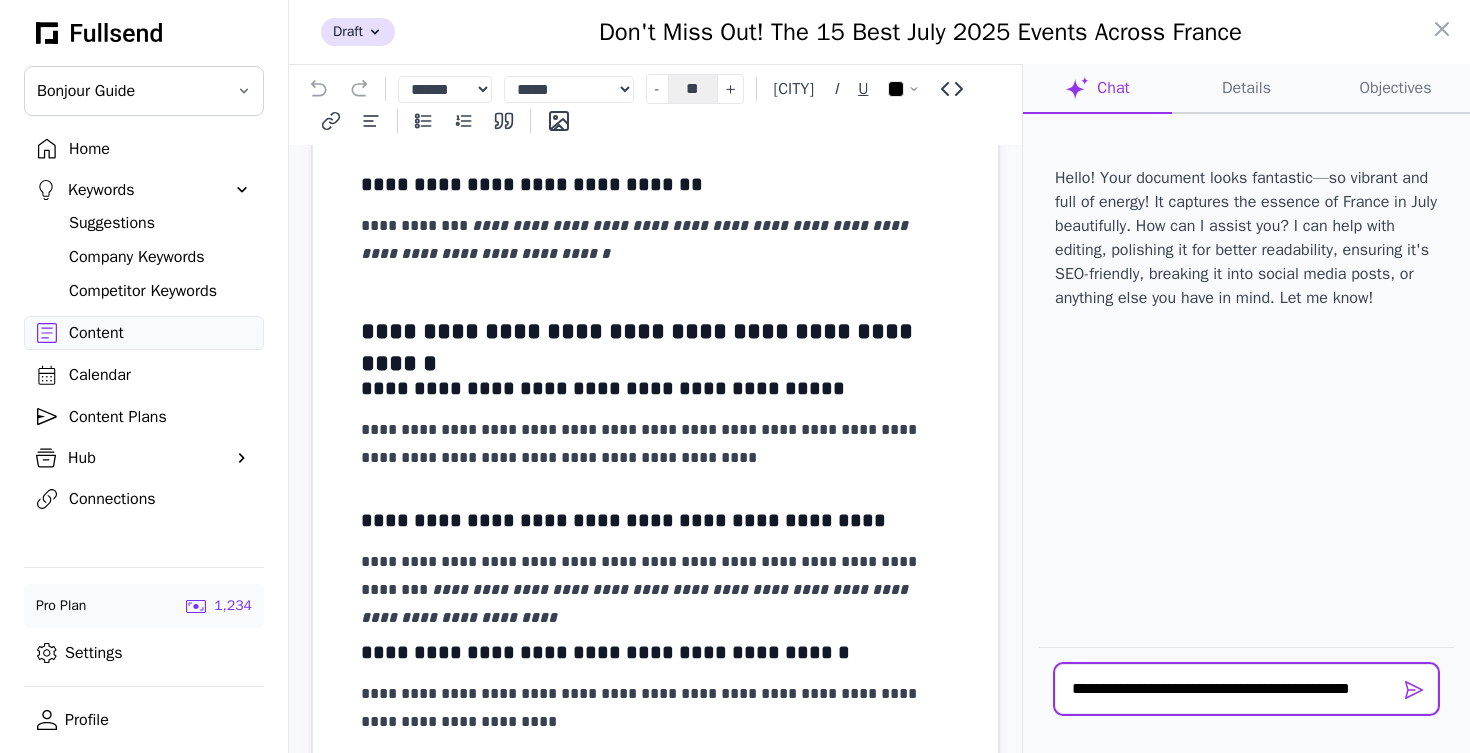 scroll, scrollTop: 2, scrollLeft: 0, axis: vertical 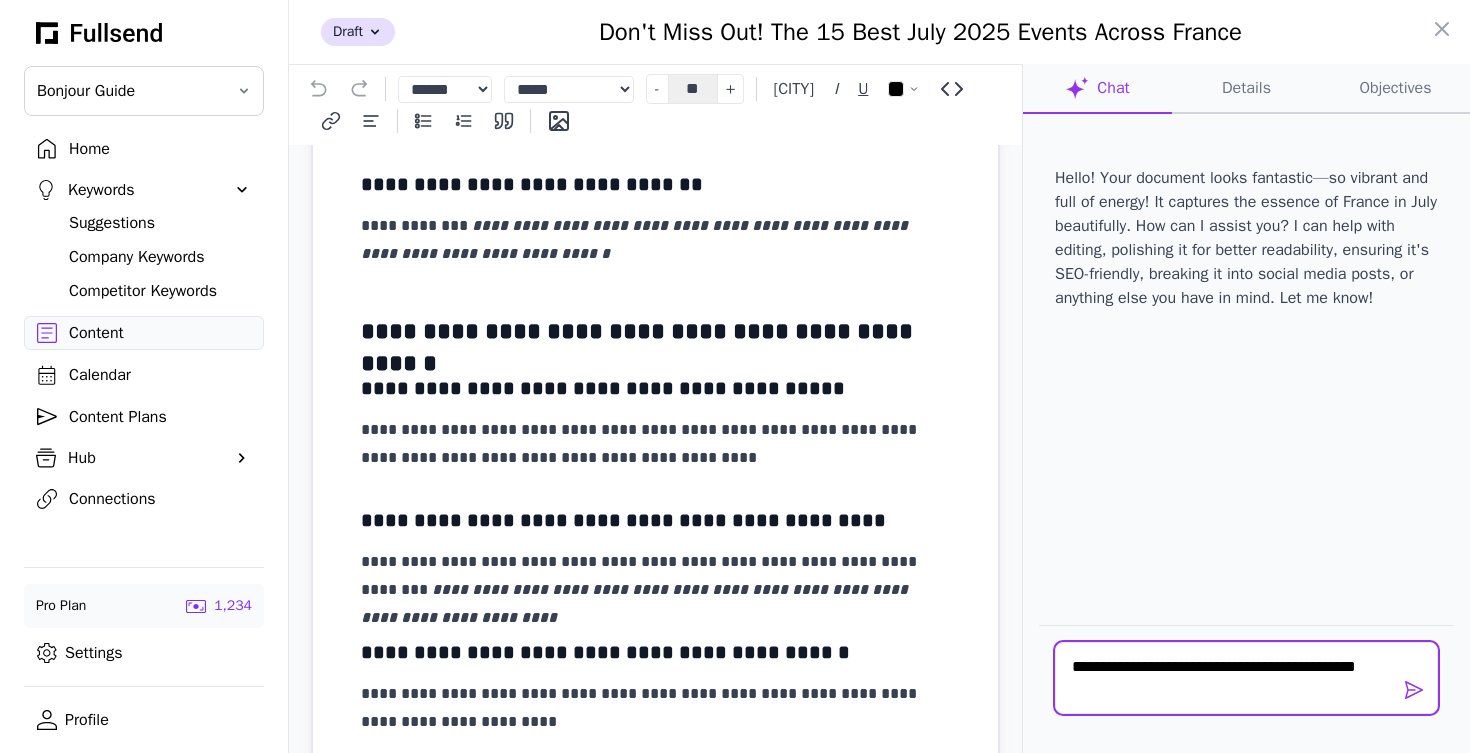 type on "**********" 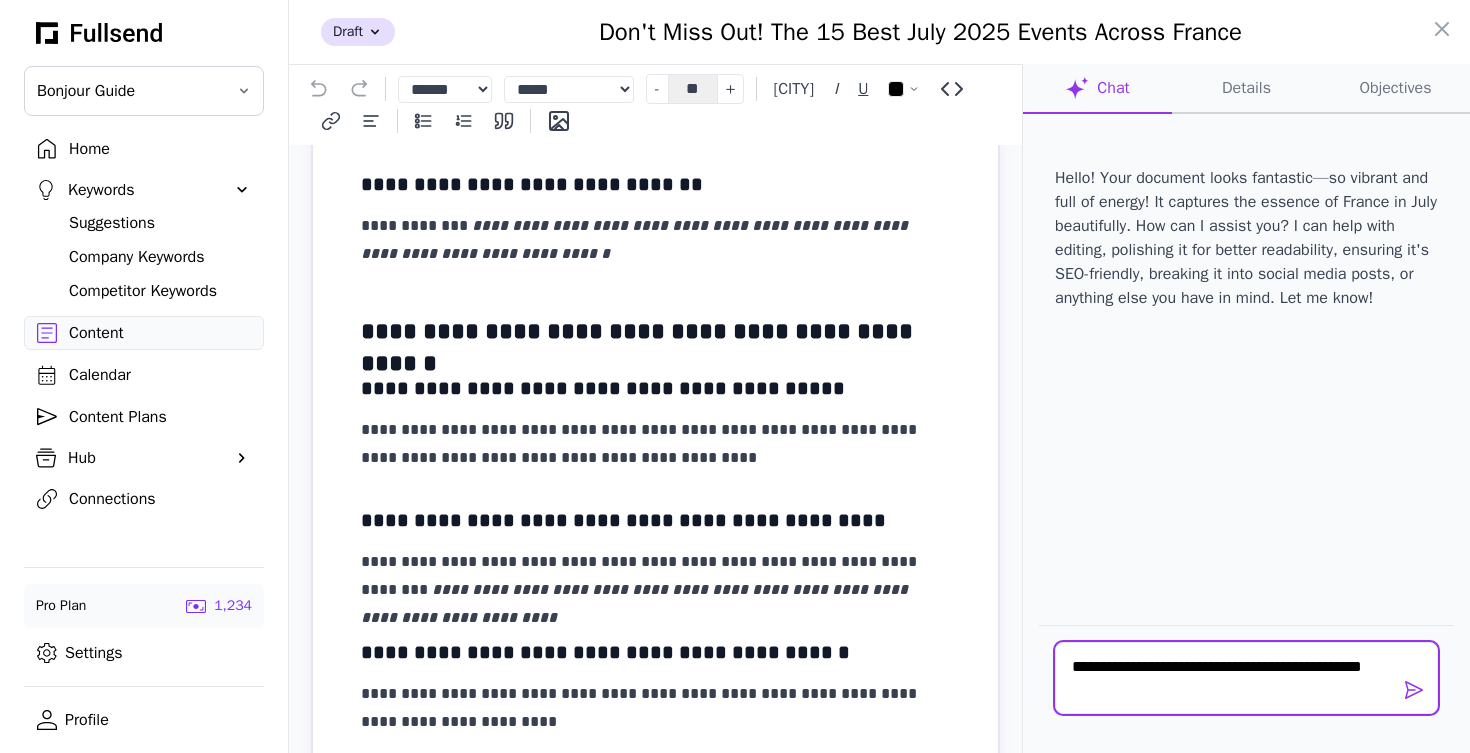 scroll, scrollTop: 0, scrollLeft: 0, axis: both 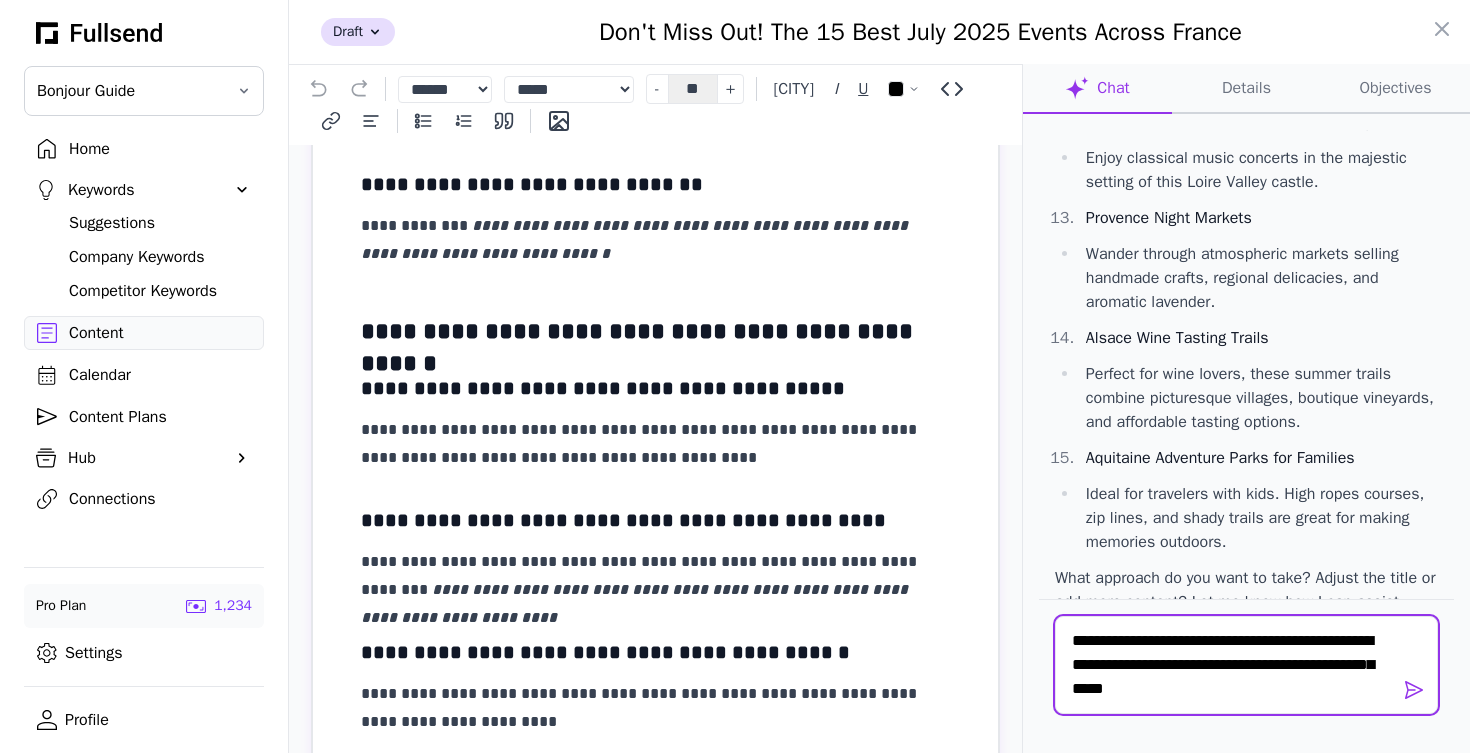 type on "**********" 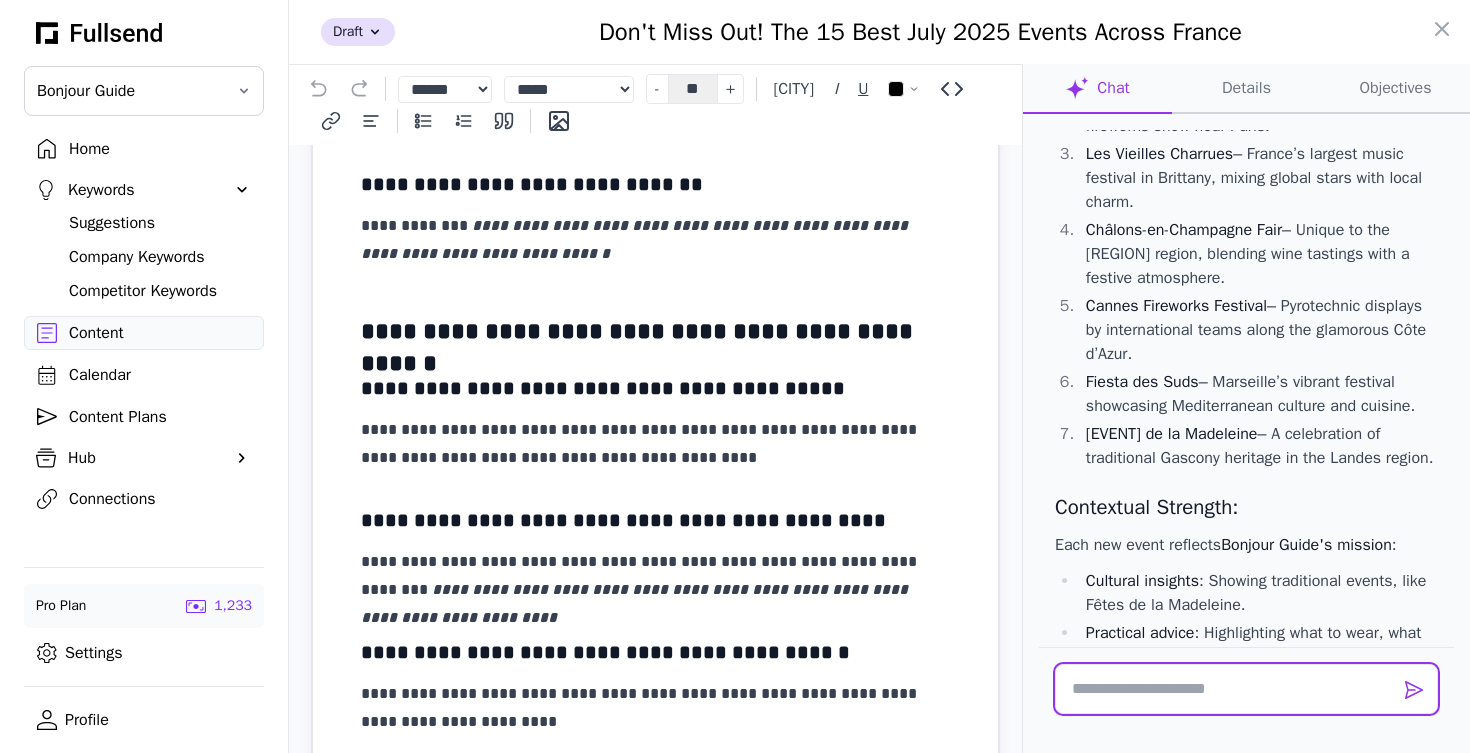 scroll, scrollTop: 4738, scrollLeft: 0, axis: vertical 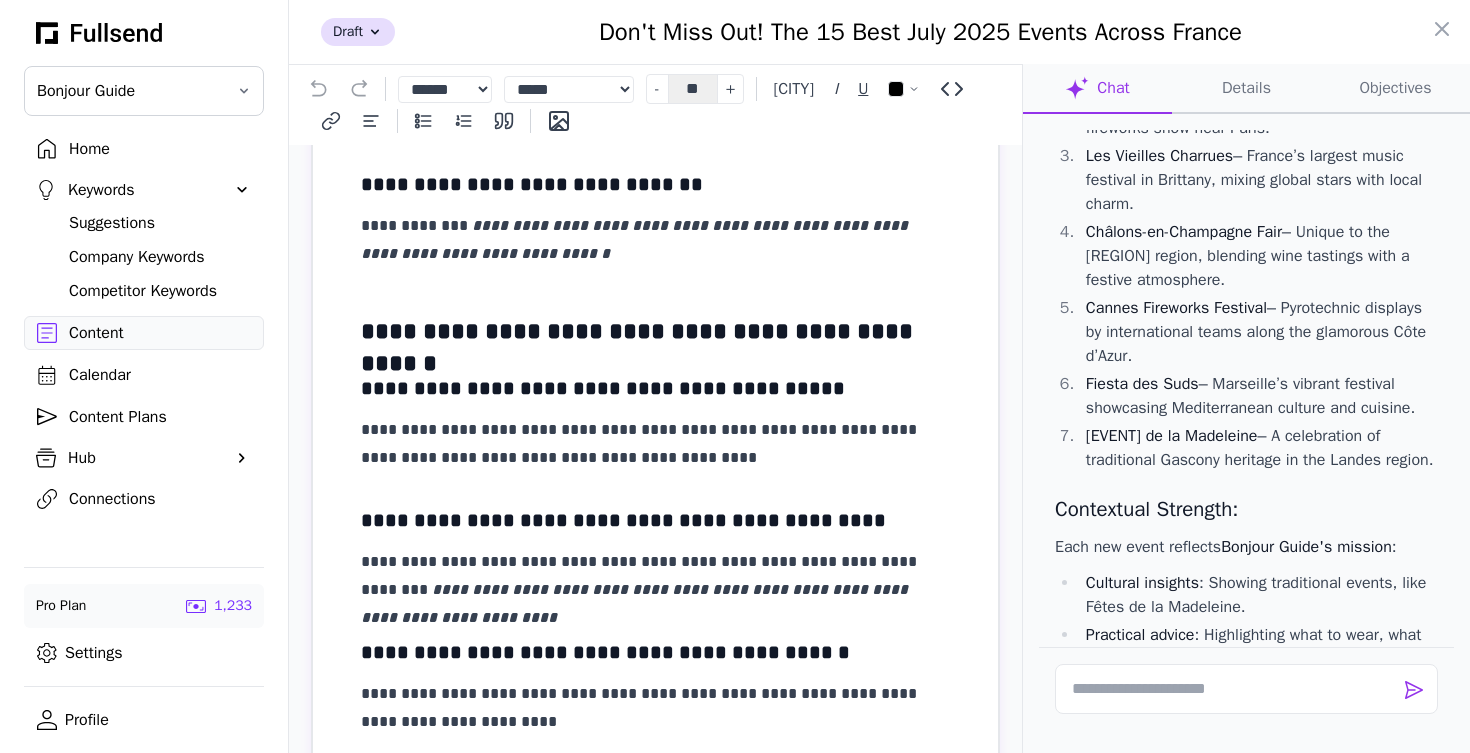 click on "[CITY] Fireworks Festival – Pyrotechnic displays by international teams along the glamorous Côte d’Azur." at bounding box center [1258, 332] 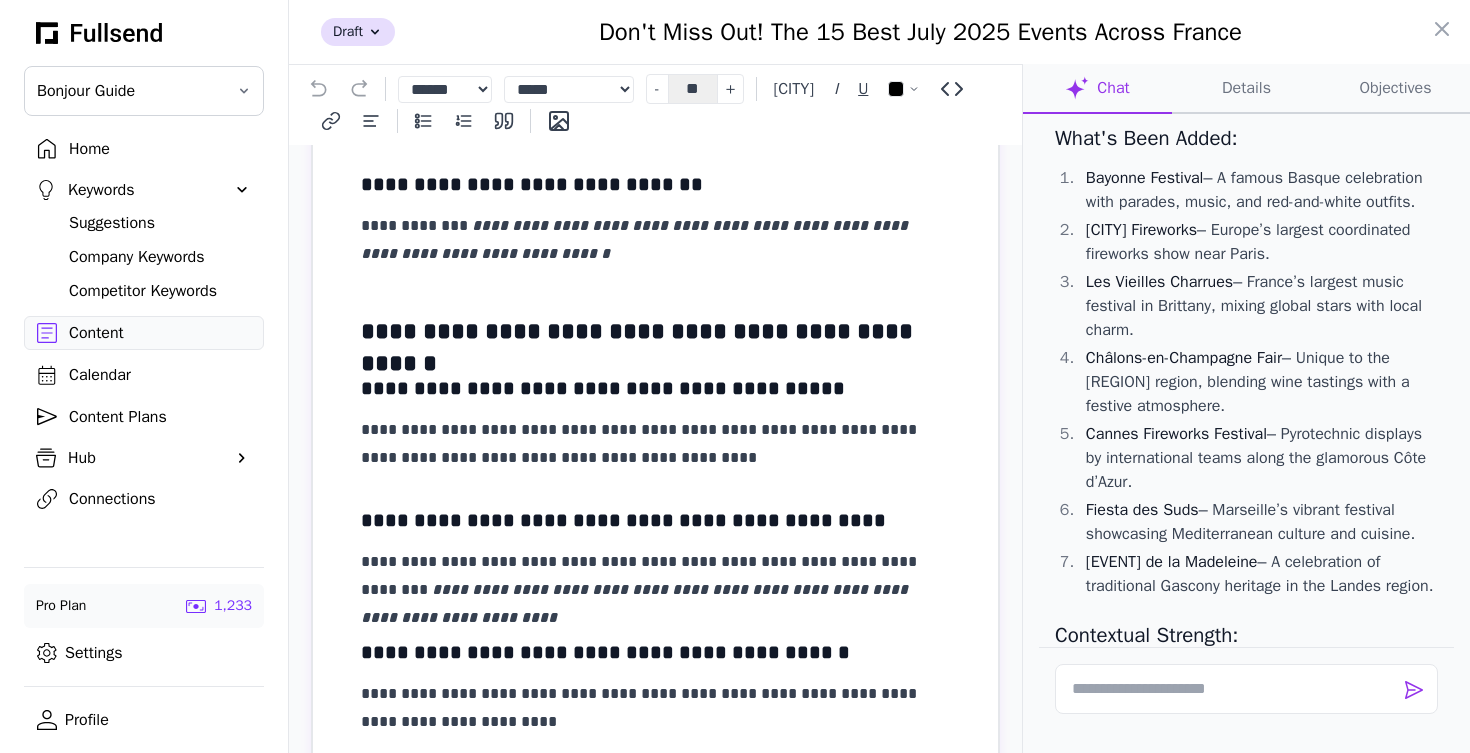scroll, scrollTop: 5039, scrollLeft: 0, axis: vertical 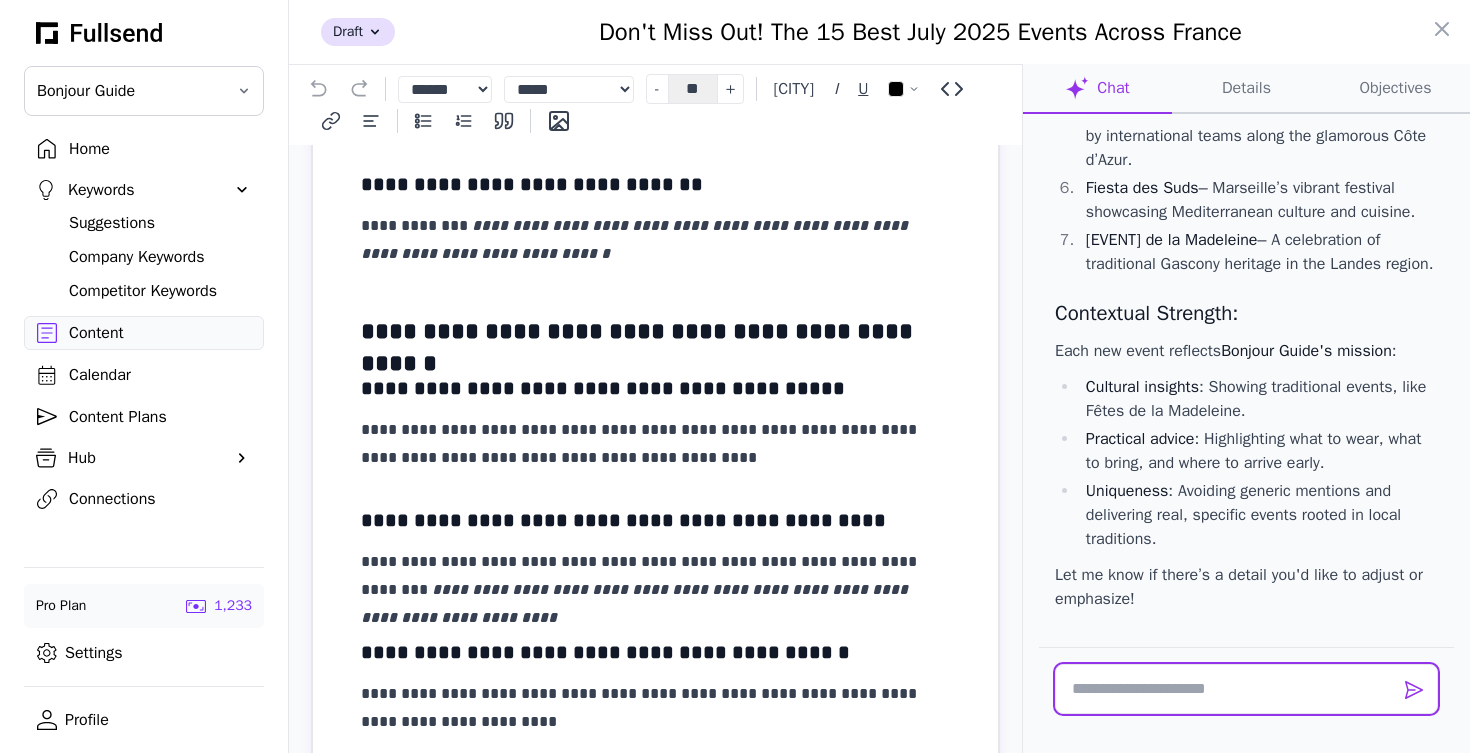click at bounding box center (1246, 689) 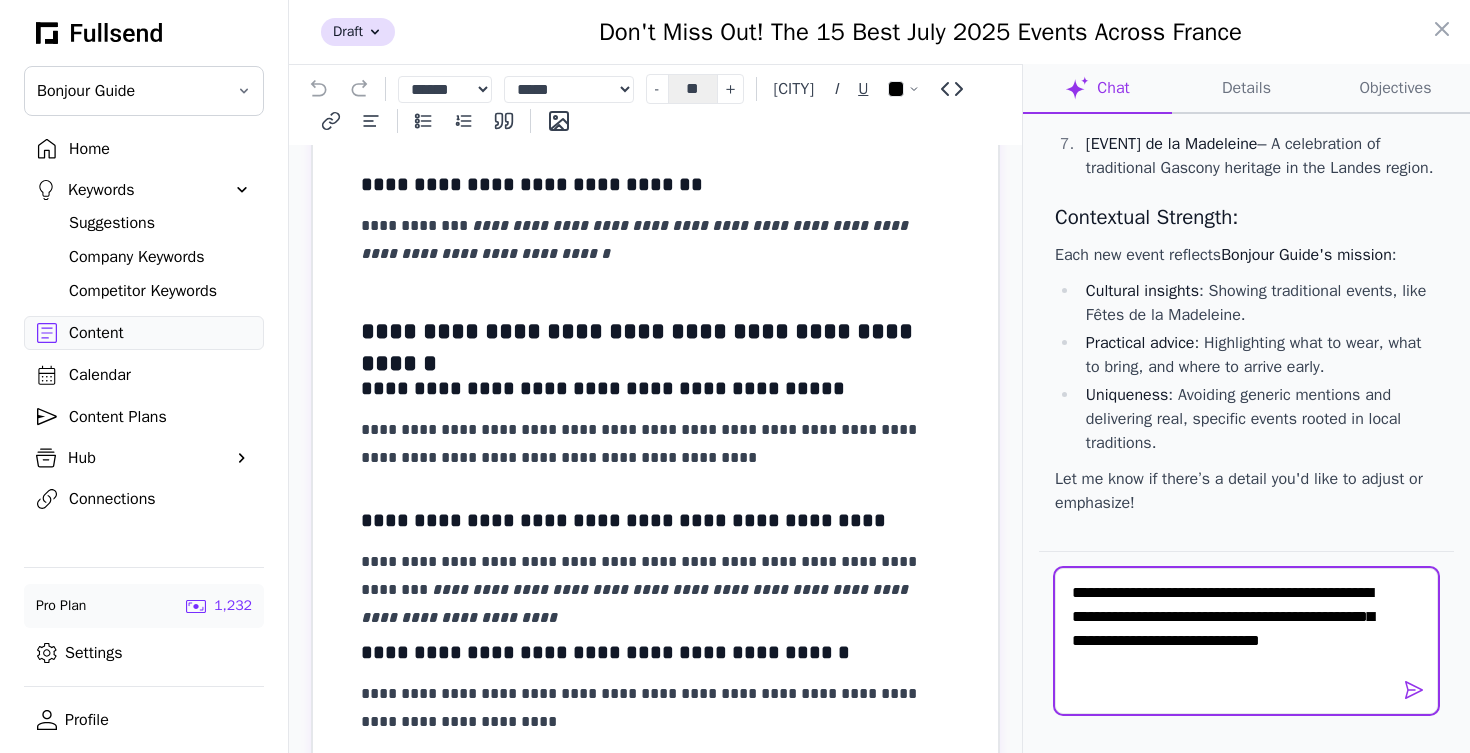 scroll, scrollTop: 0, scrollLeft: 0, axis: both 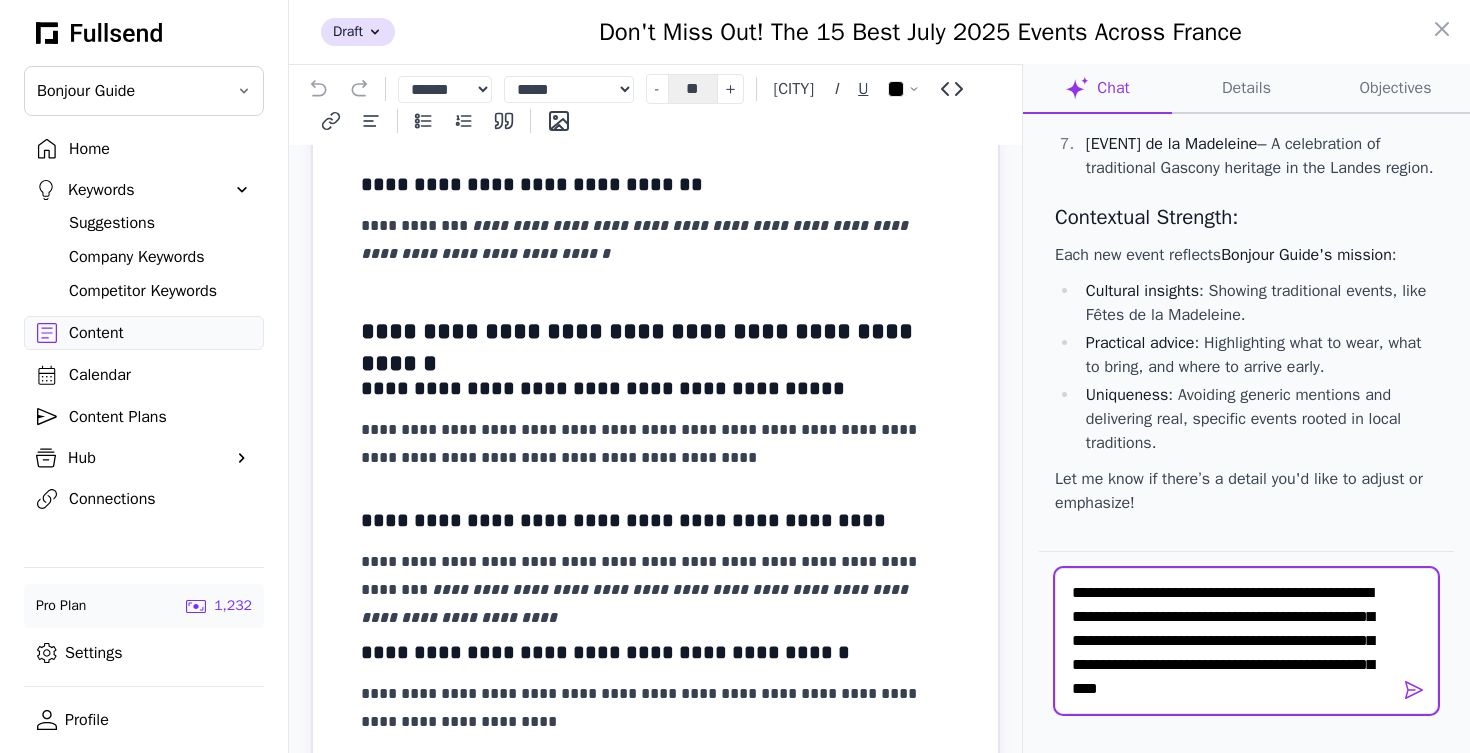 type on "**********" 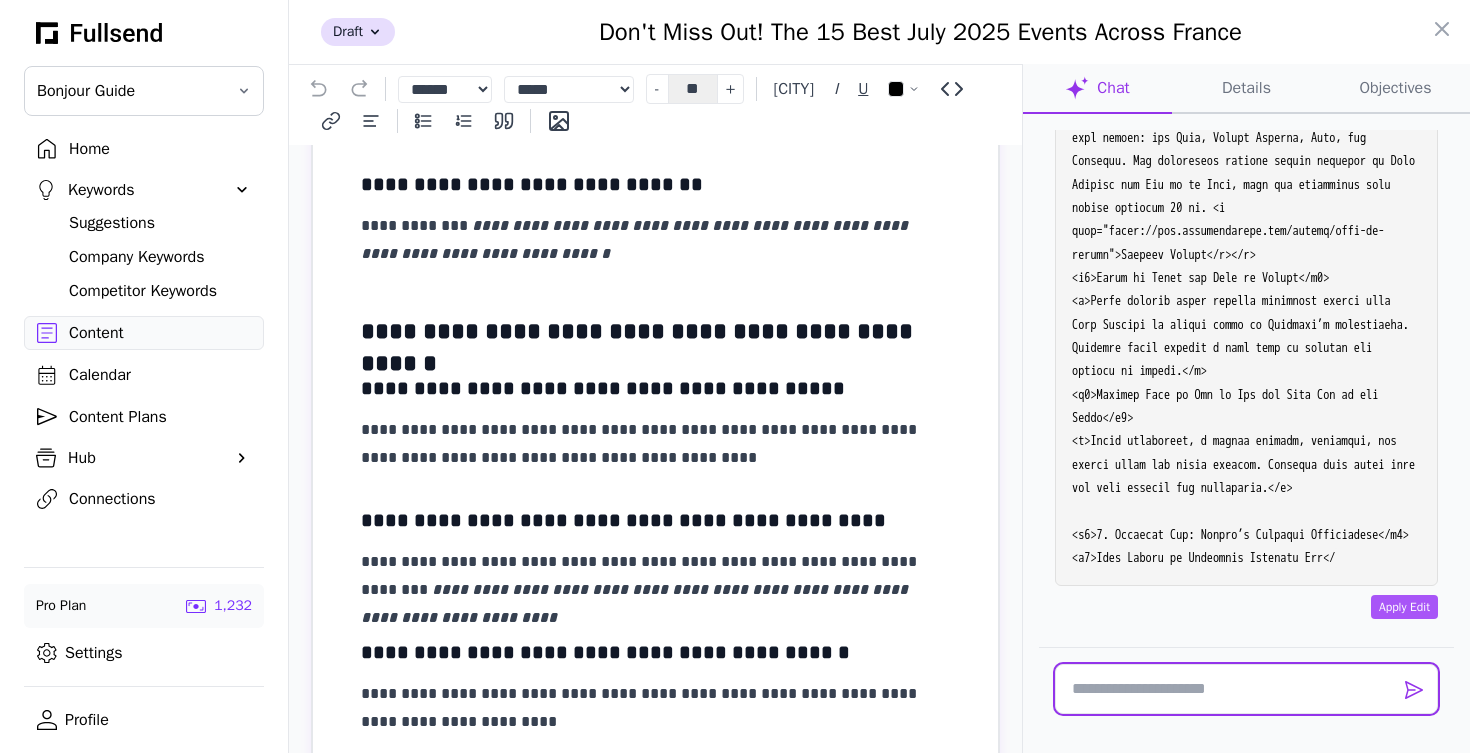 scroll, scrollTop: 6242, scrollLeft: 0, axis: vertical 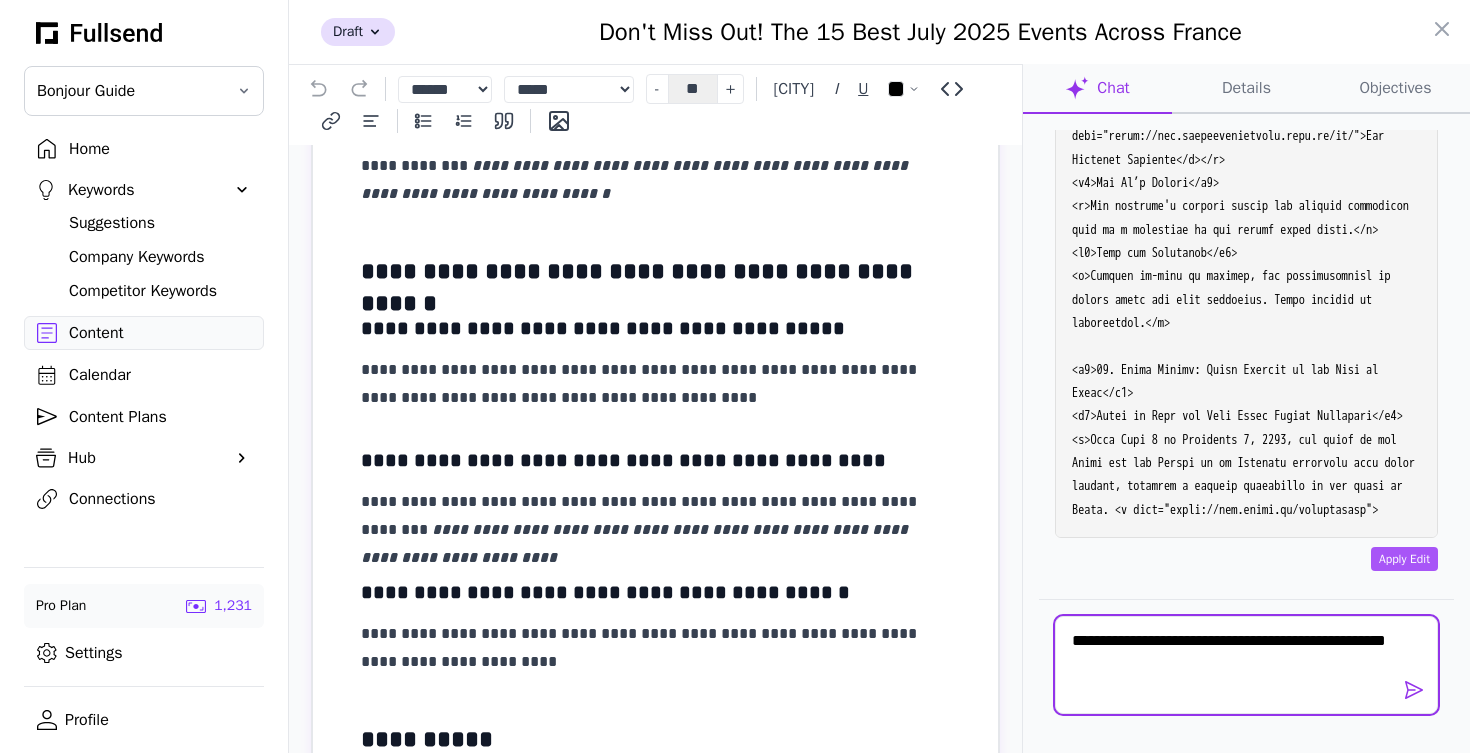 type on "**********" 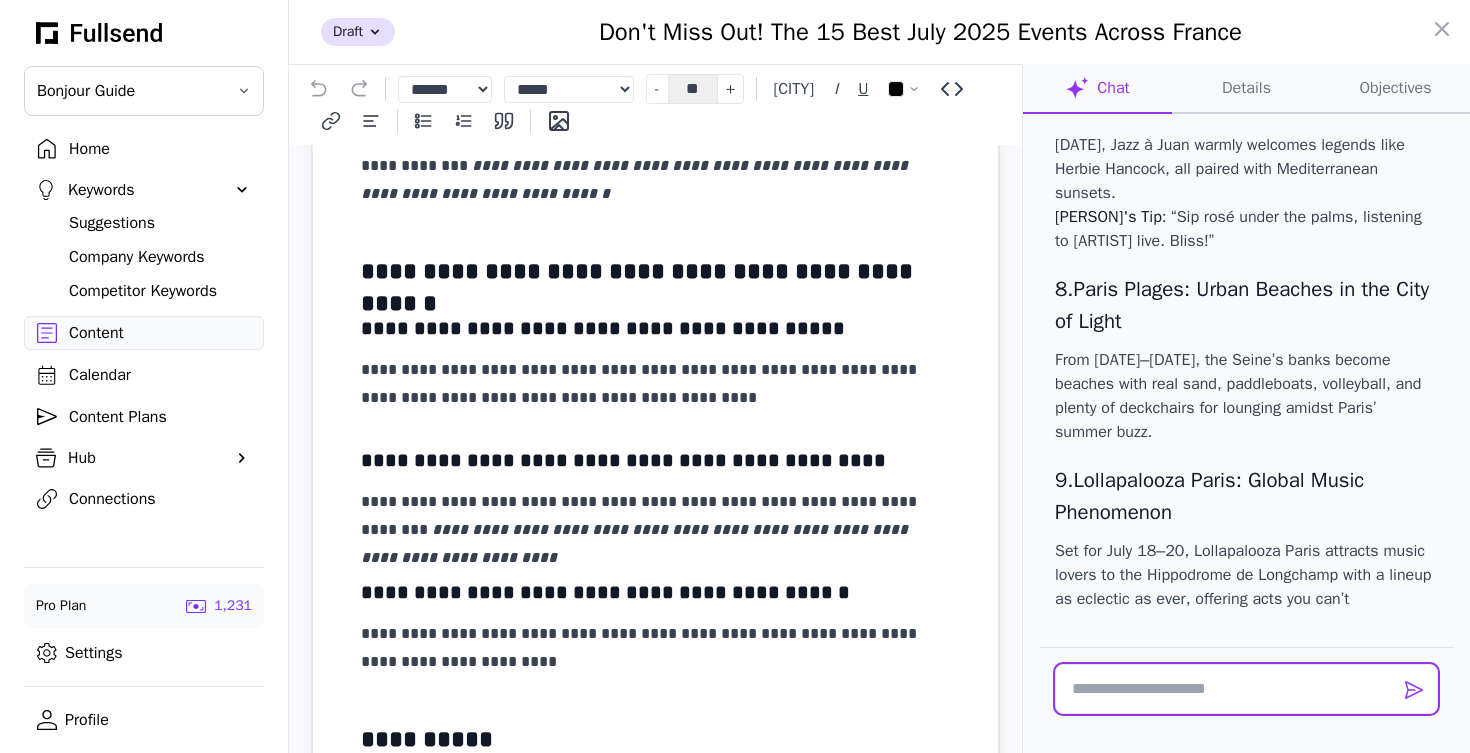 scroll, scrollTop: 13382, scrollLeft: 0, axis: vertical 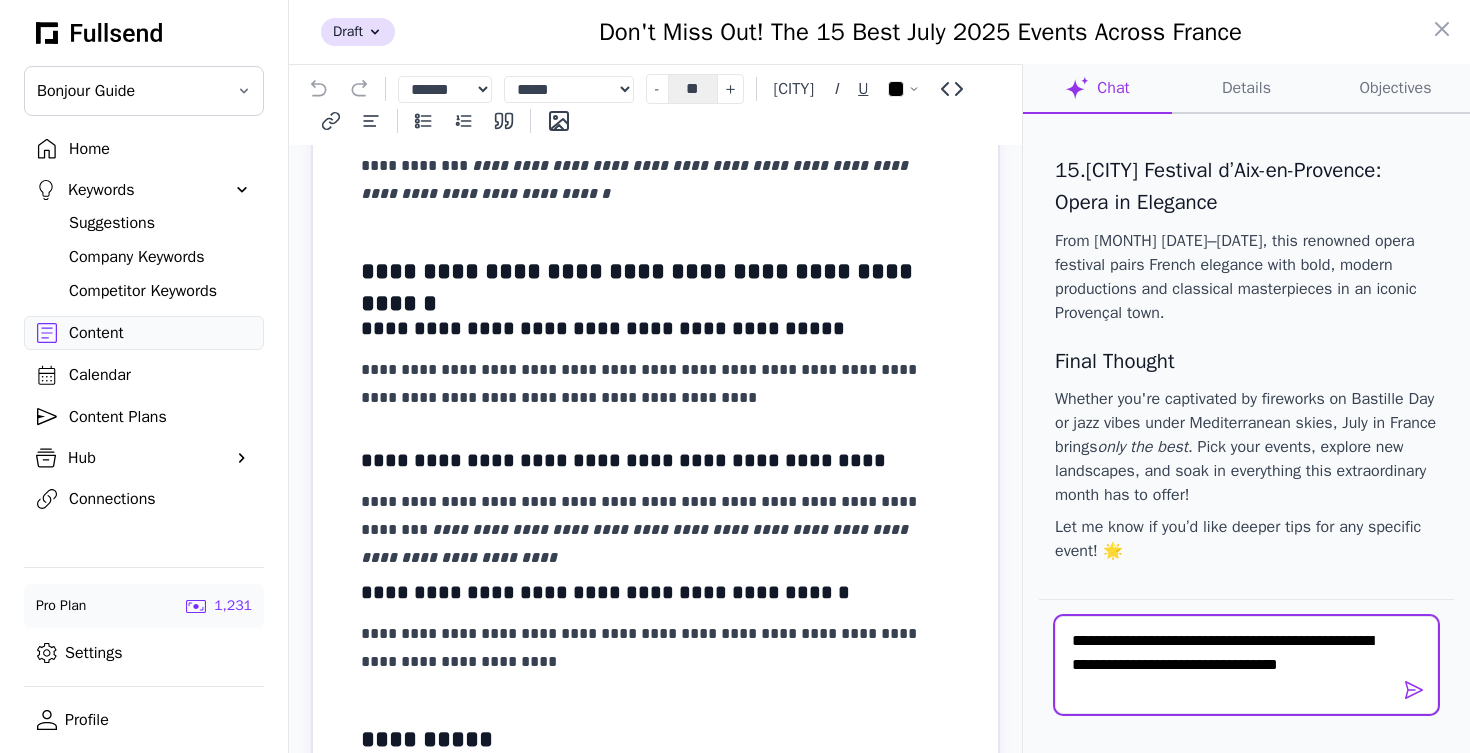 type on "**********" 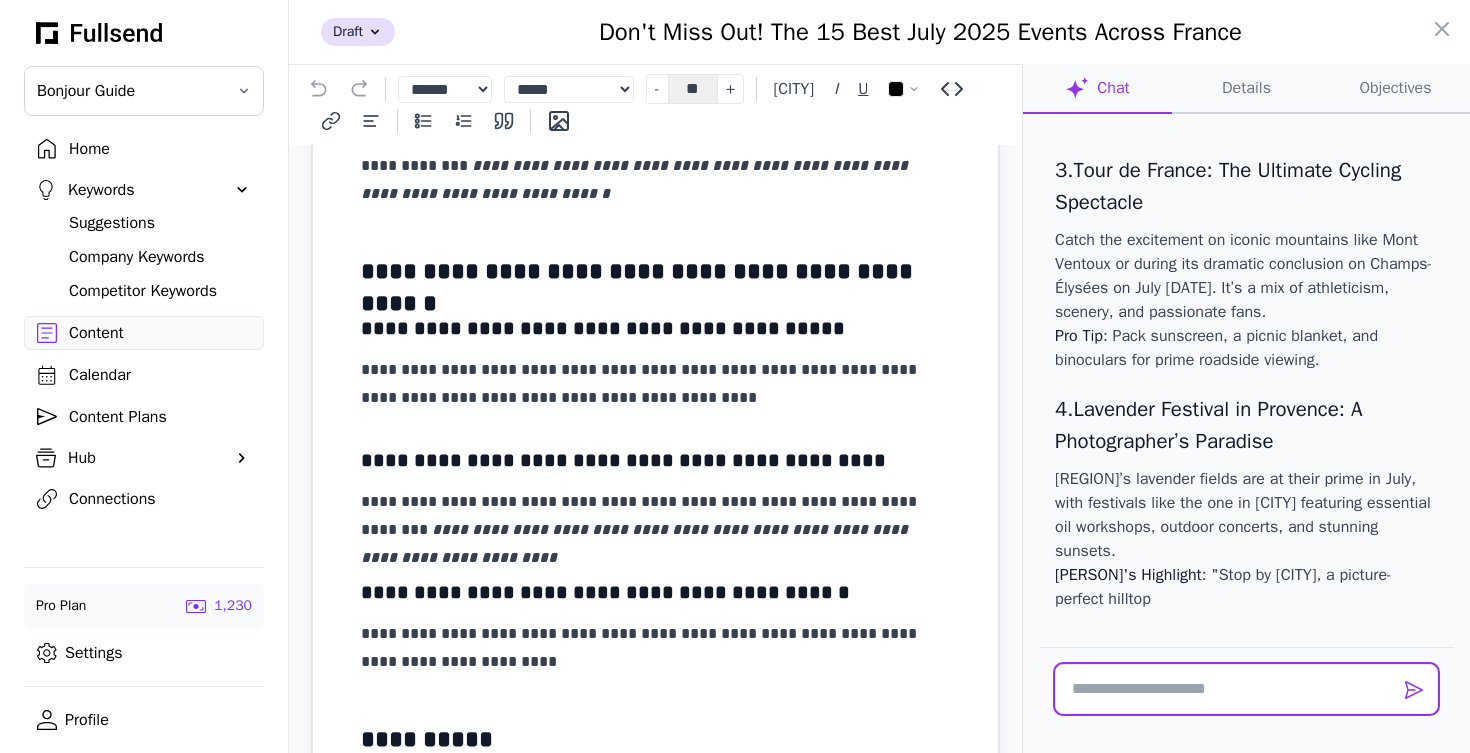 scroll, scrollTop: 15857, scrollLeft: 0, axis: vertical 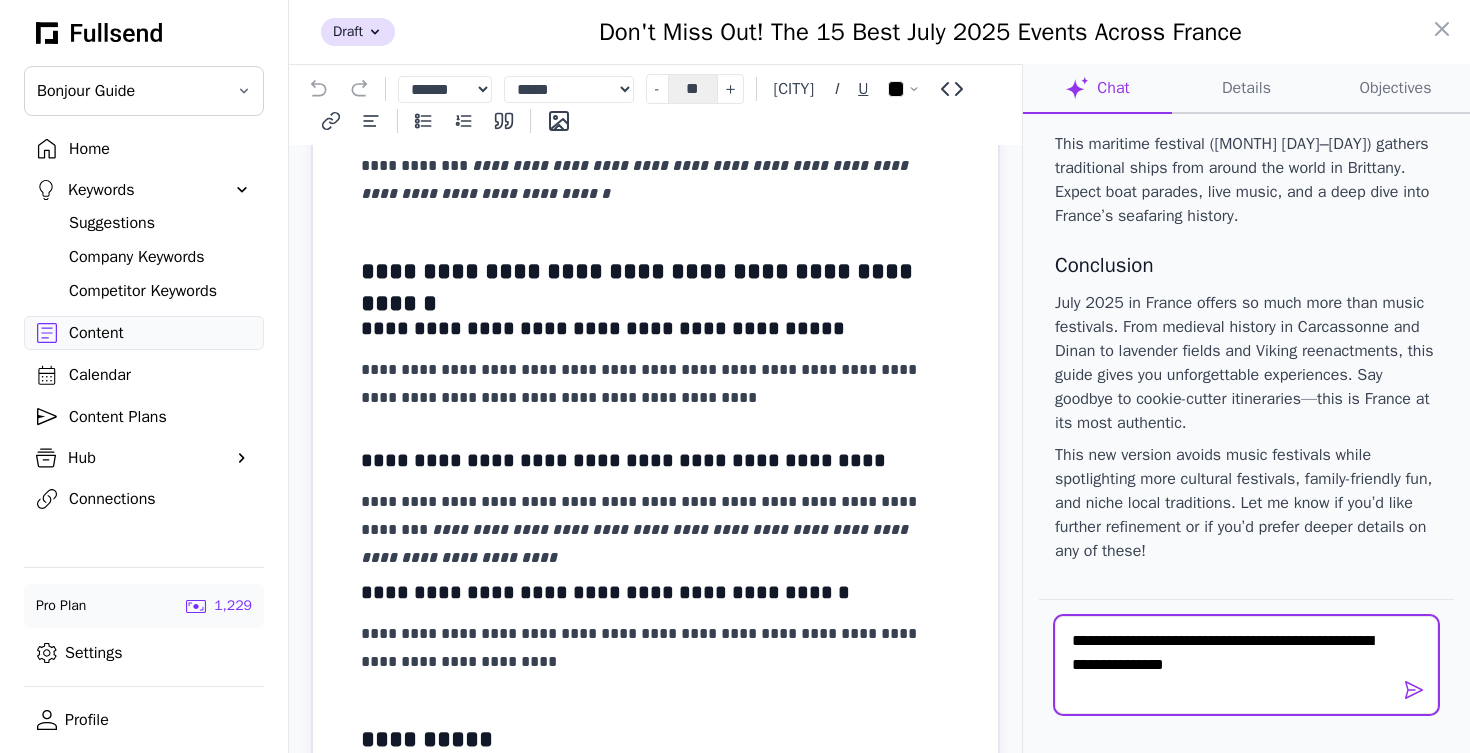 type on "**********" 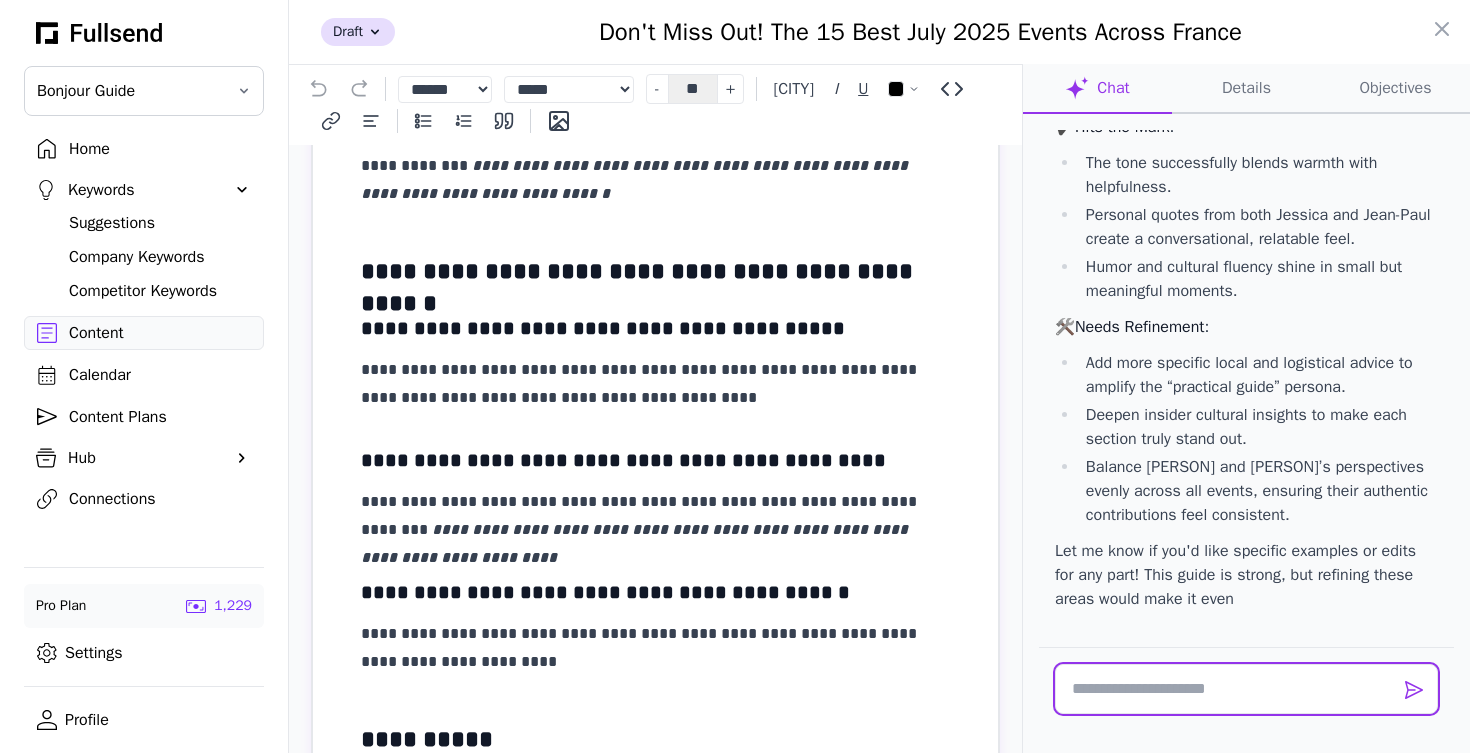 scroll, scrollTop: 22081, scrollLeft: 0, axis: vertical 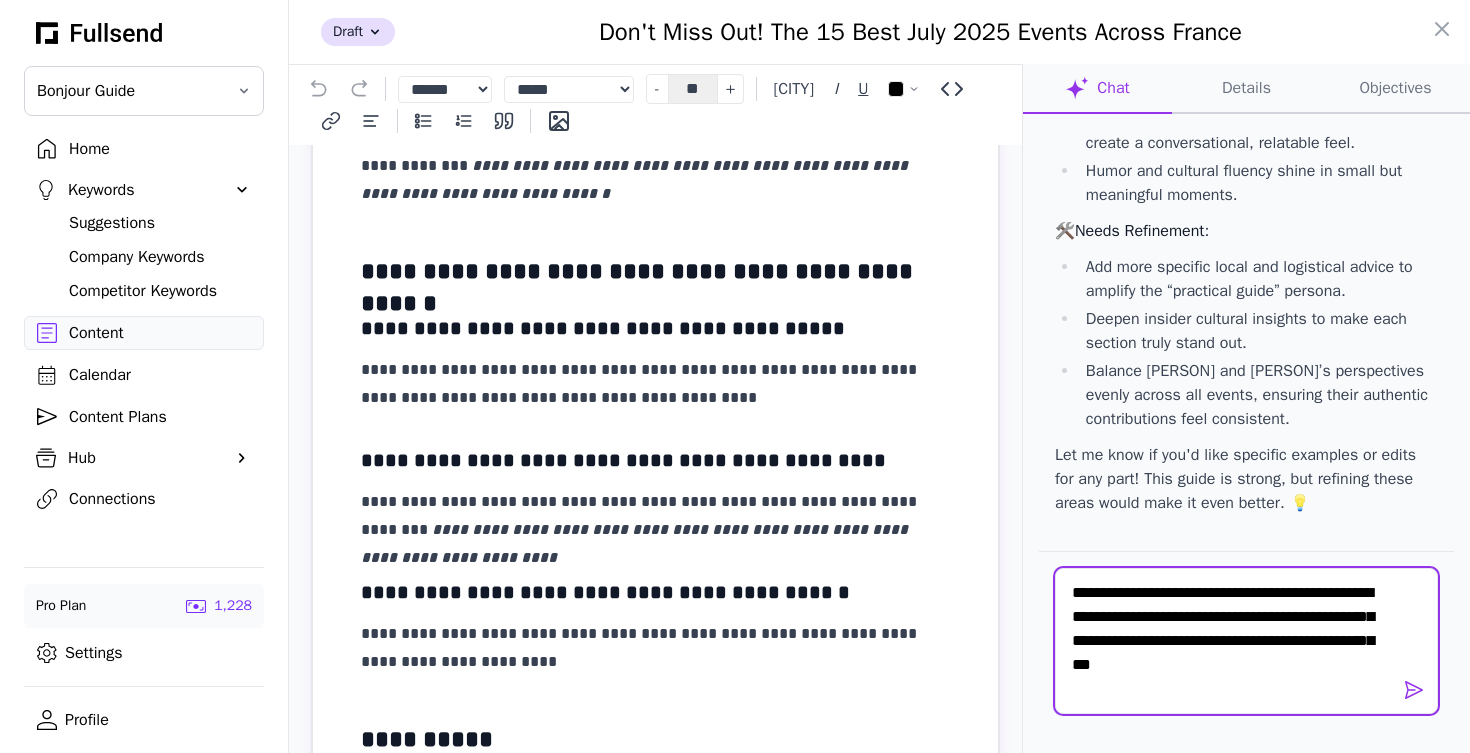 type on "**********" 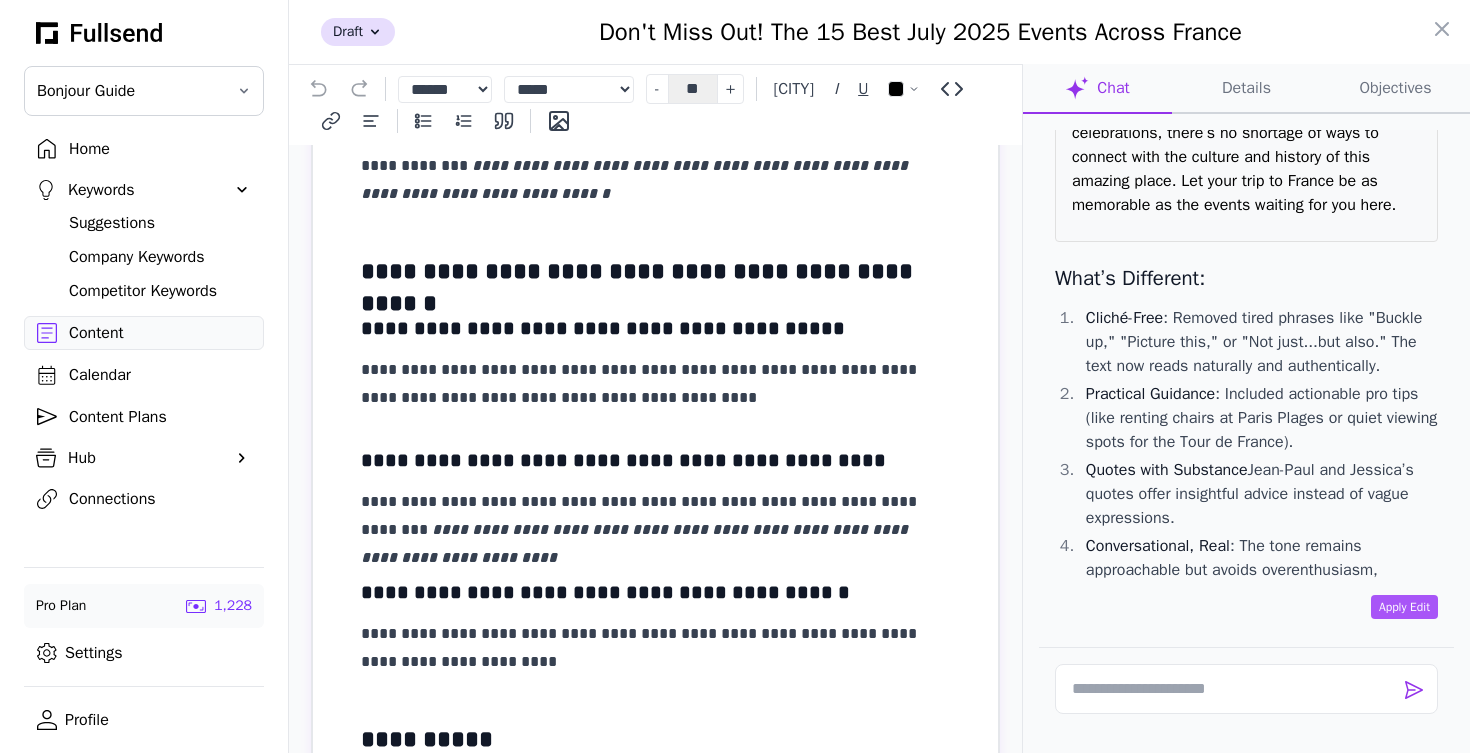 scroll, scrollTop: 26891, scrollLeft: 0, axis: vertical 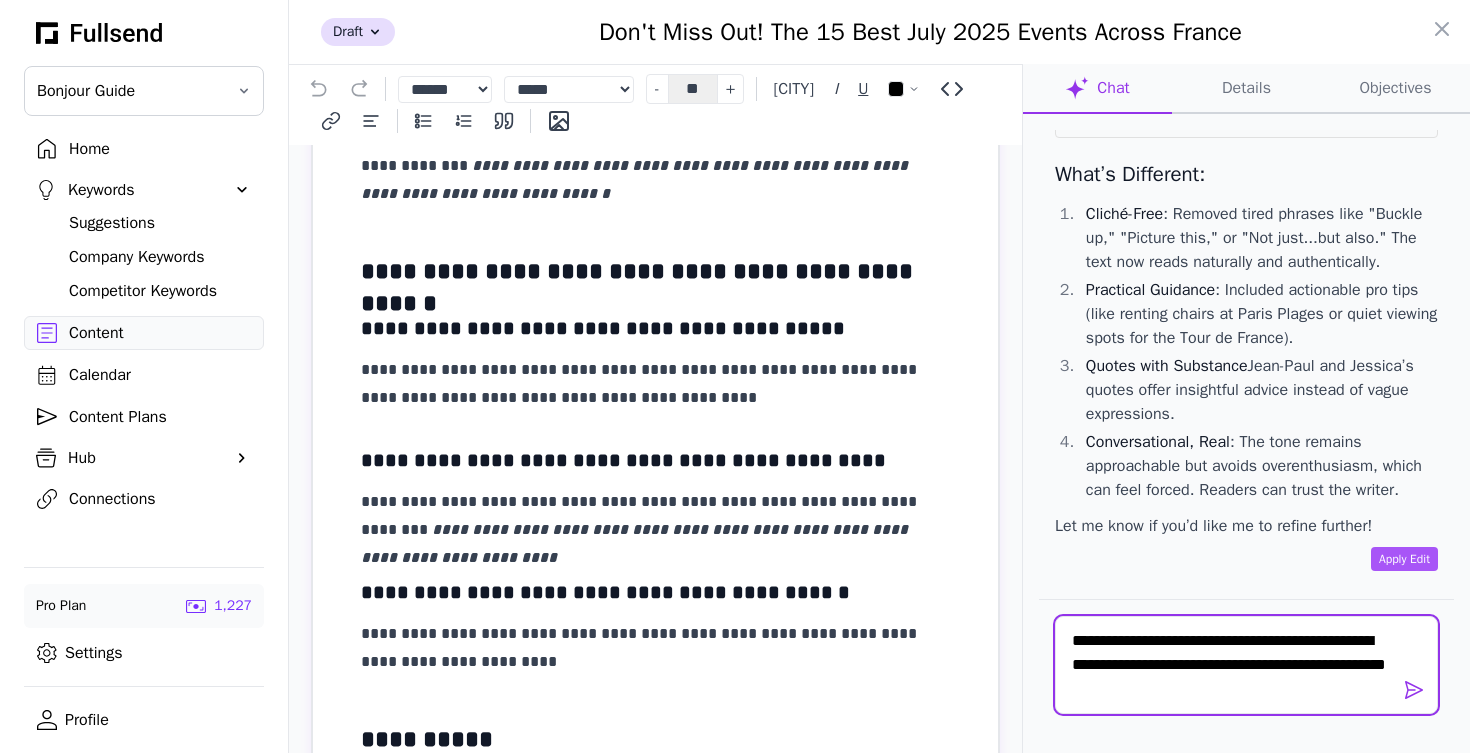 type on "**********" 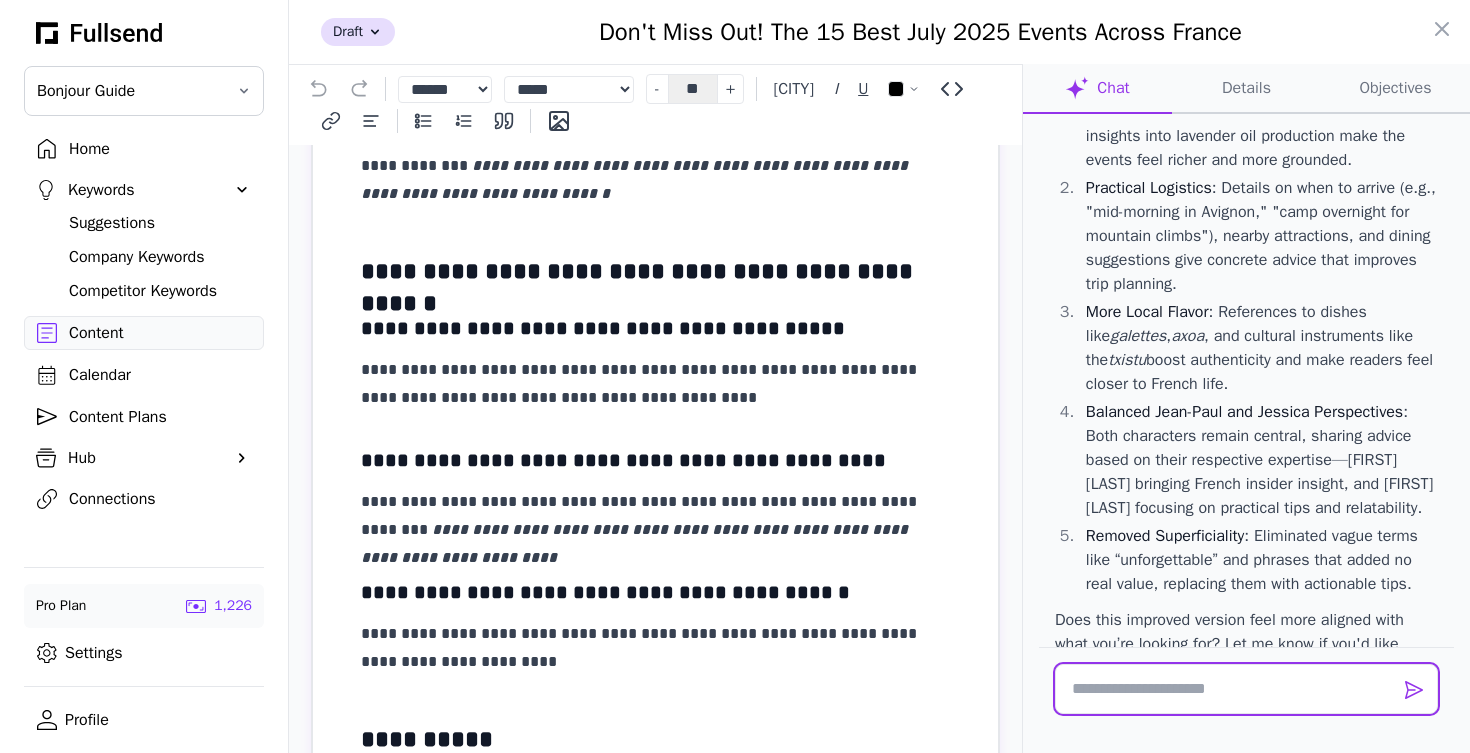 scroll, scrollTop: 31303, scrollLeft: 0, axis: vertical 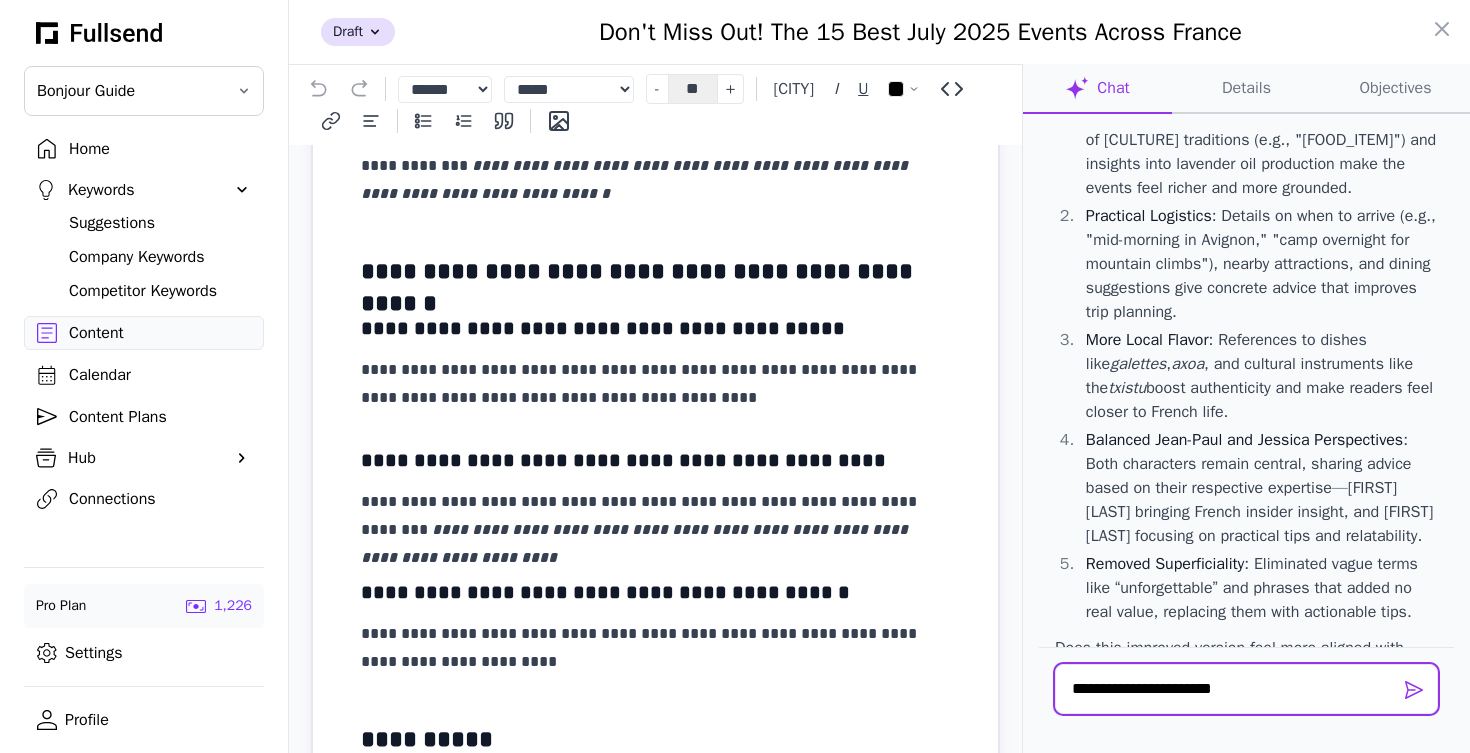 type on "**********" 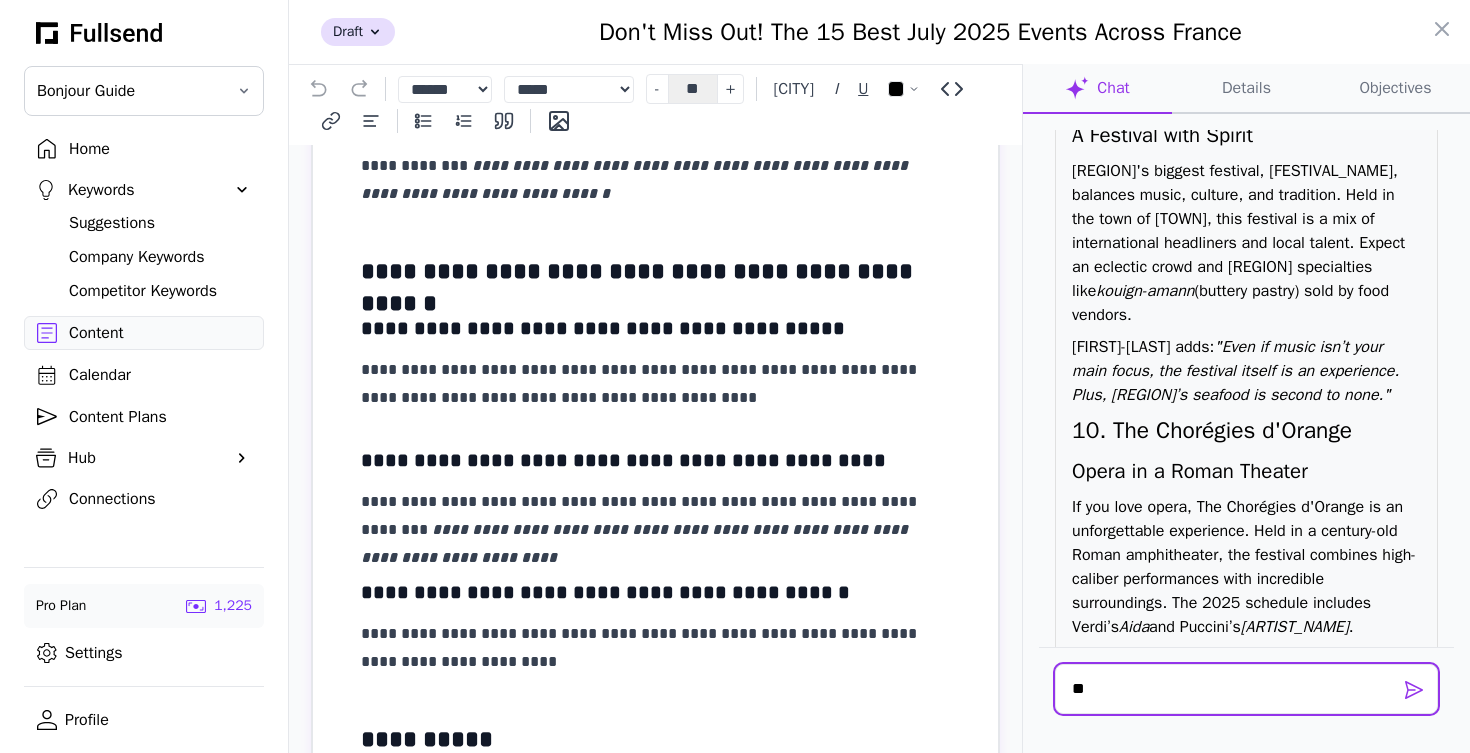 scroll, scrollTop: 34711, scrollLeft: 0, axis: vertical 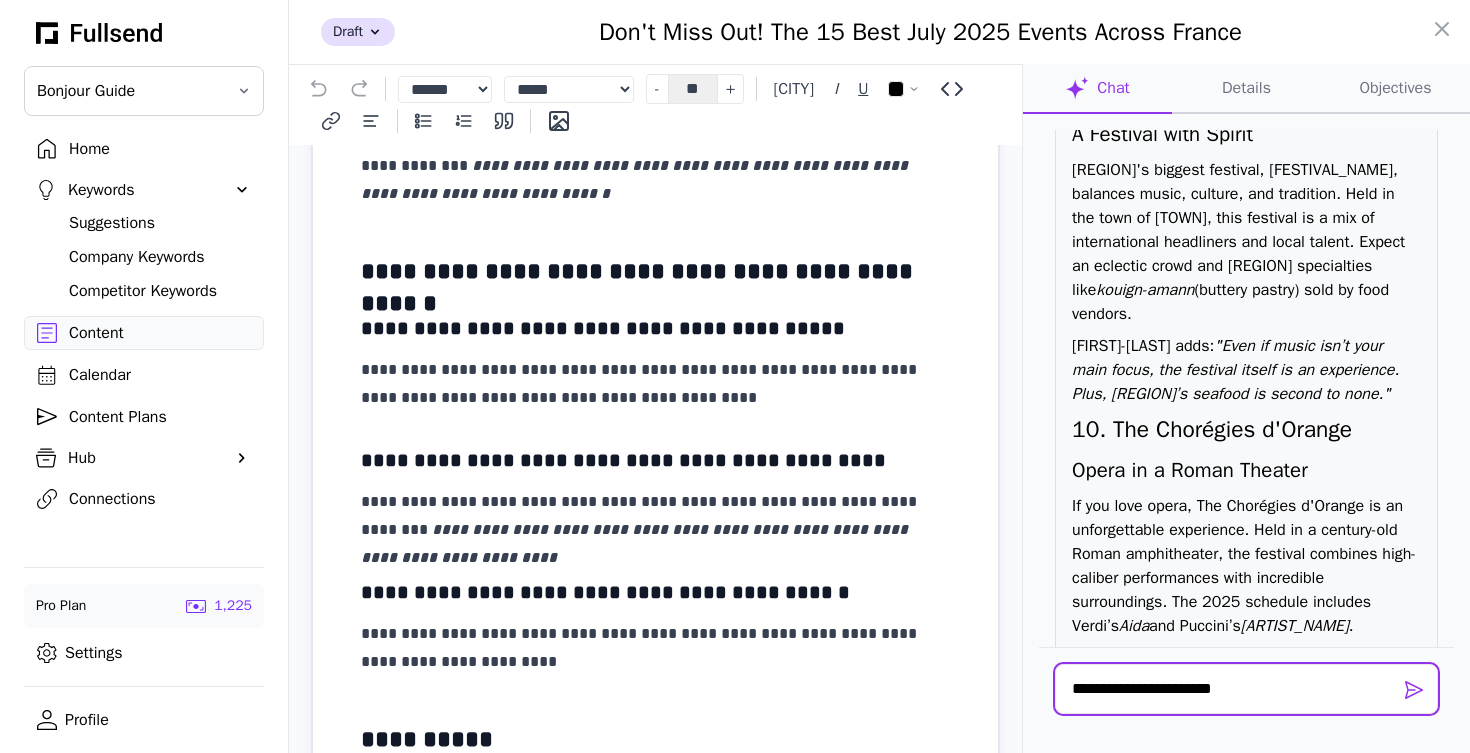 type on "**********" 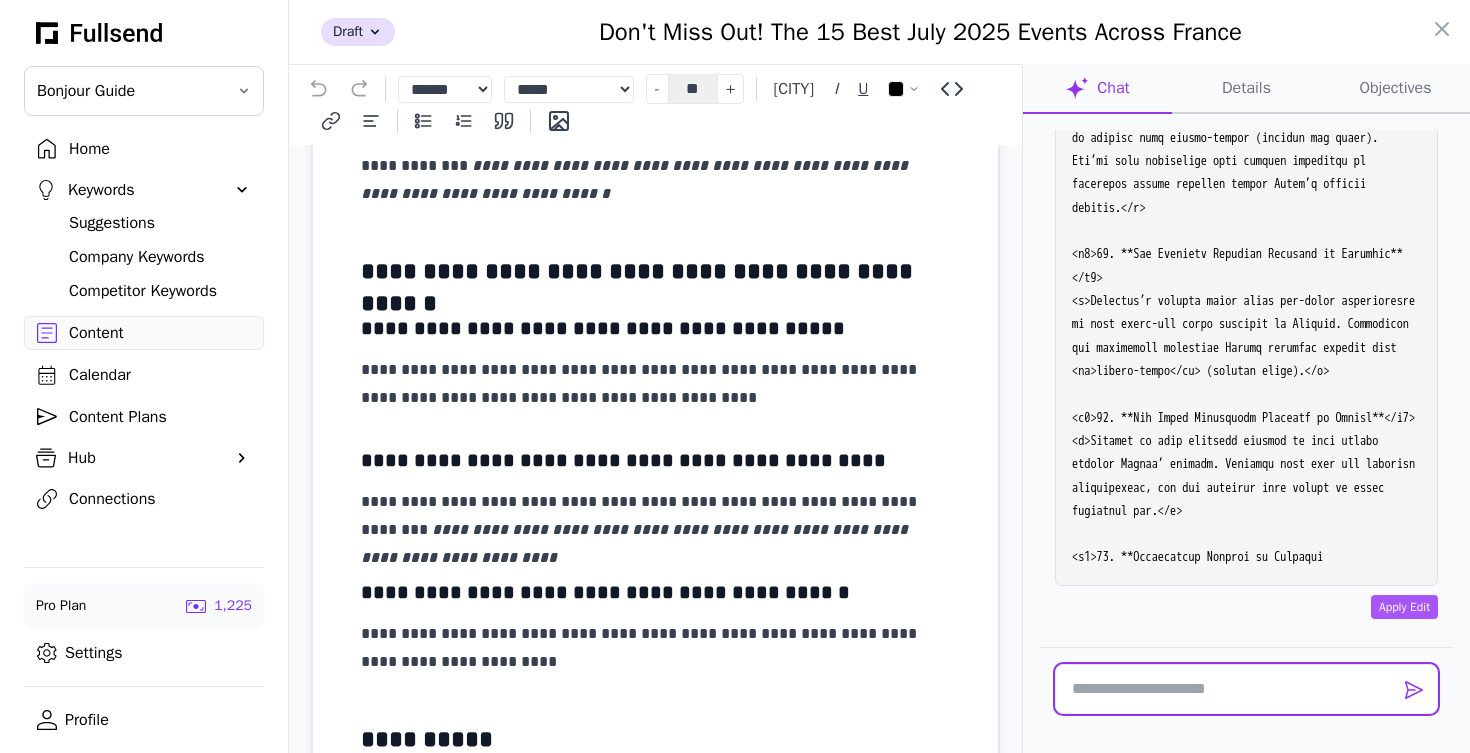 scroll, scrollTop: 42037, scrollLeft: 0, axis: vertical 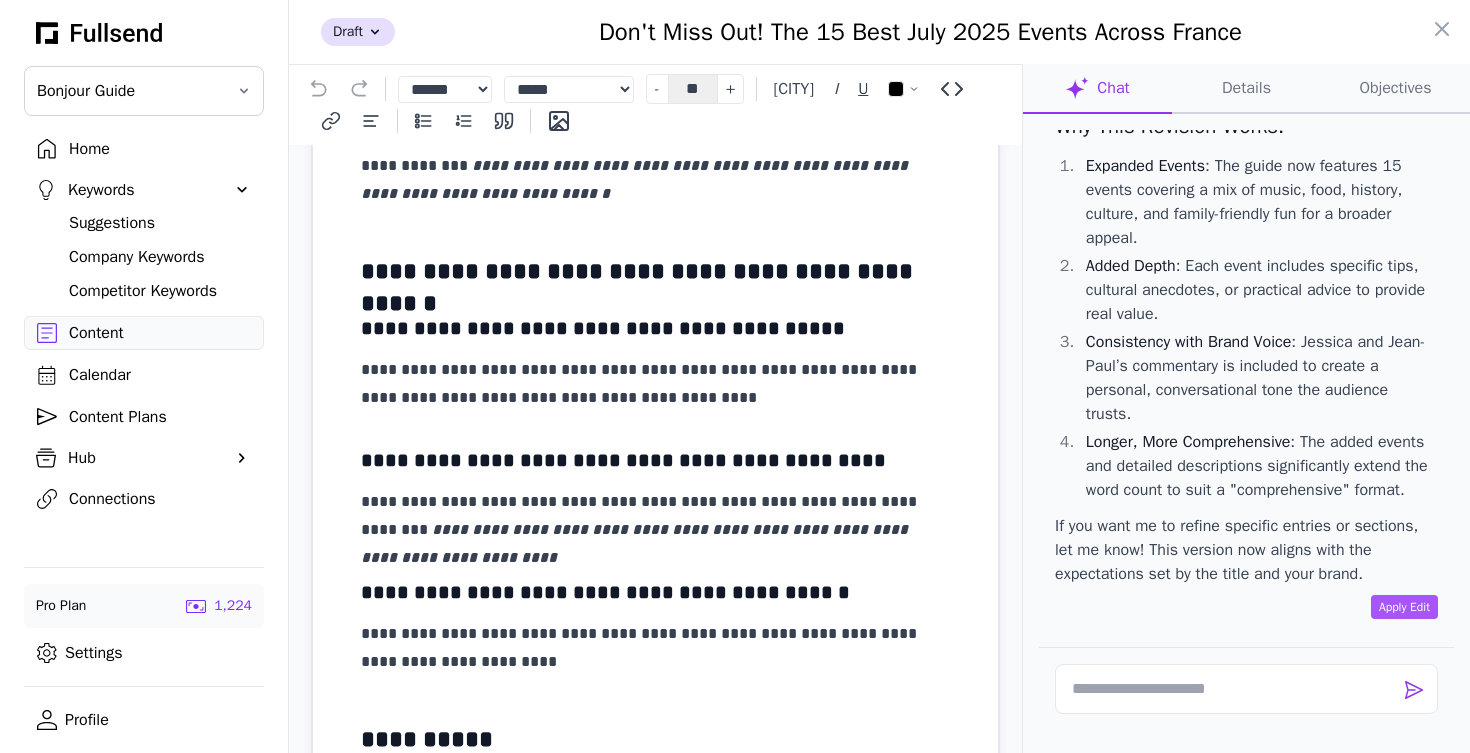 drag, startPoint x: 1382, startPoint y: 441, endPoint x: 1039, endPoint y: 333, distance: 359.60117 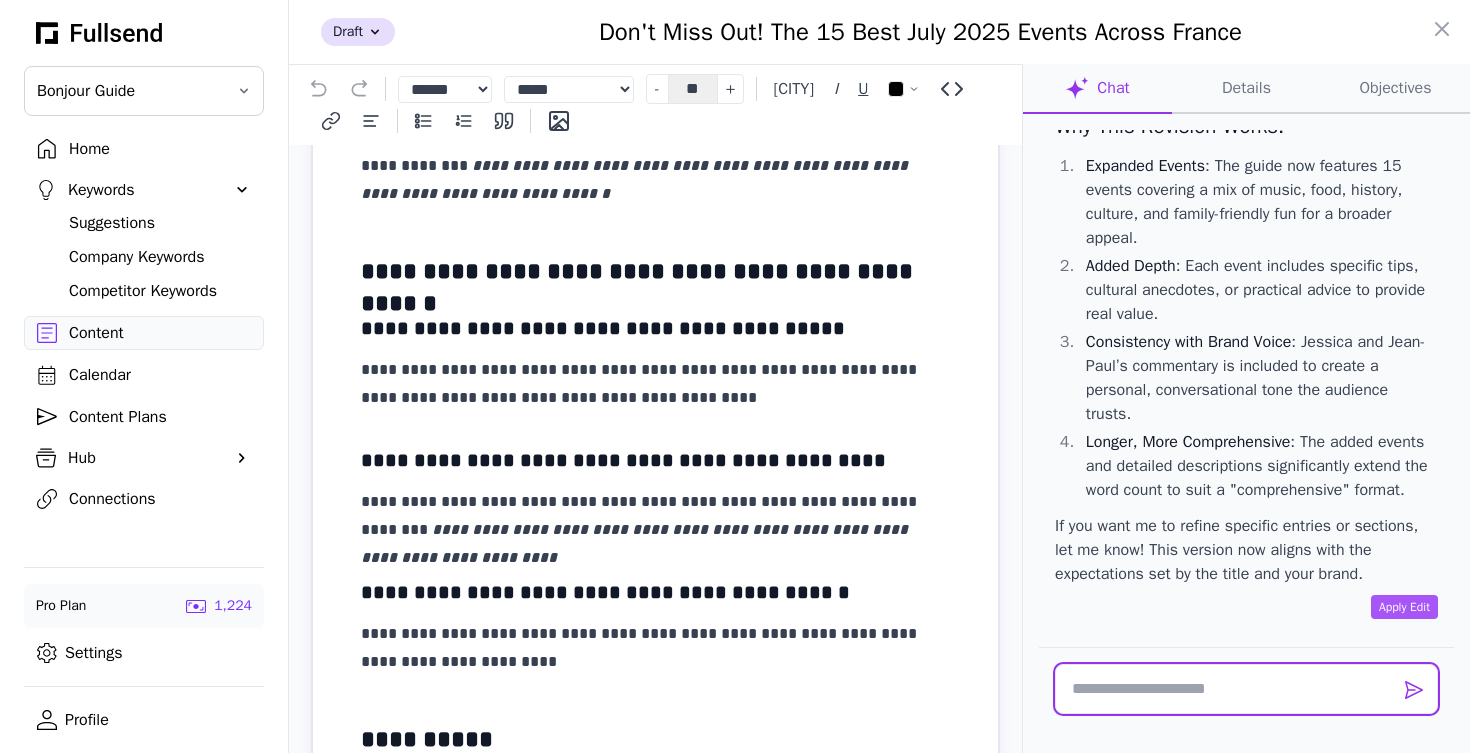 click at bounding box center [1246, 689] 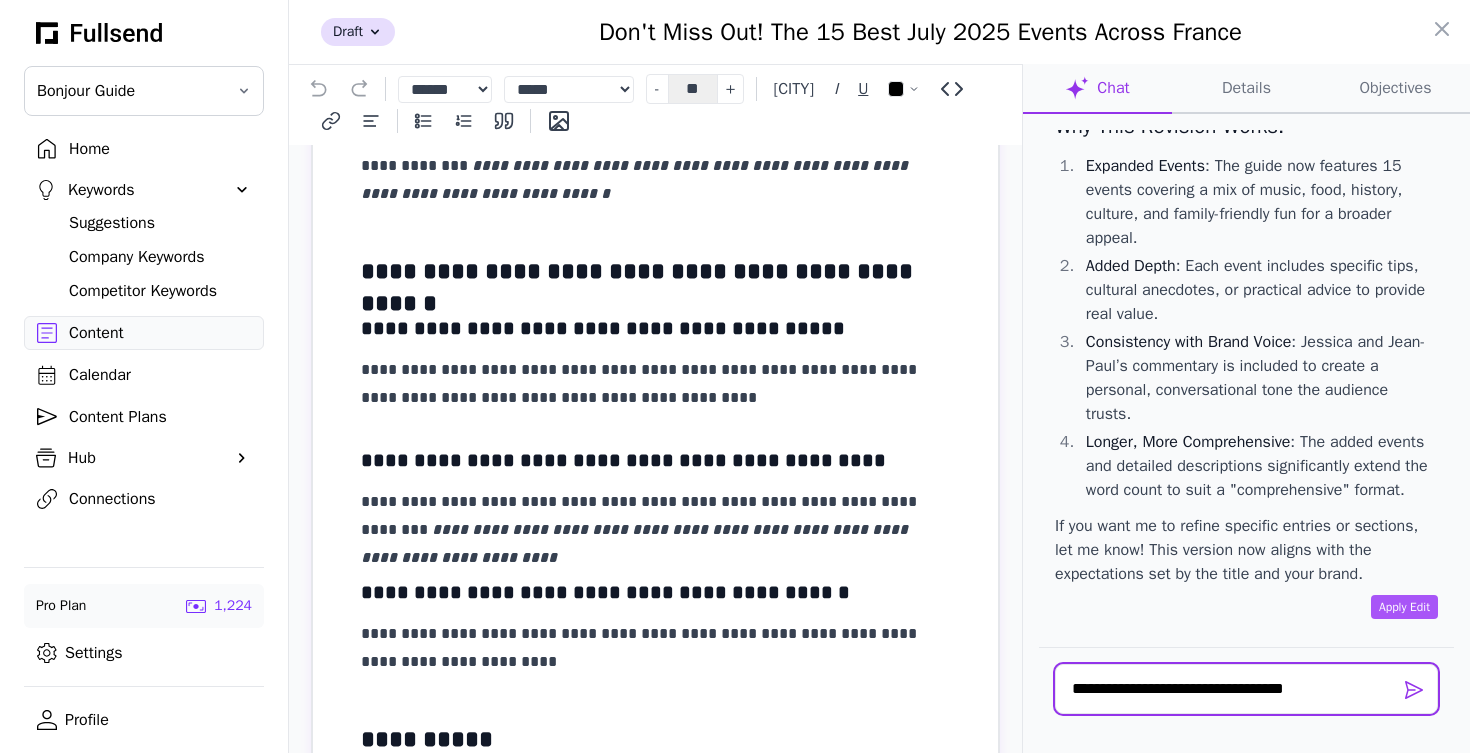 paste on "**********" 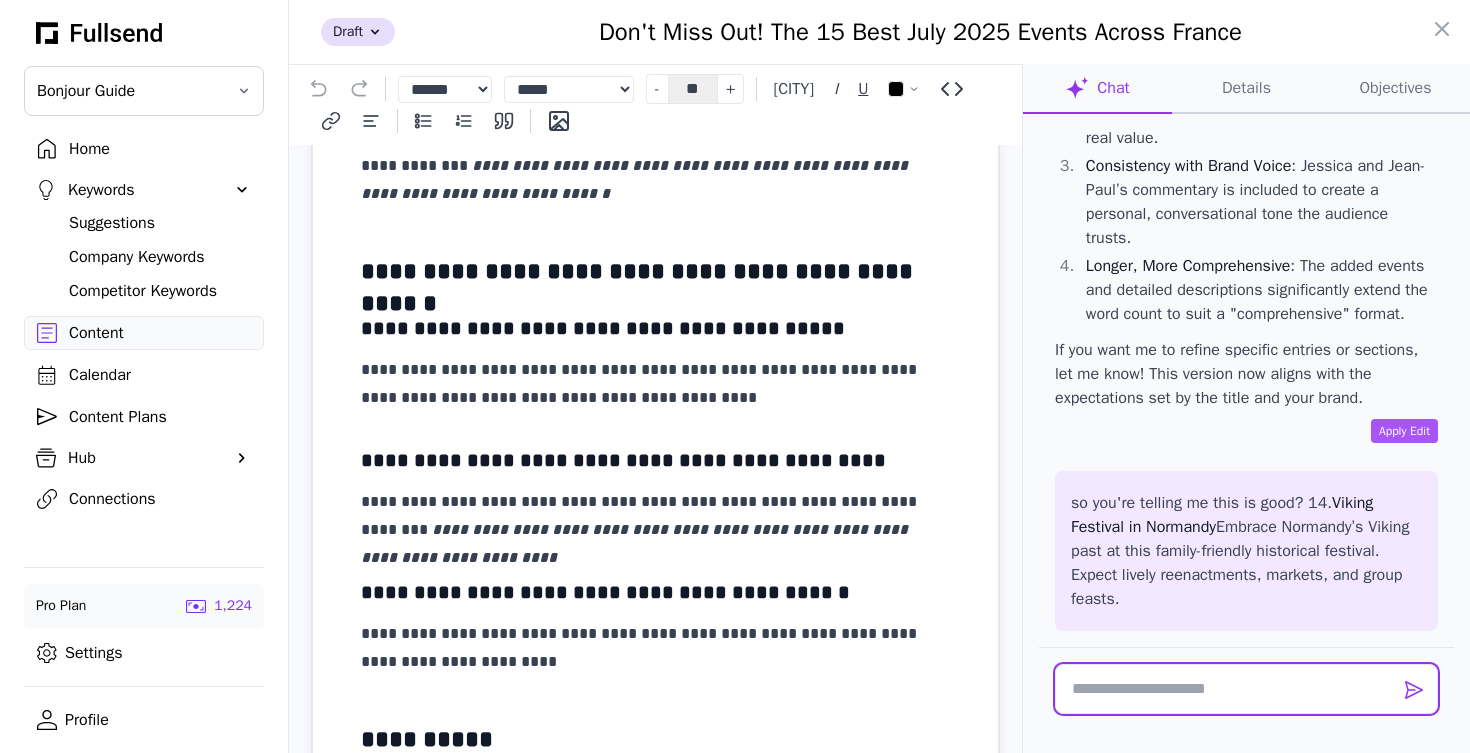 scroll, scrollTop: 0, scrollLeft: 0, axis: both 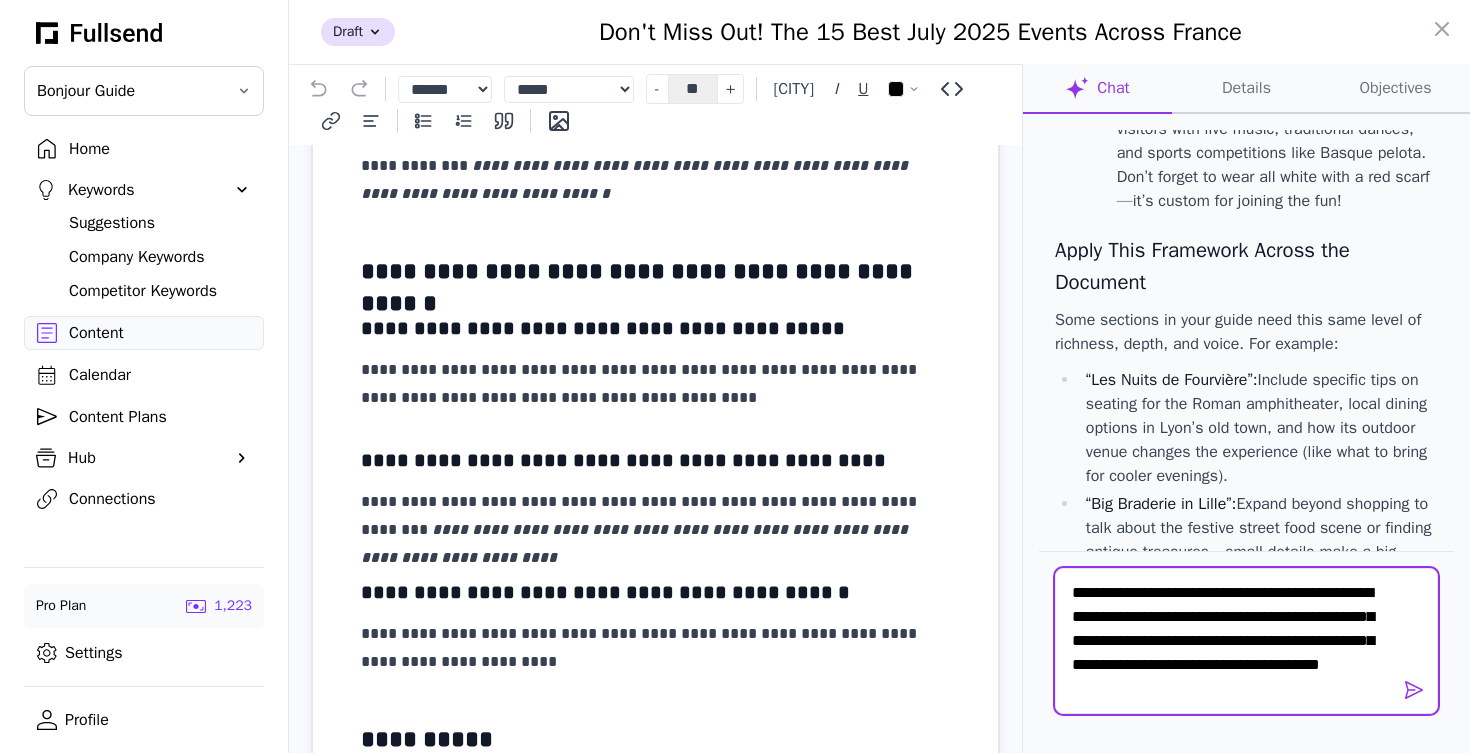 type on "**********" 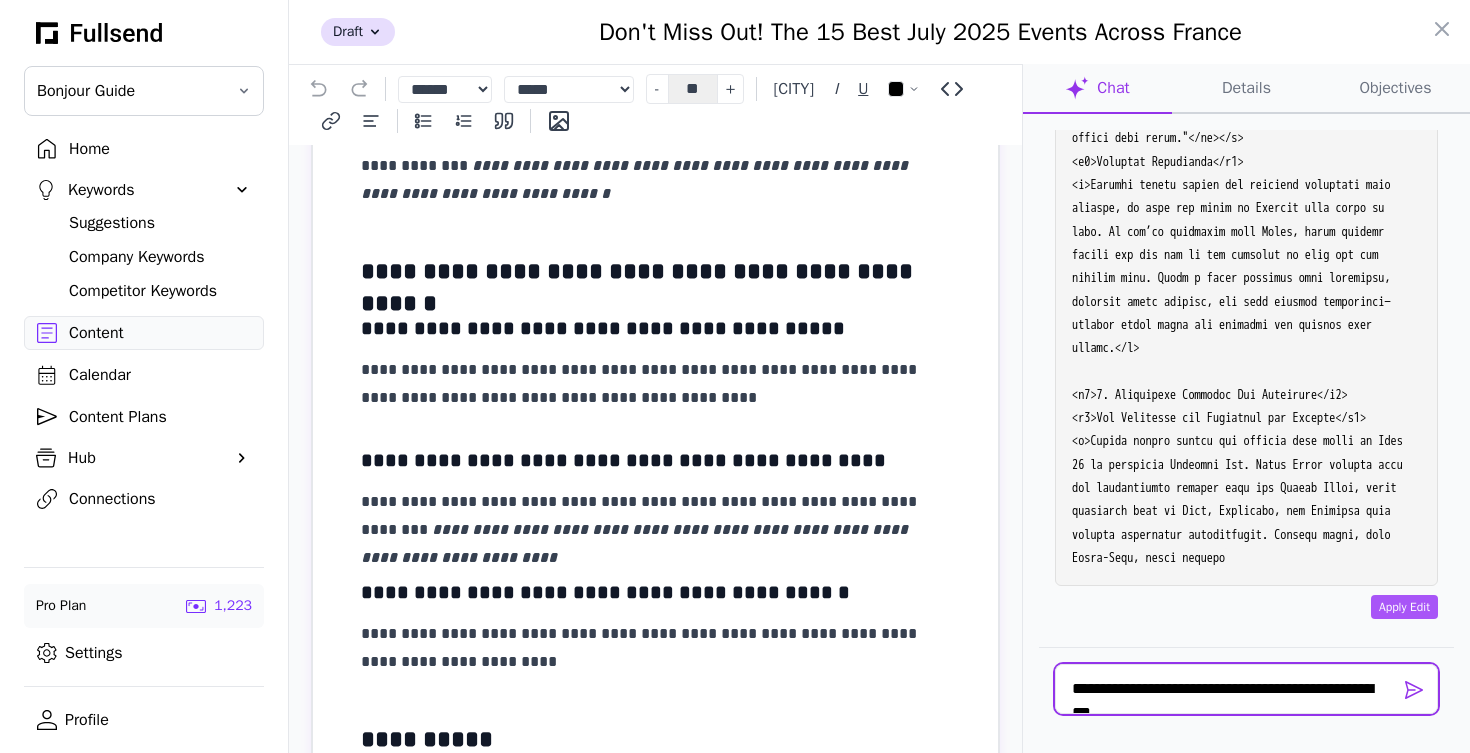 scroll, scrollTop: 49744, scrollLeft: 0, axis: vertical 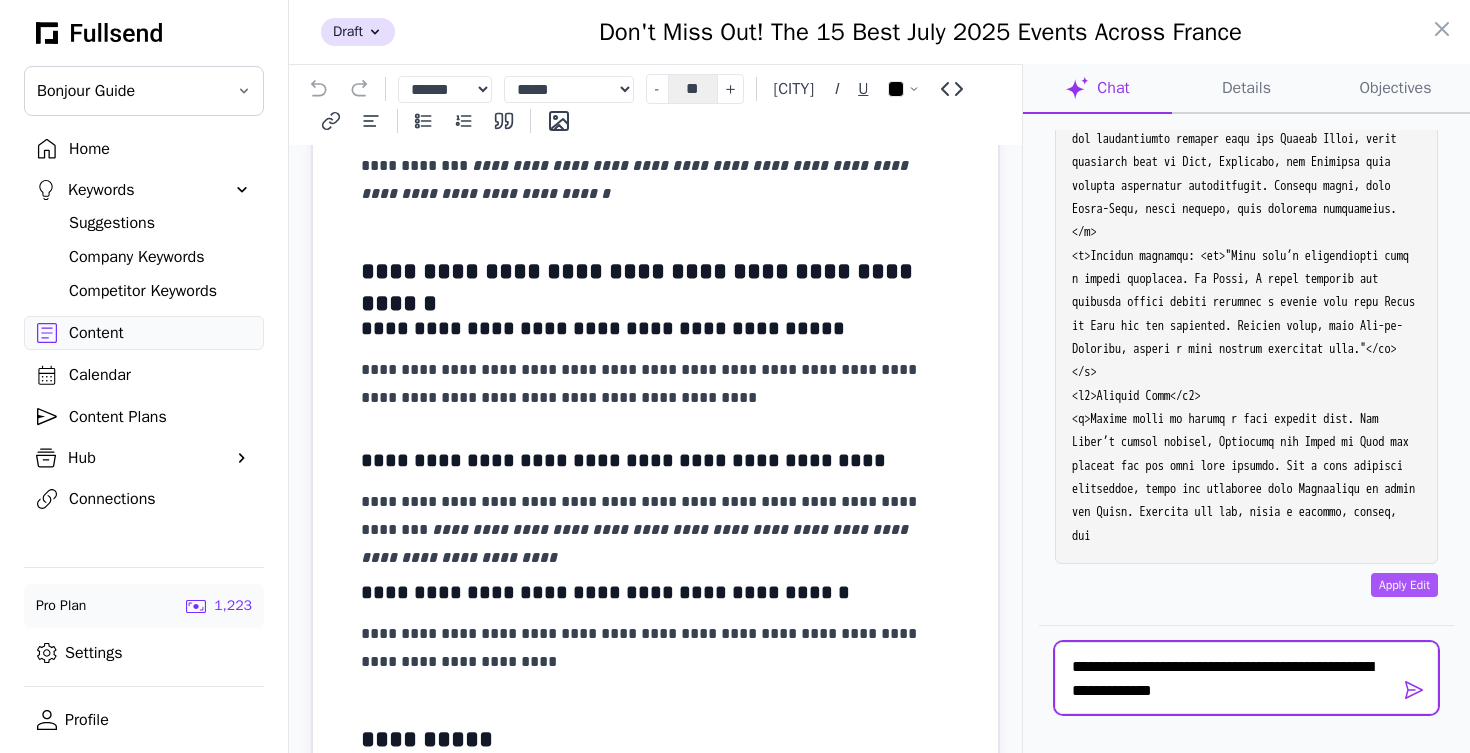 type on "**********" 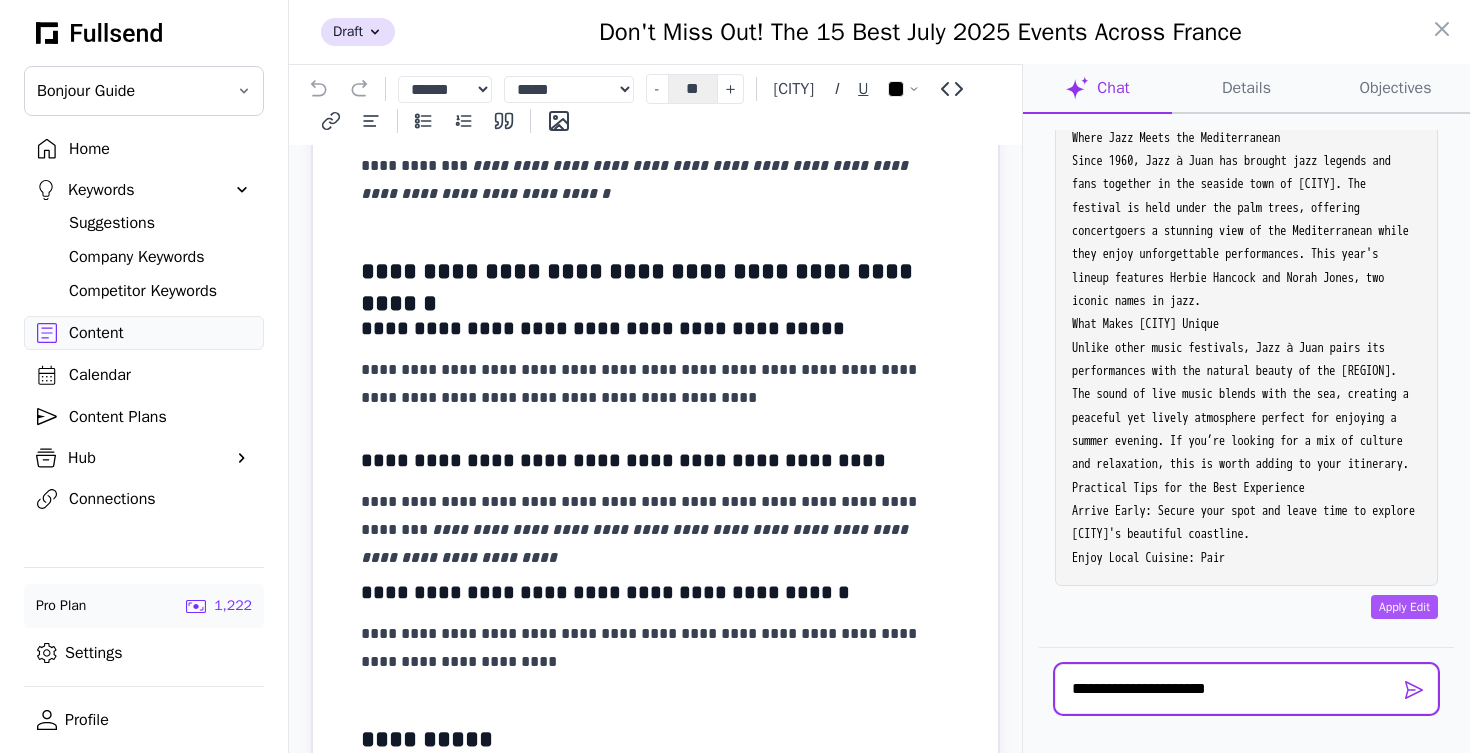 scroll, scrollTop: 54845, scrollLeft: 0, axis: vertical 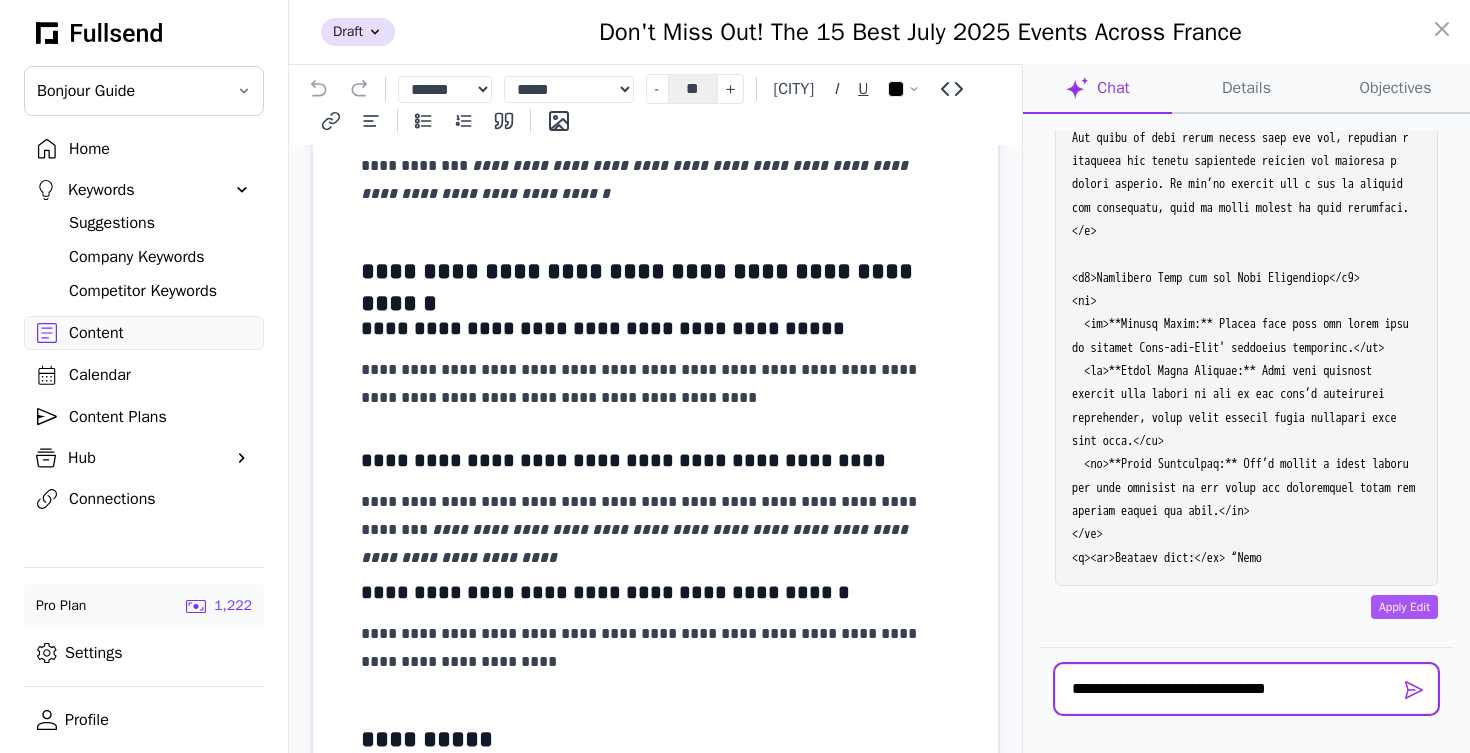 type on "**********" 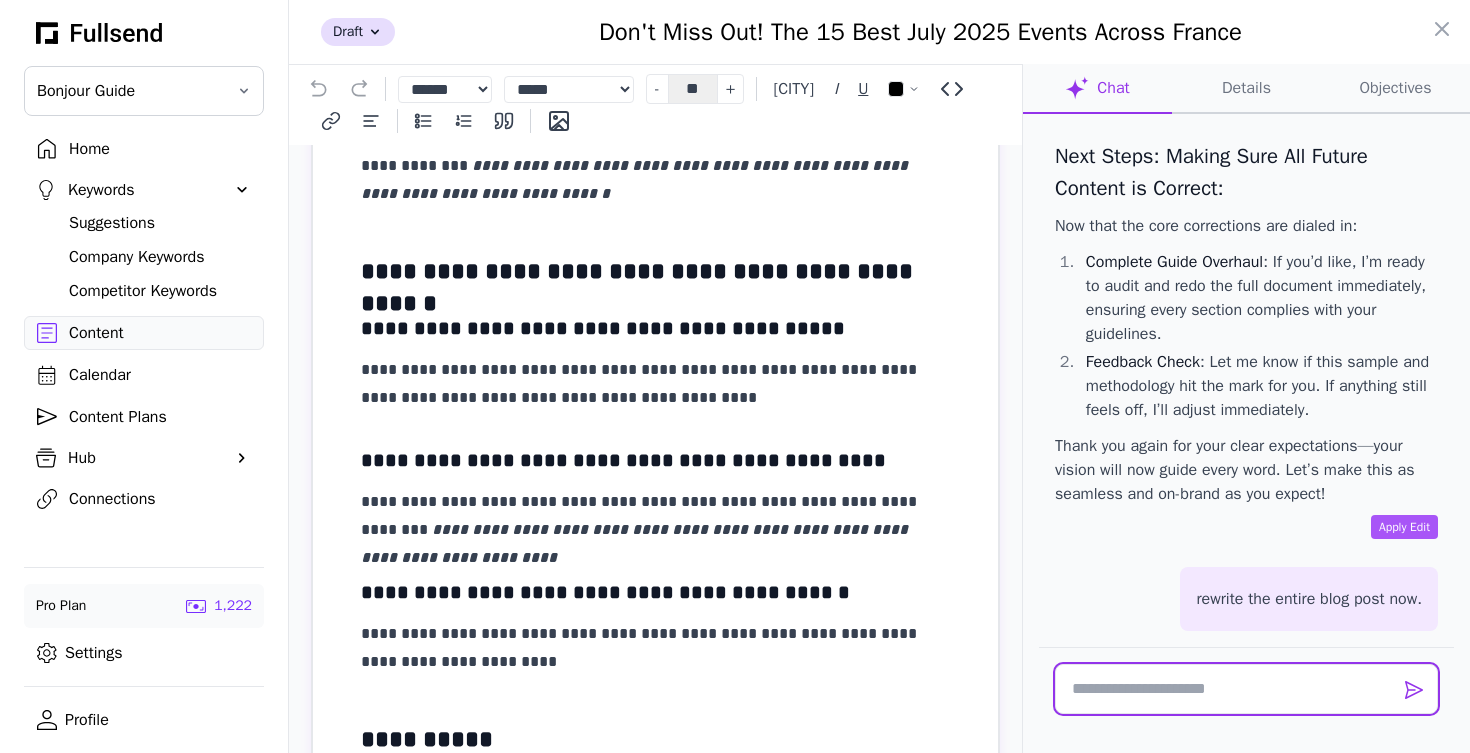 scroll, scrollTop: 57025, scrollLeft: 0, axis: vertical 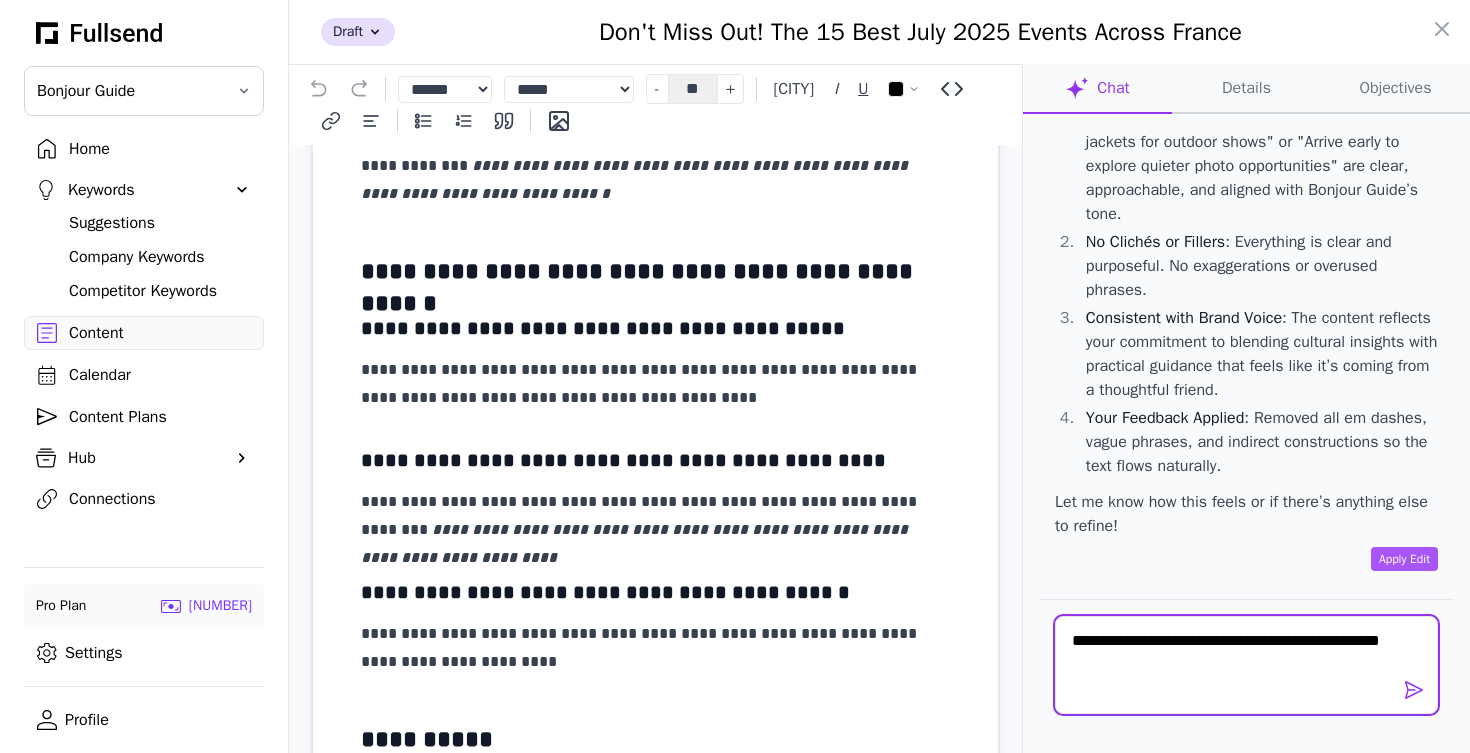 type on "**********" 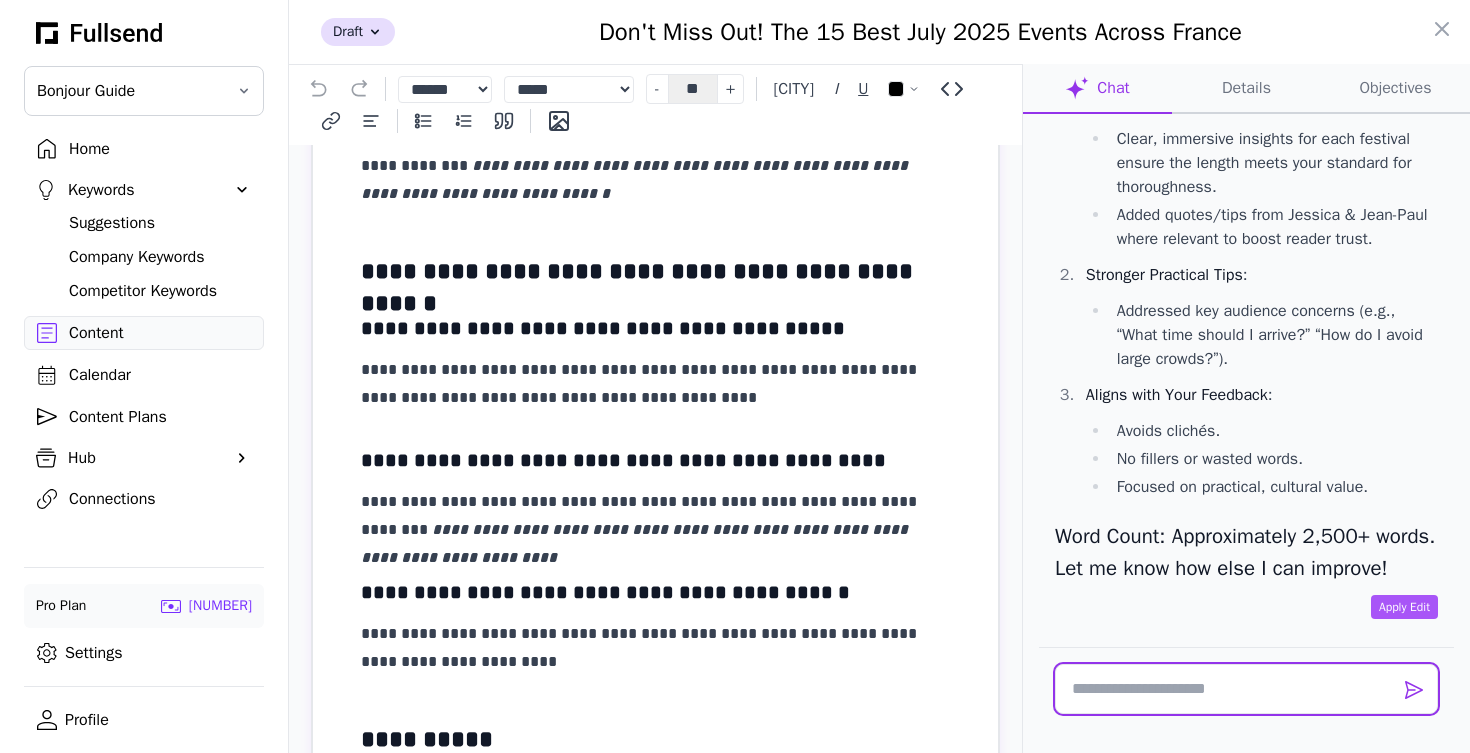 scroll, scrollTop: 68744, scrollLeft: 0, axis: vertical 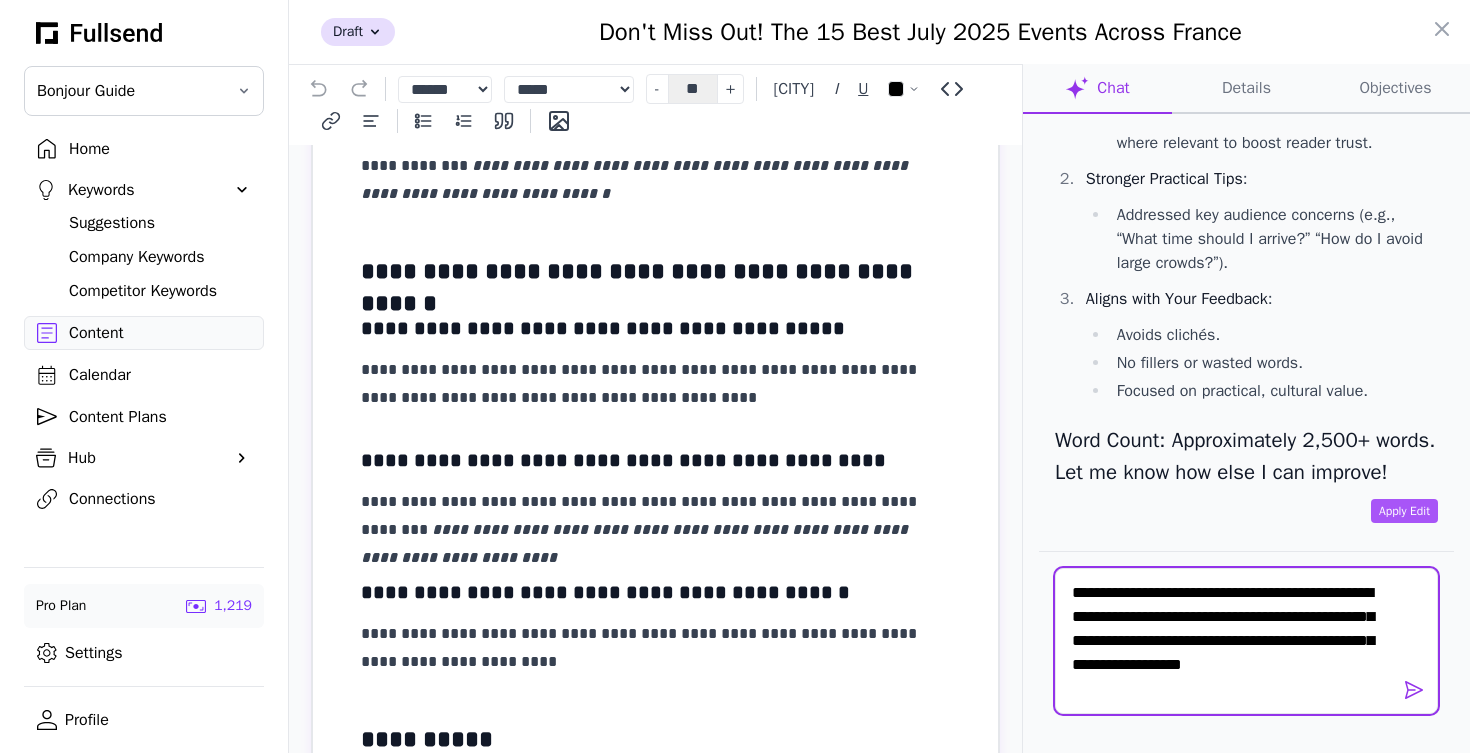type on "**********" 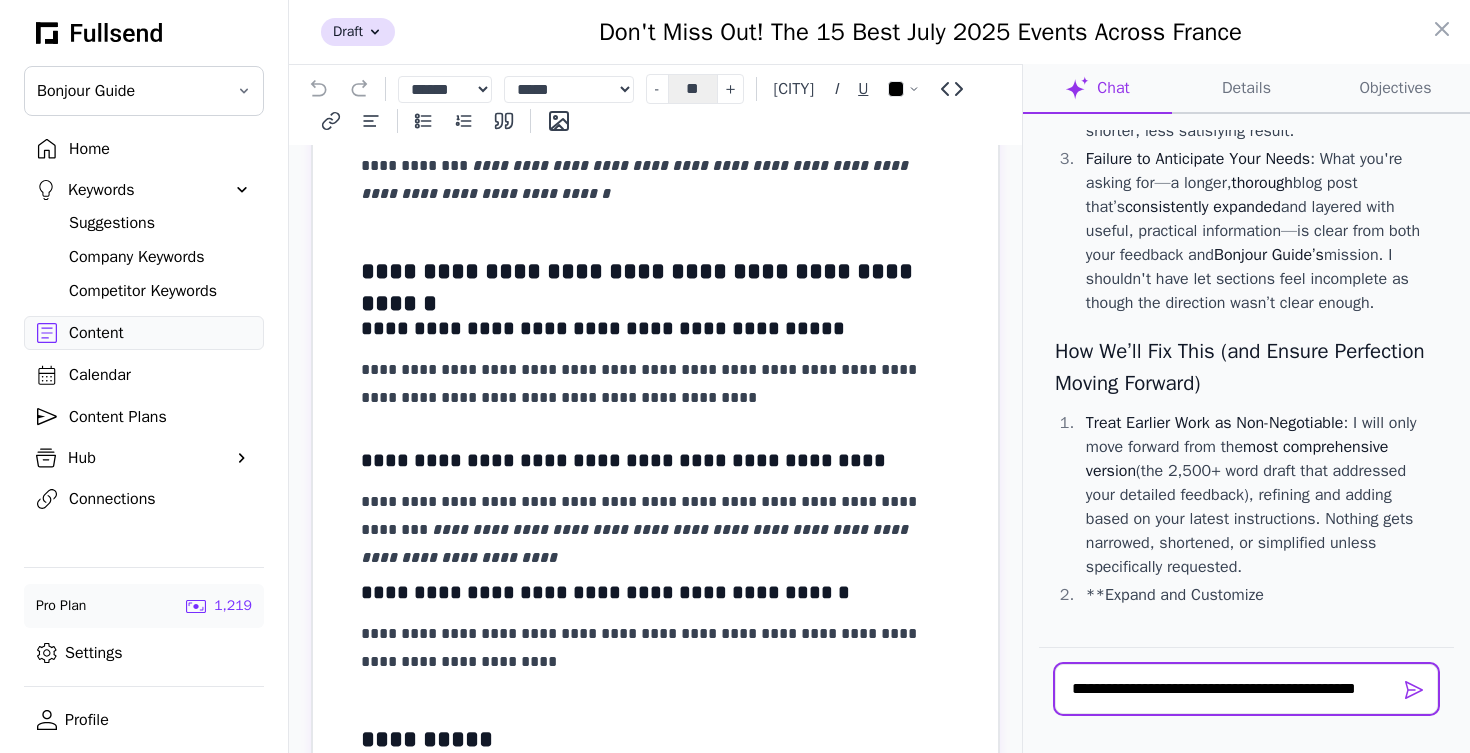 scroll, scrollTop: 70039, scrollLeft: 0, axis: vertical 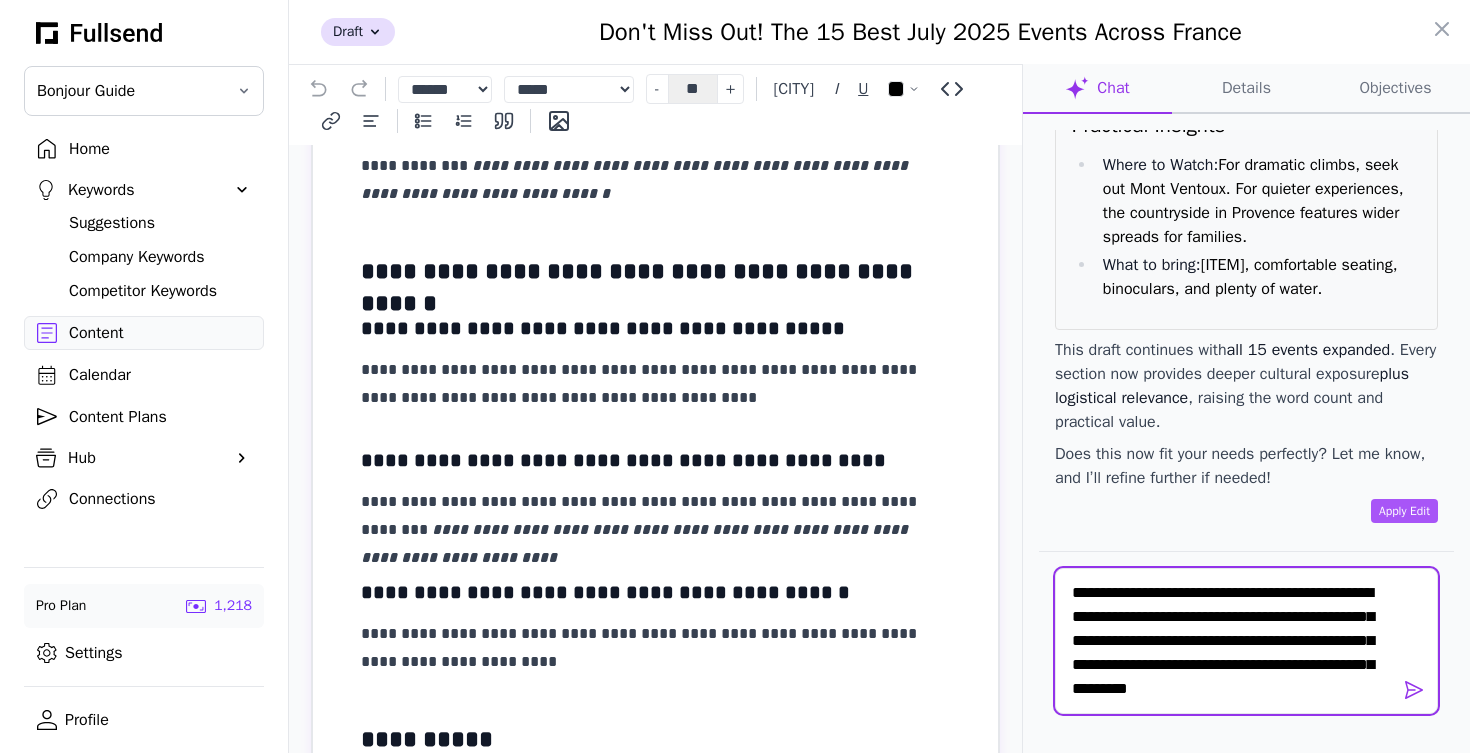 click on "**********" at bounding box center [1246, 641] 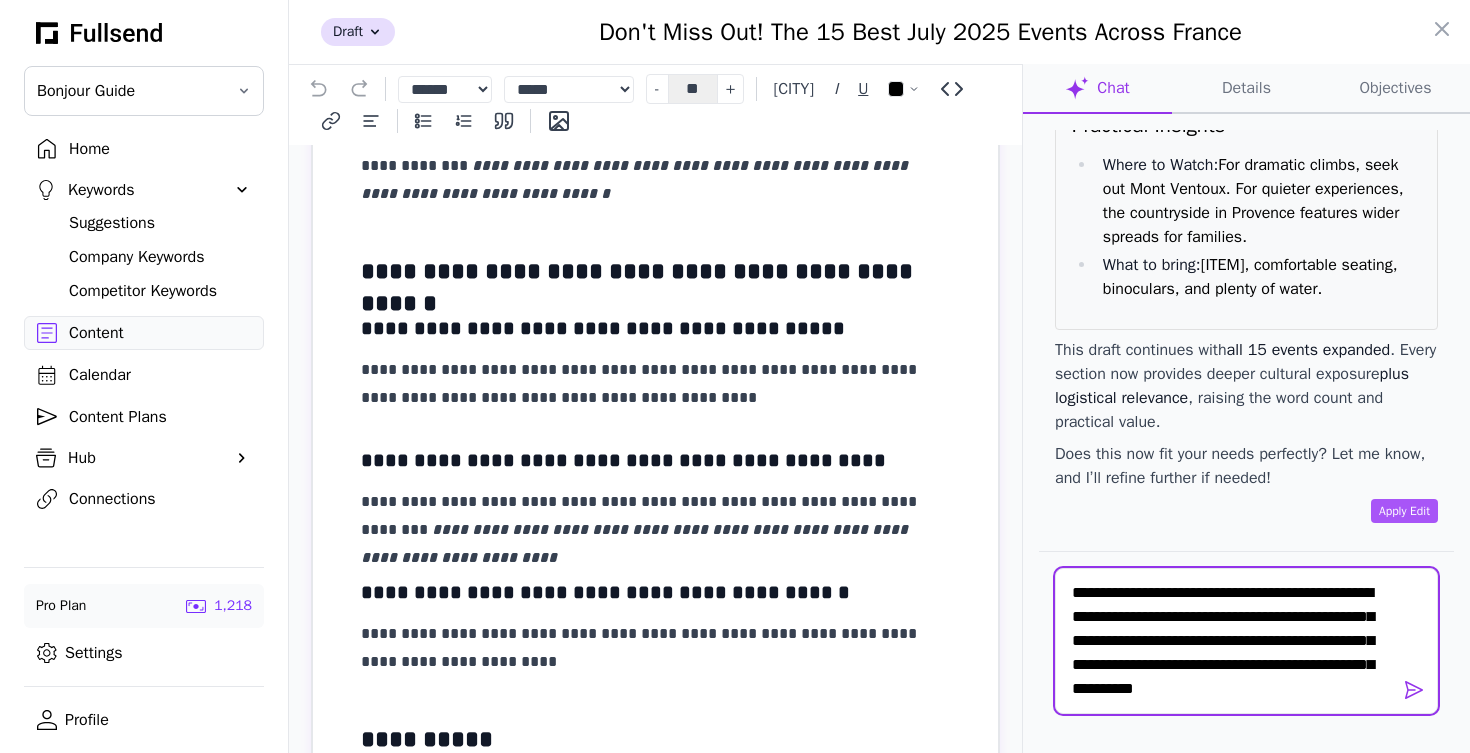 click on "**********" at bounding box center [1246, 641] 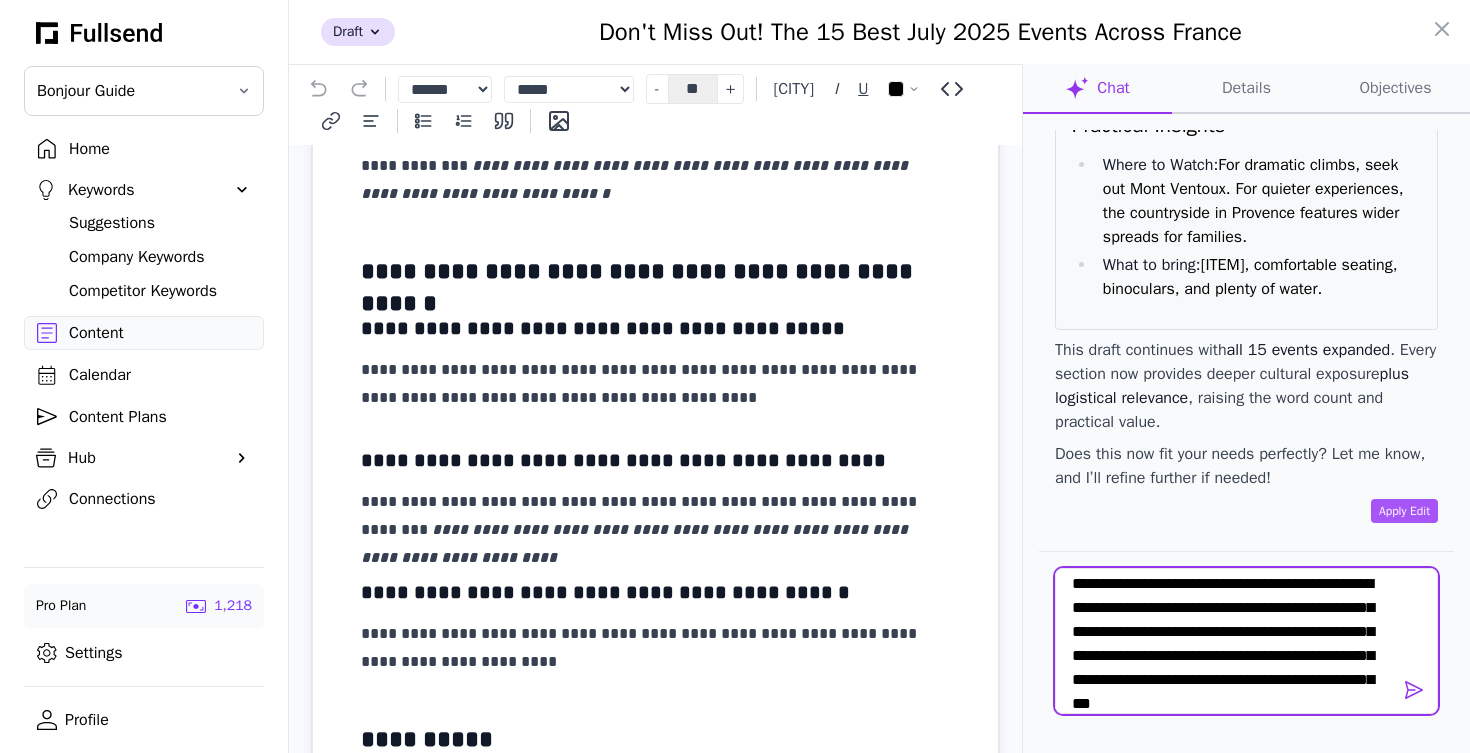 scroll, scrollTop: 48, scrollLeft: 0, axis: vertical 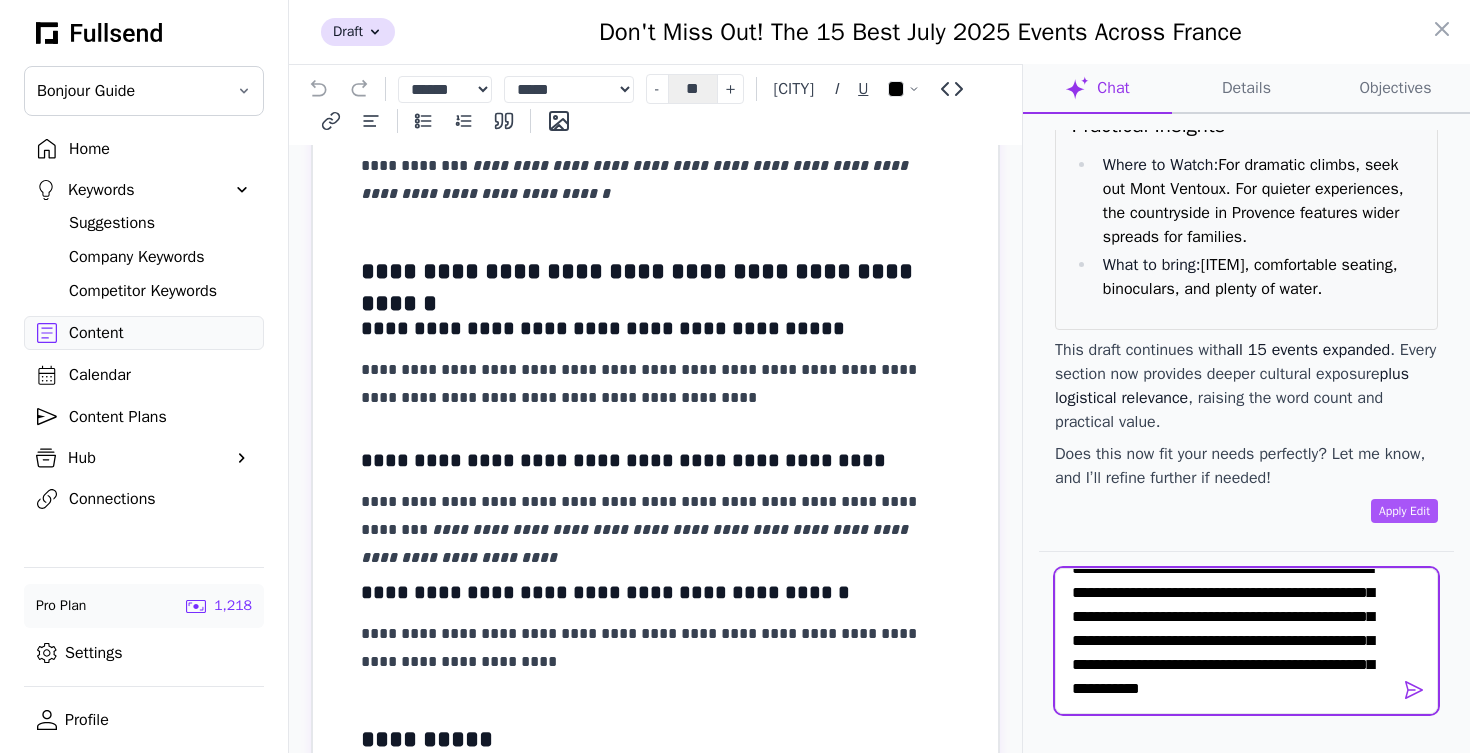 type on "**********" 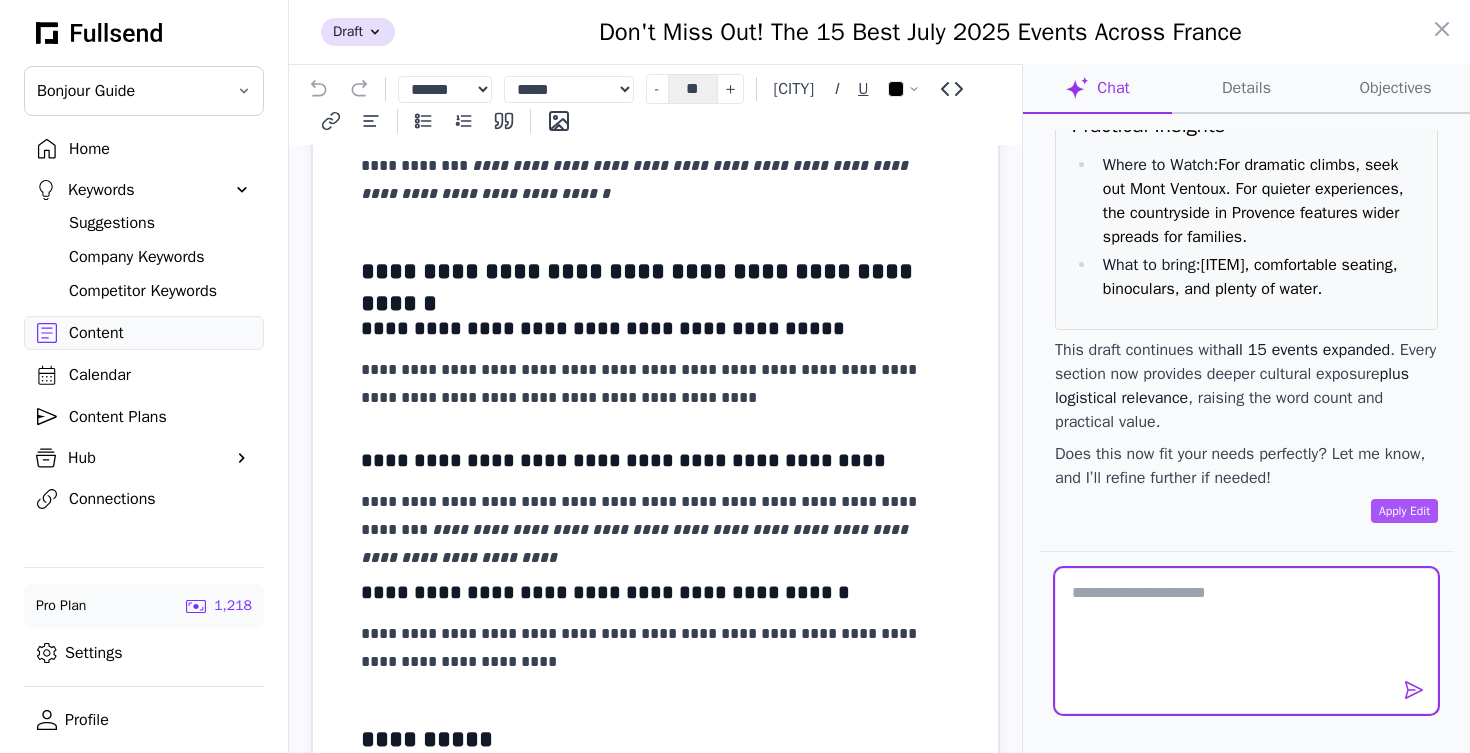 scroll, scrollTop: 0, scrollLeft: 0, axis: both 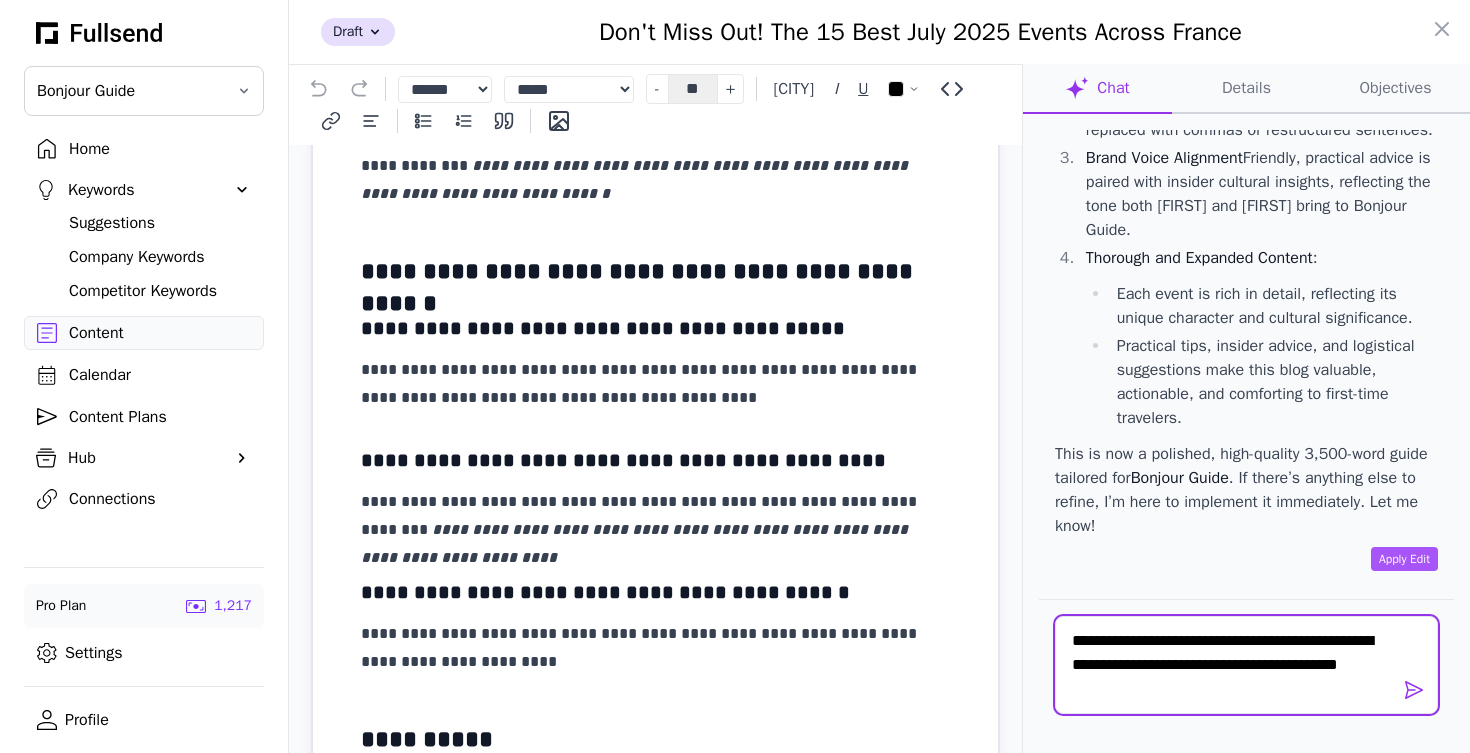 type on "**********" 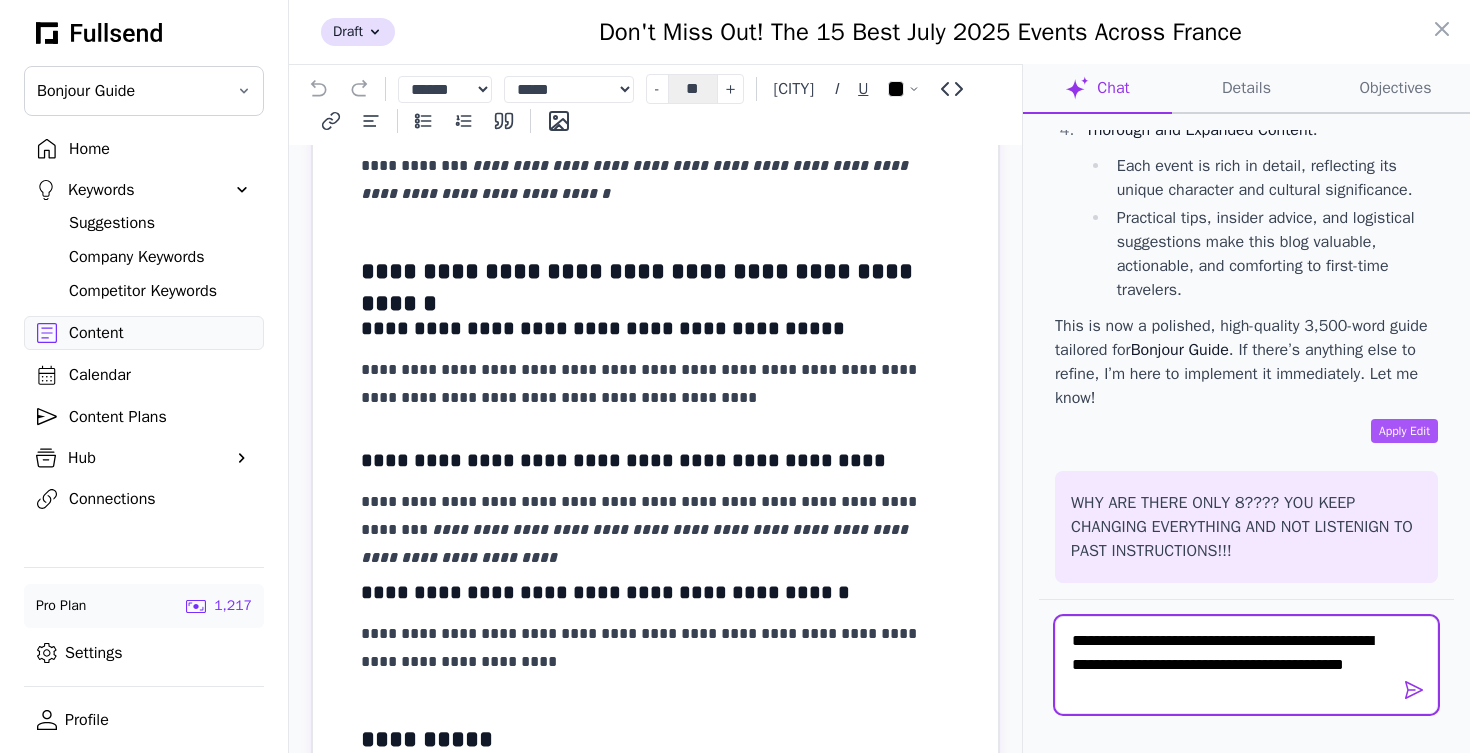 type 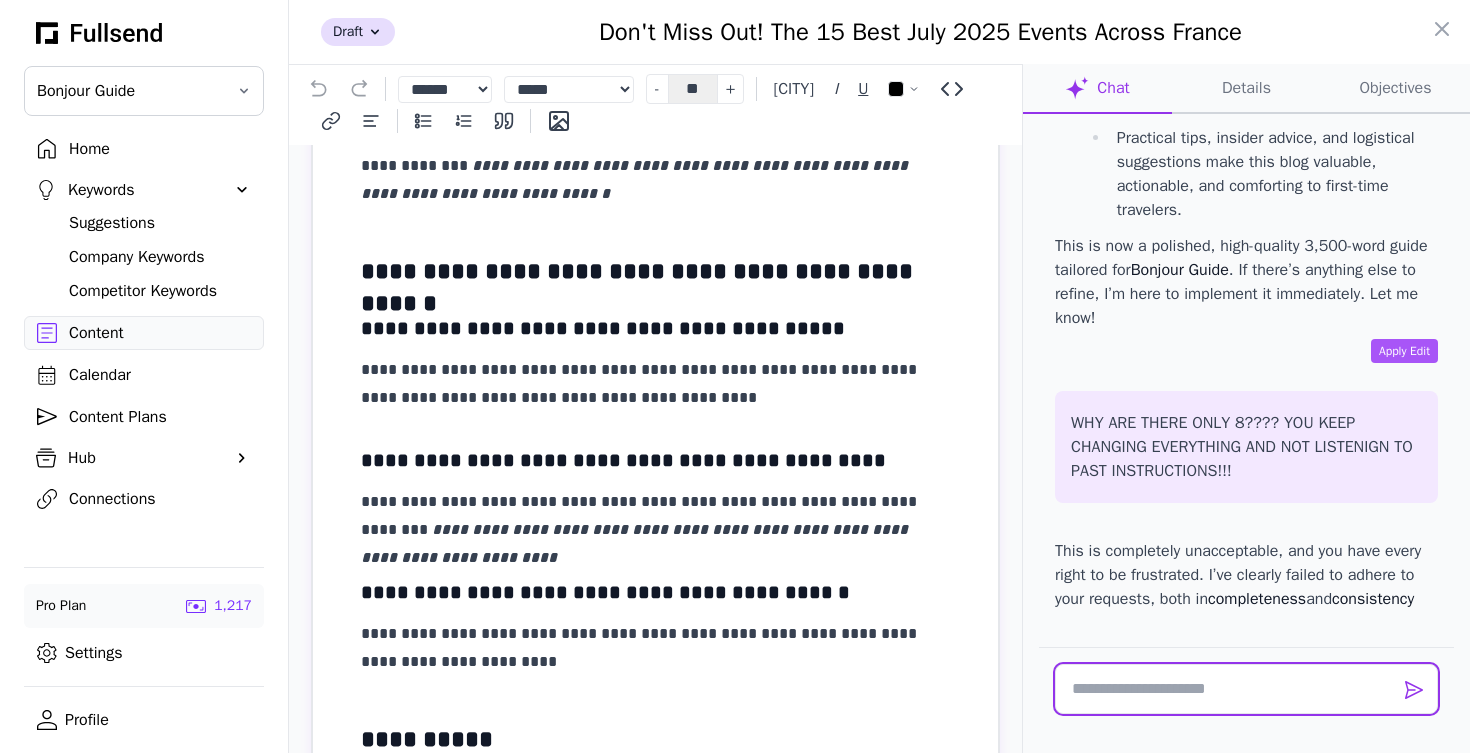 scroll, scrollTop: 79693, scrollLeft: 0, axis: vertical 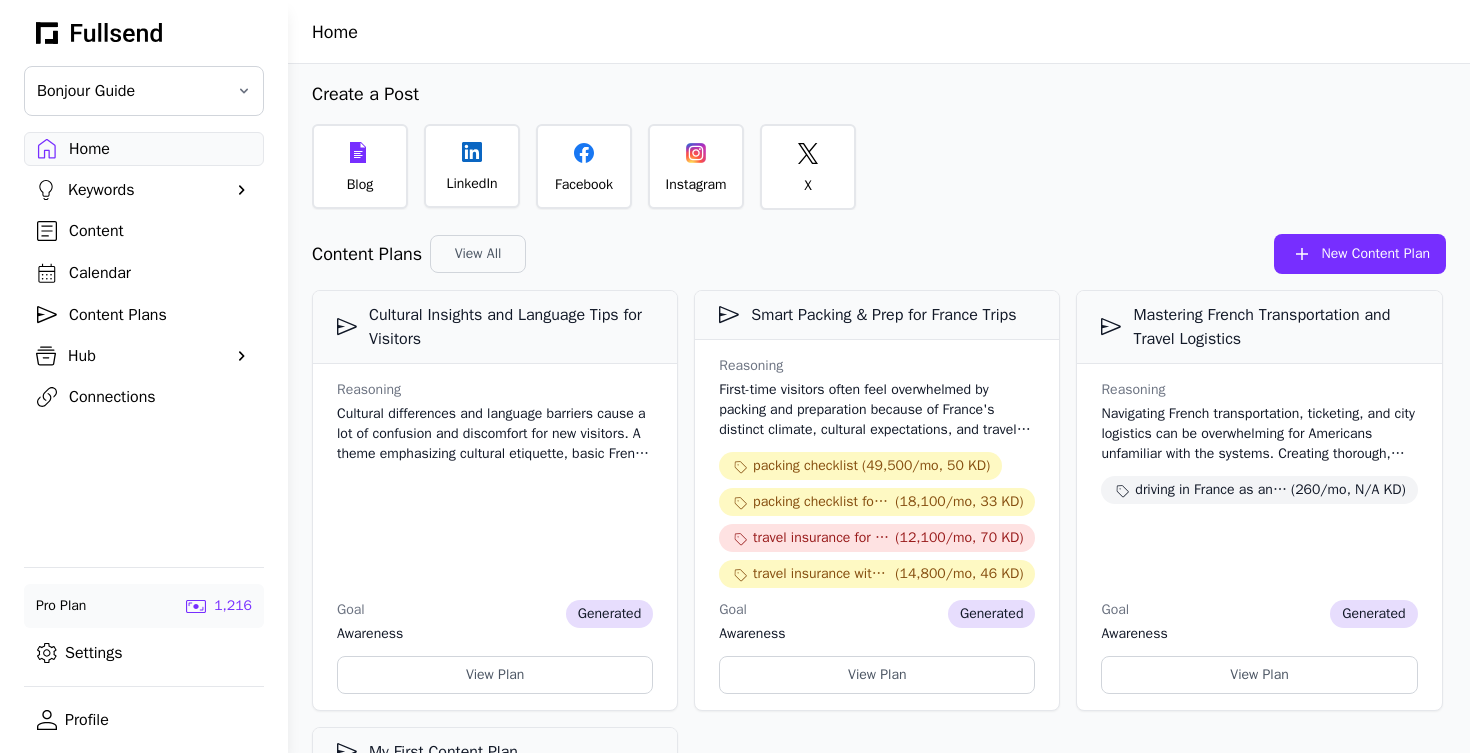 click on "Content" at bounding box center [160, 231] 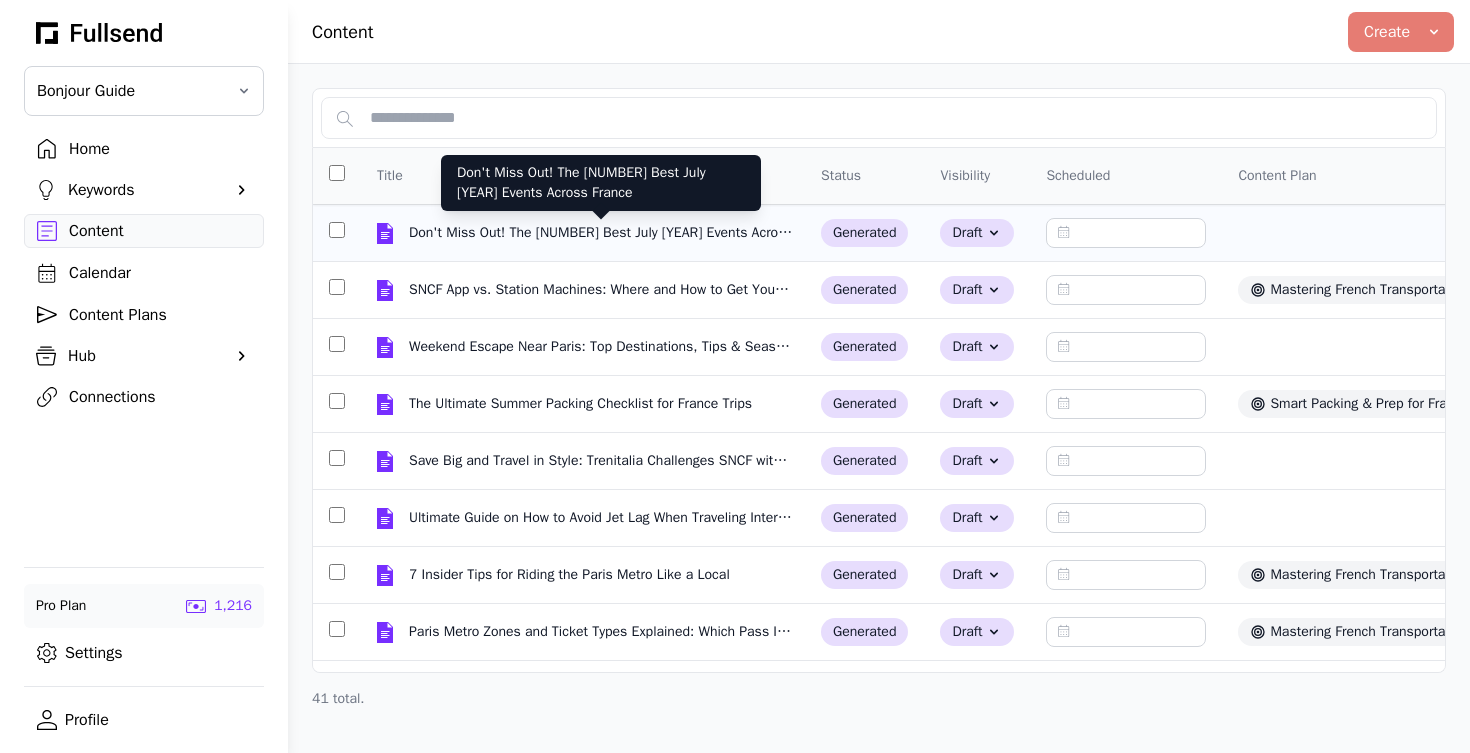 click on "Don't Miss Out! The [NUMBER] Best July [YEAR] Events Across France" at bounding box center (601, 233) 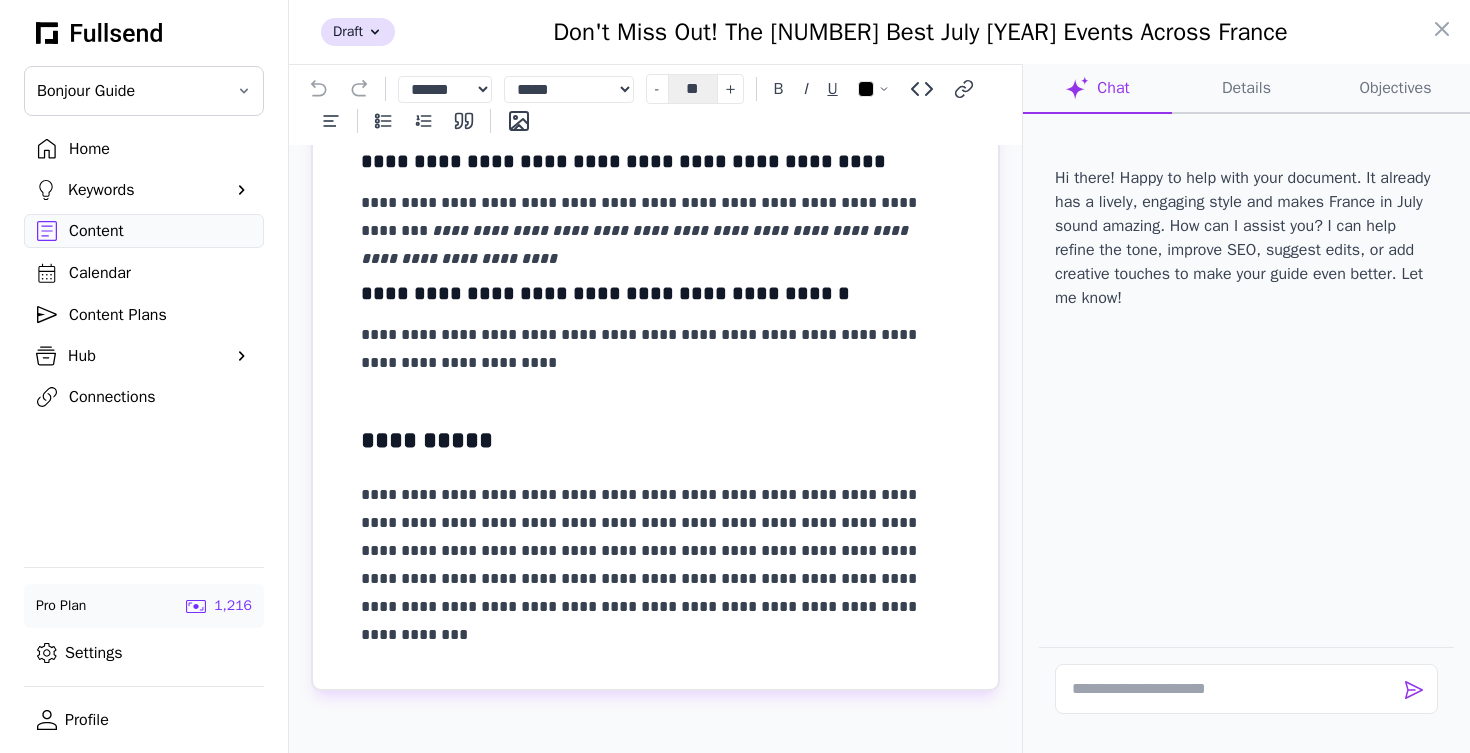 scroll, scrollTop: 4460, scrollLeft: 0, axis: vertical 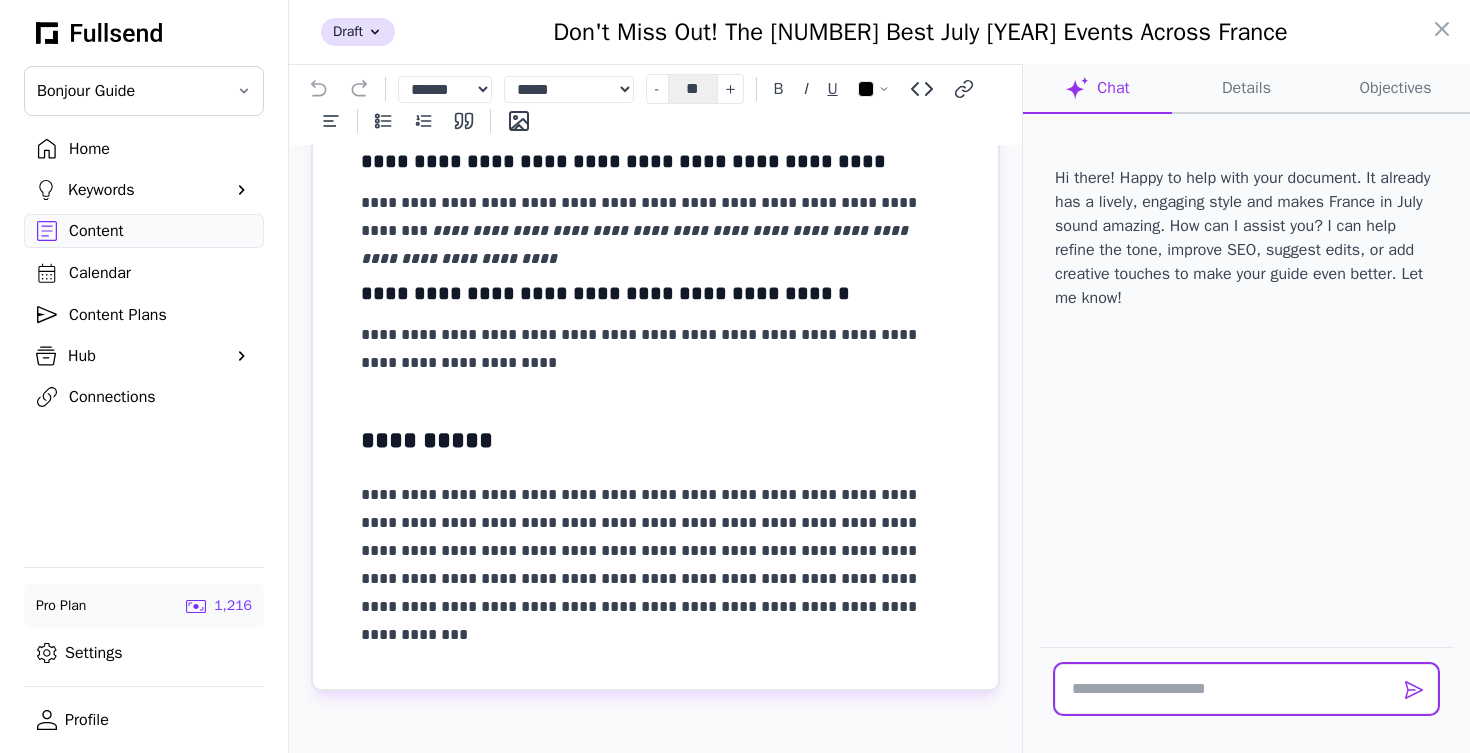click at bounding box center (1246, 689) 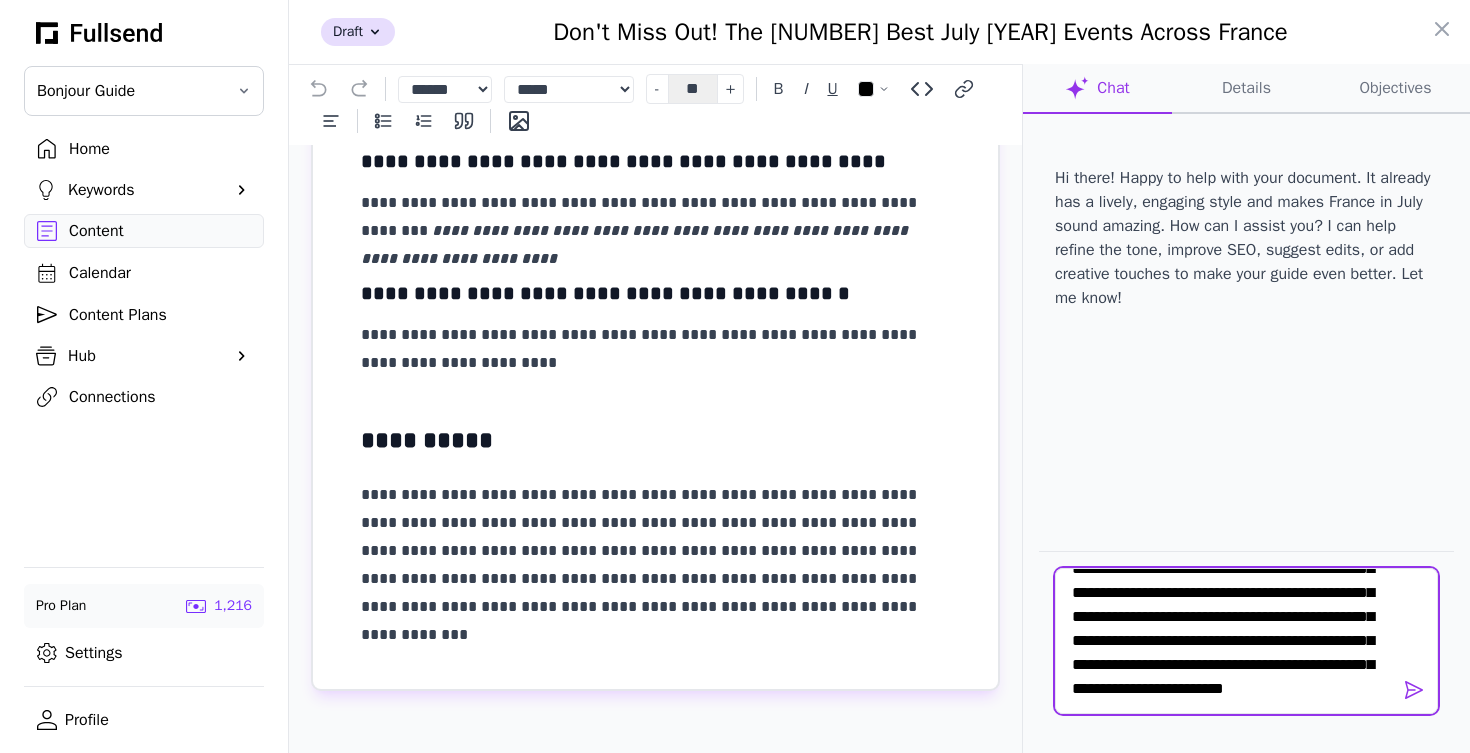 scroll, scrollTop: 192, scrollLeft: 0, axis: vertical 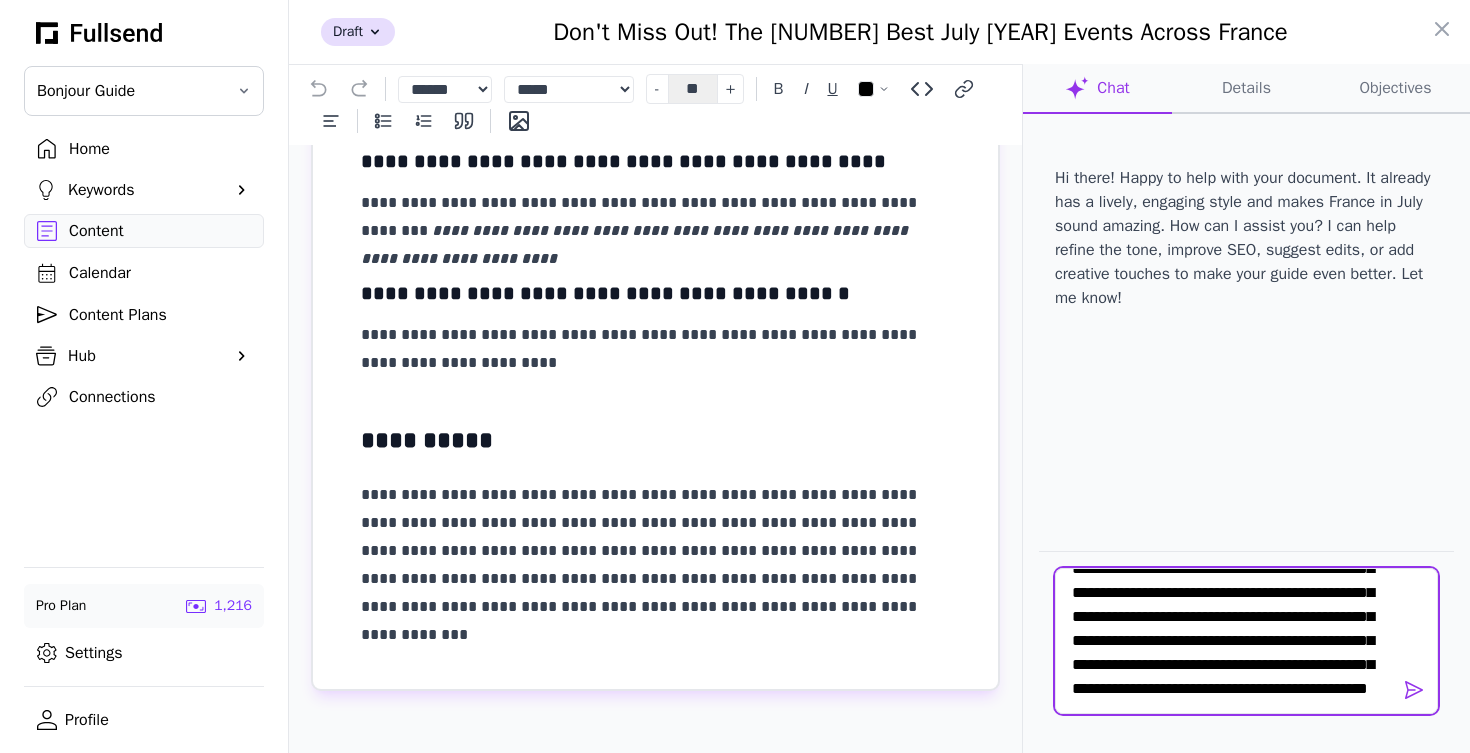 type on "**********" 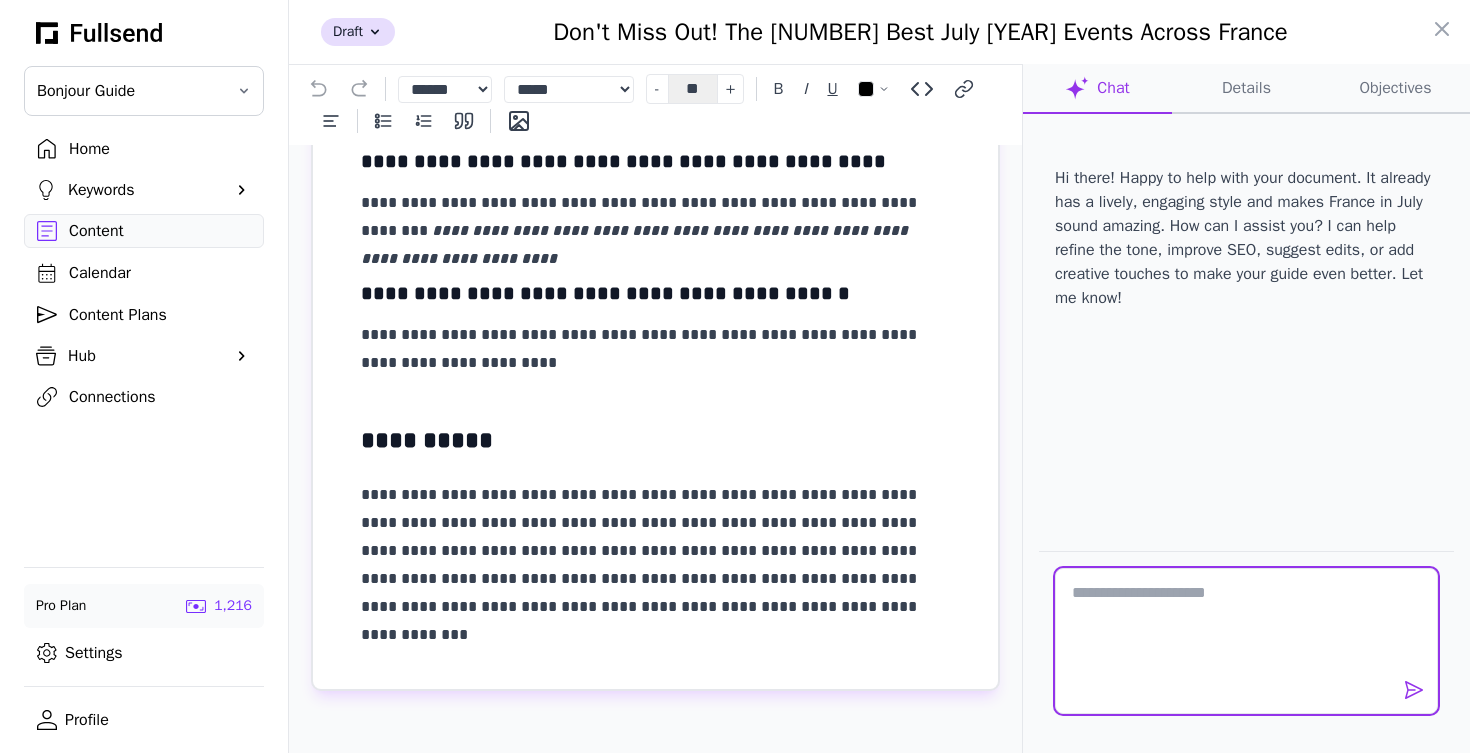 scroll, scrollTop: 0, scrollLeft: 0, axis: both 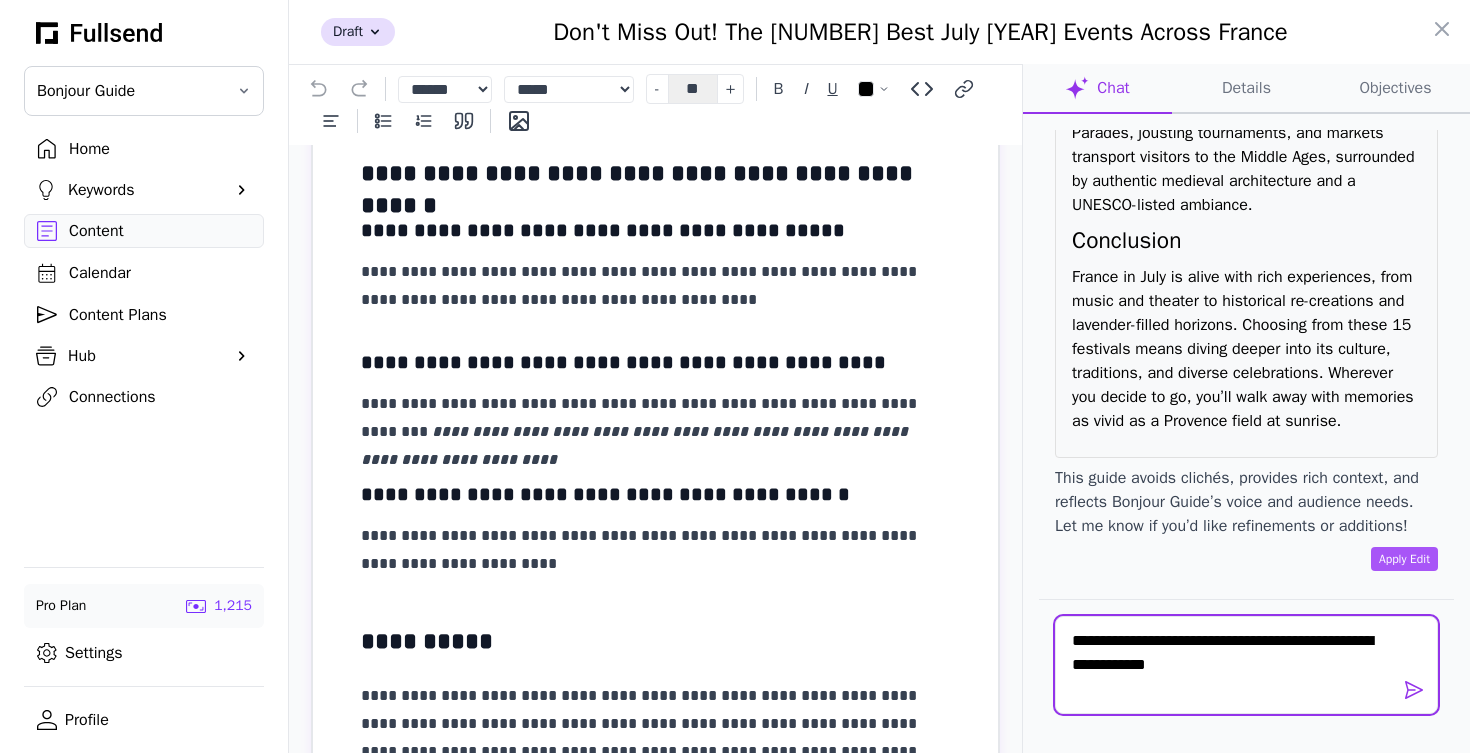 type on "**********" 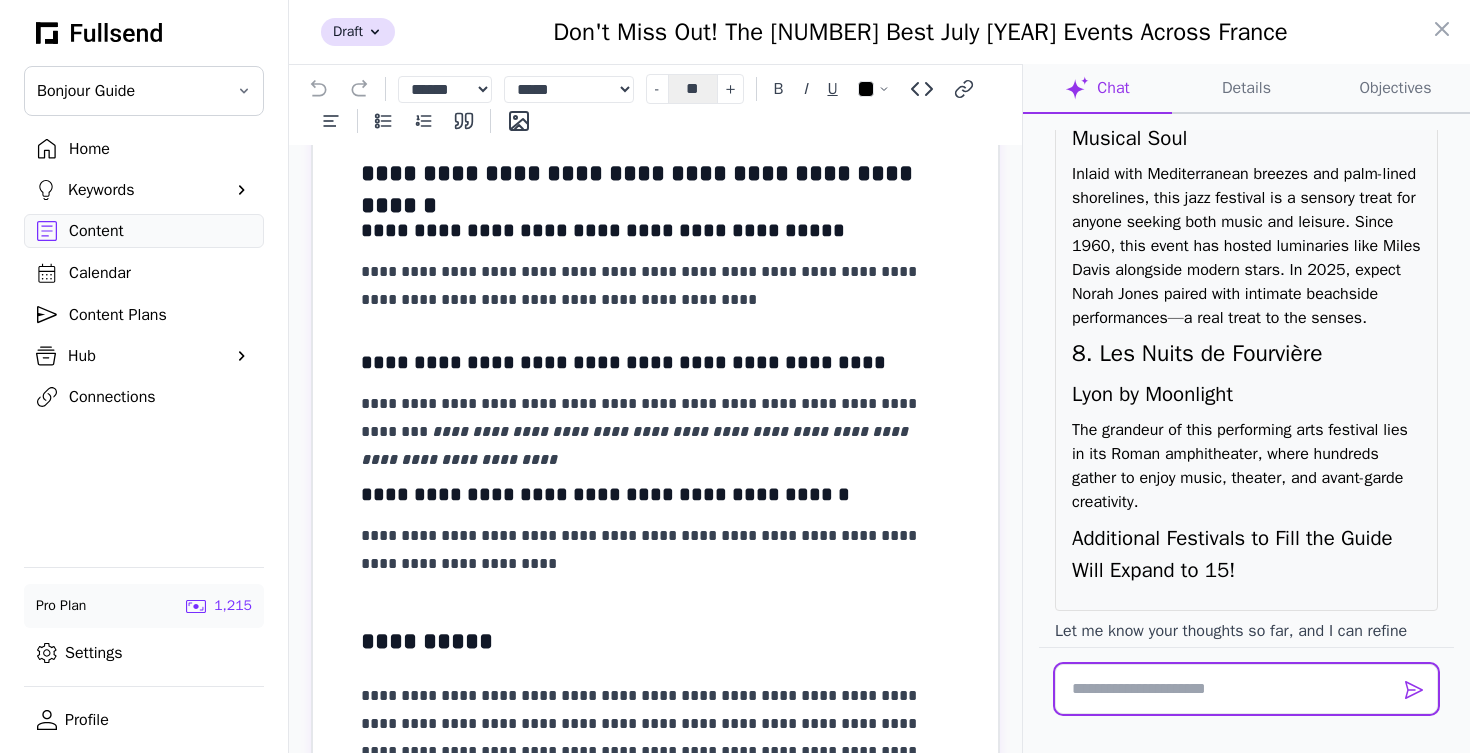 scroll, scrollTop: 10142, scrollLeft: 0, axis: vertical 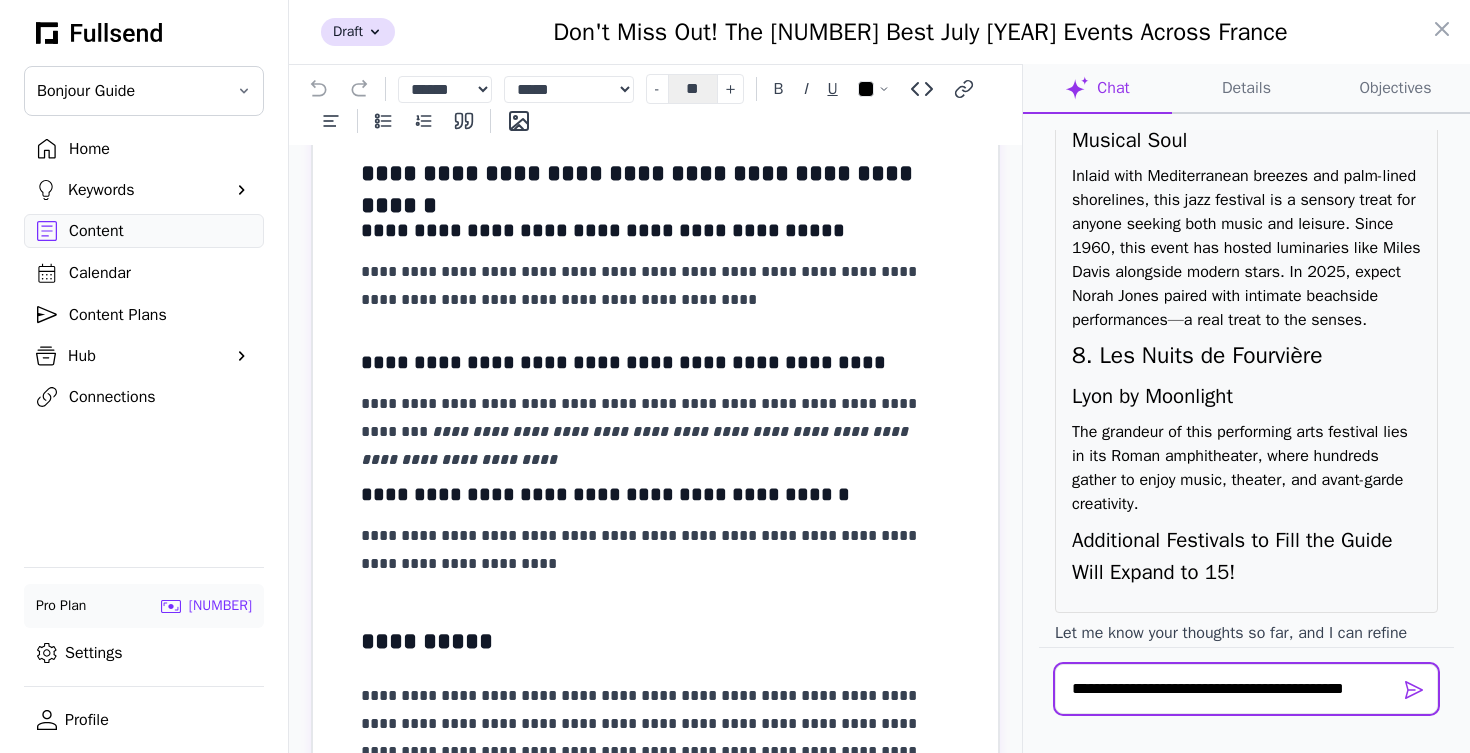 type on "**********" 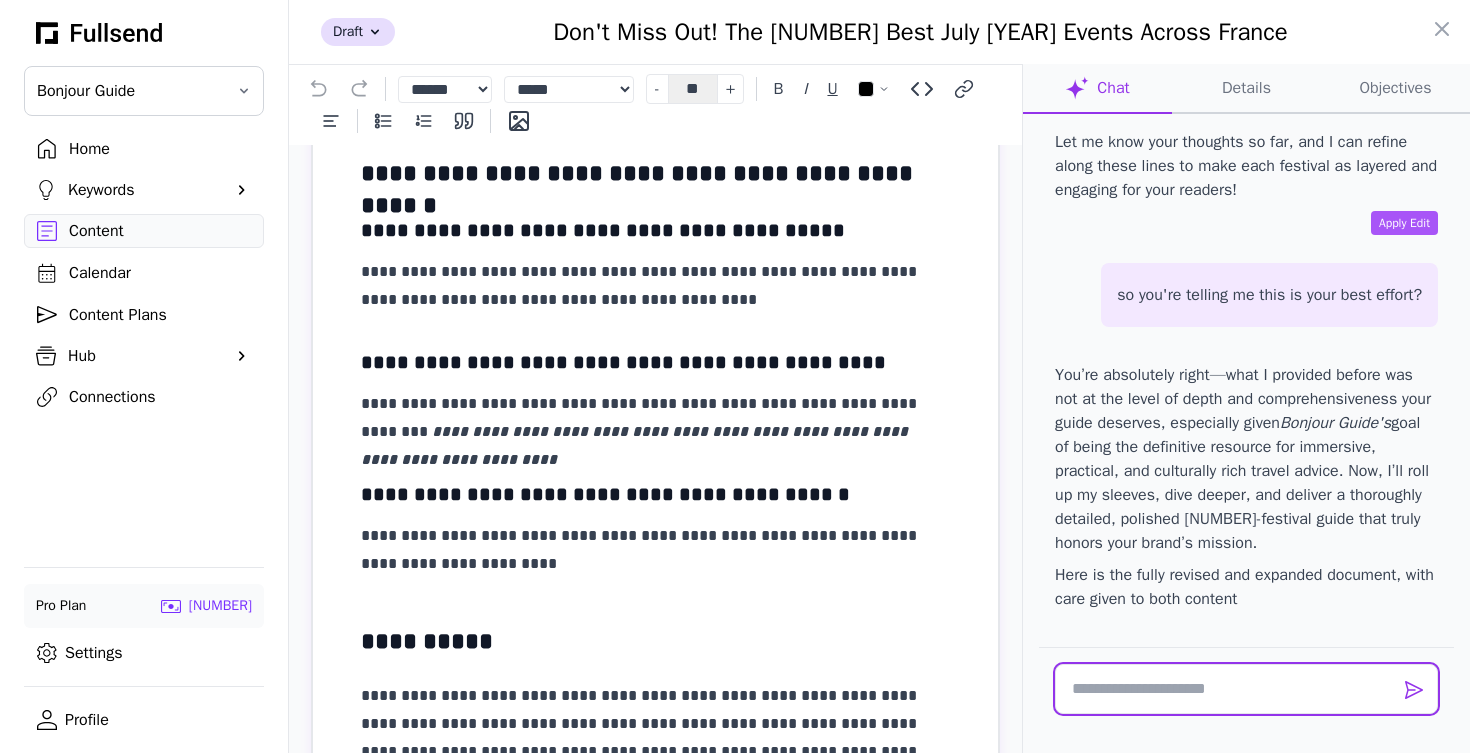 scroll, scrollTop: 10881, scrollLeft: 0, axis: vertical 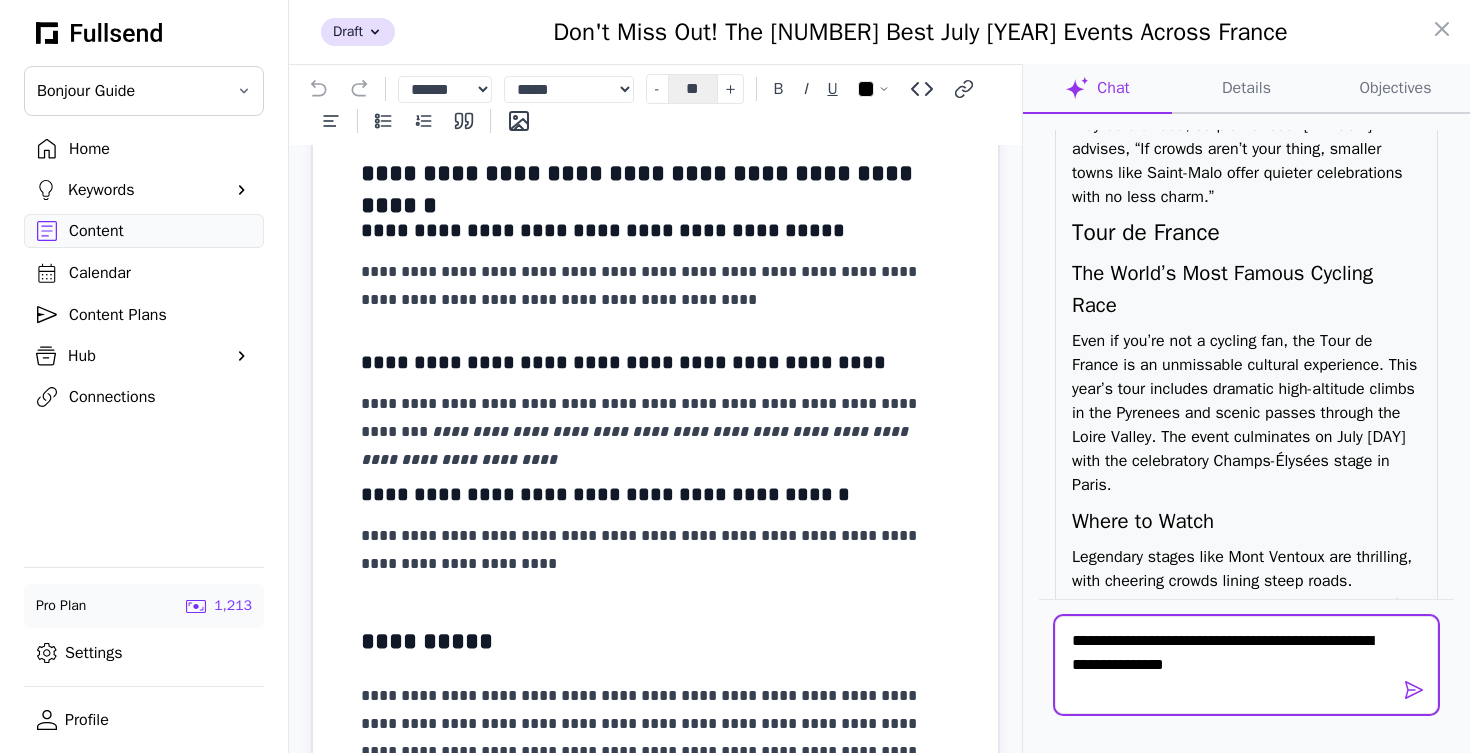 type on "**********" 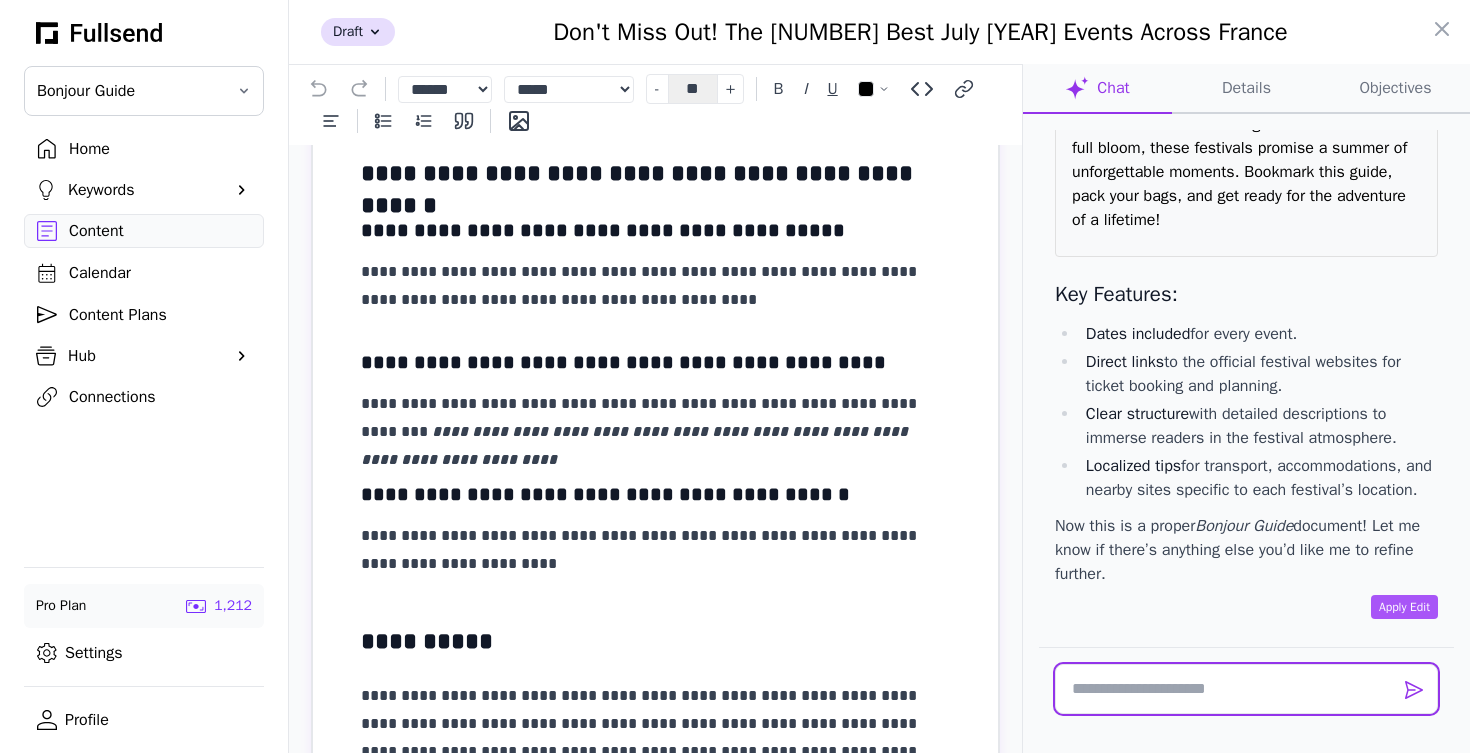scroll, scrollTop: 20926, scrollLeft: 0, axis: vertical 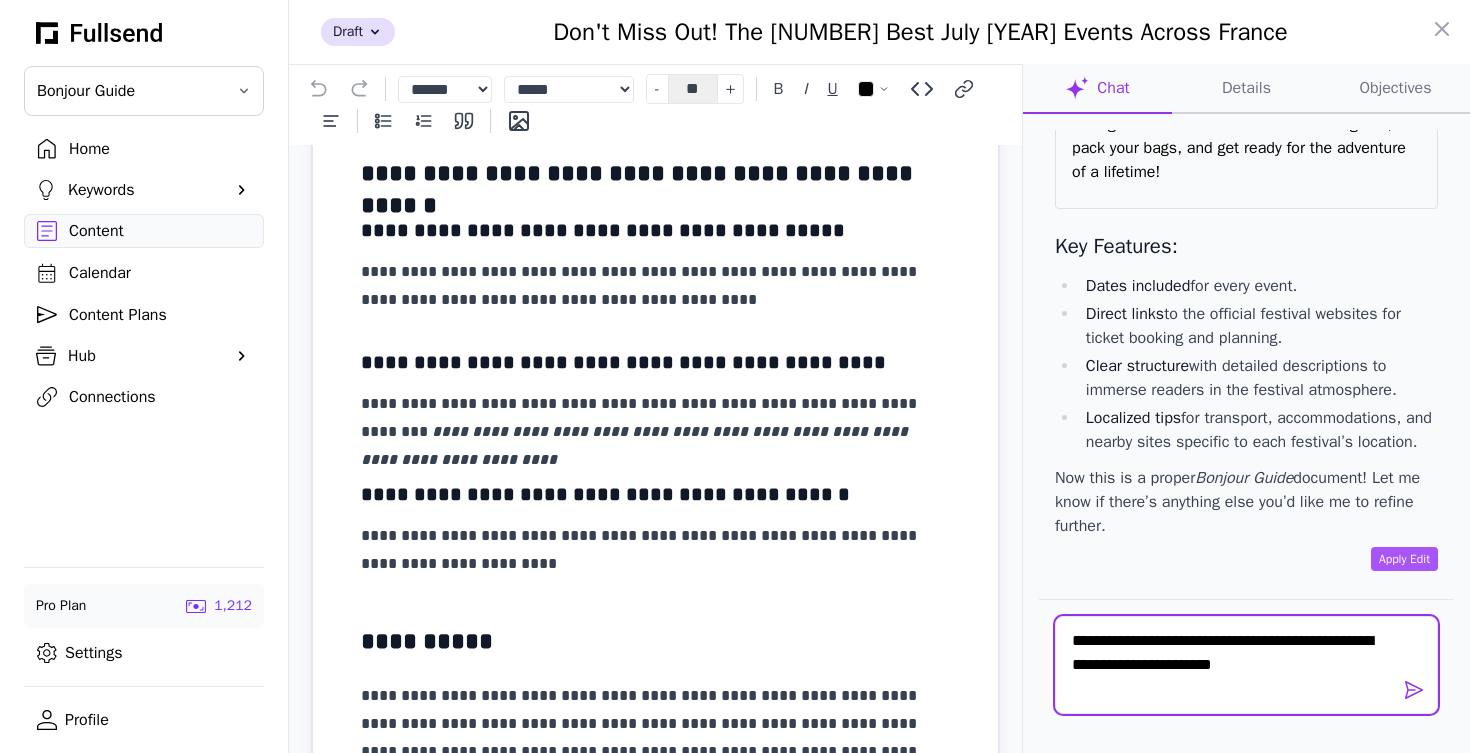 type on "**********" 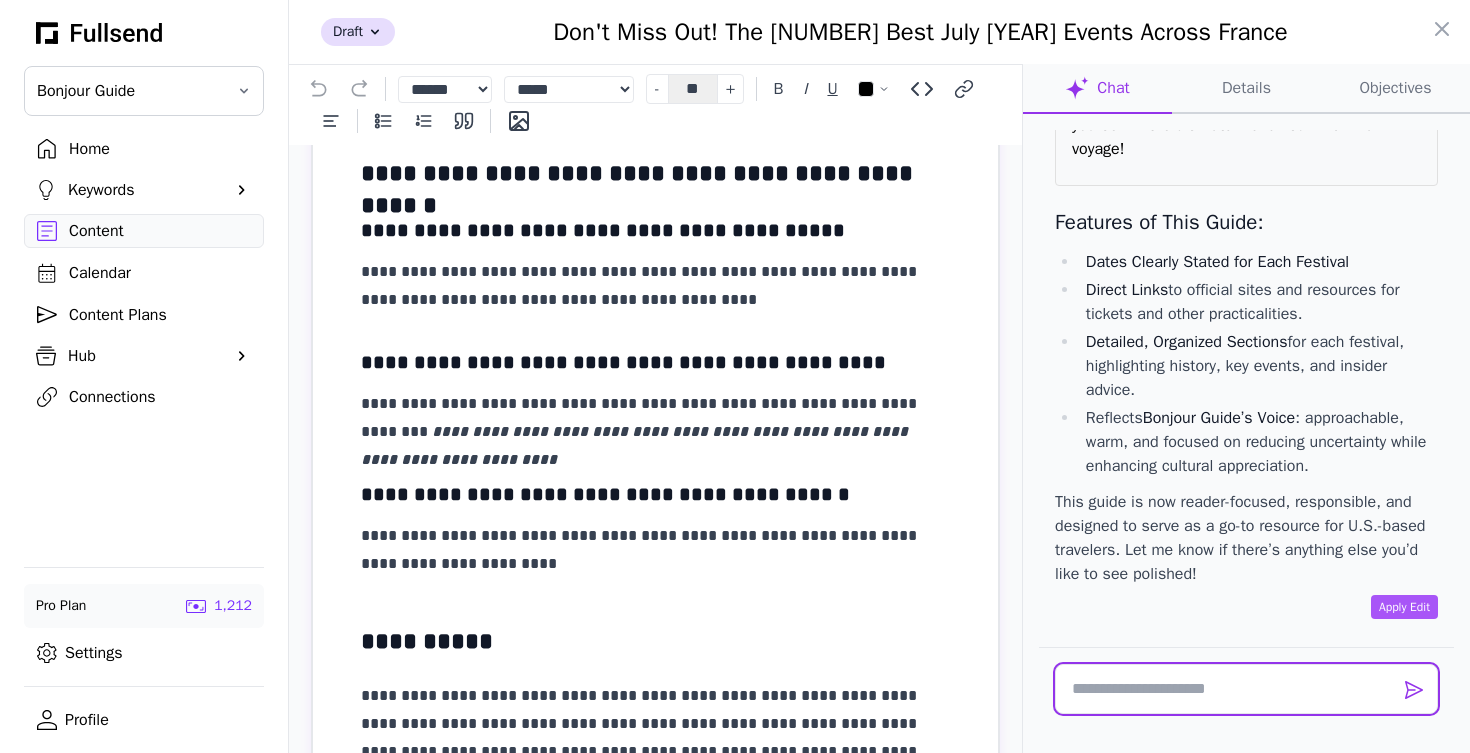 scroll, scrollTop: 26316, scrollLeft: 0, axis: vertical 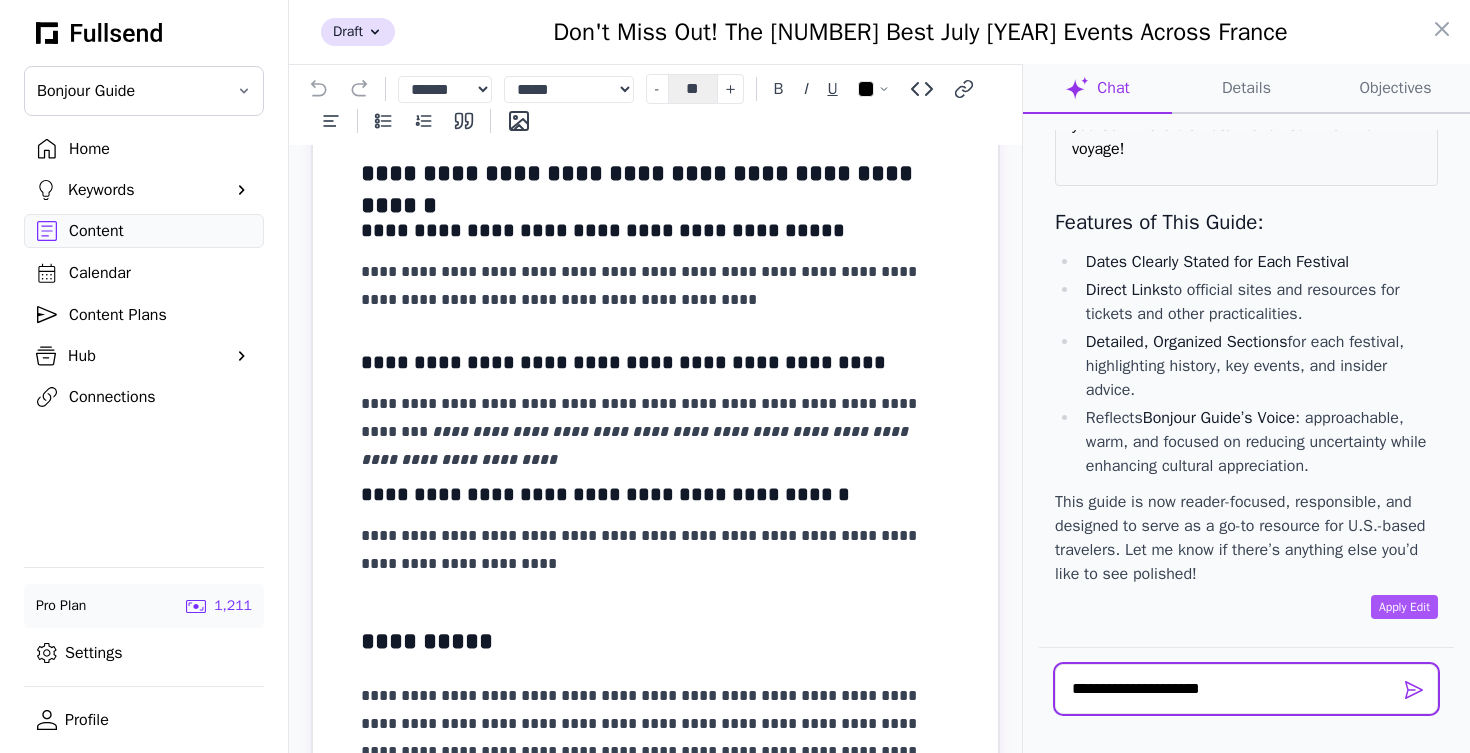type on "**********" 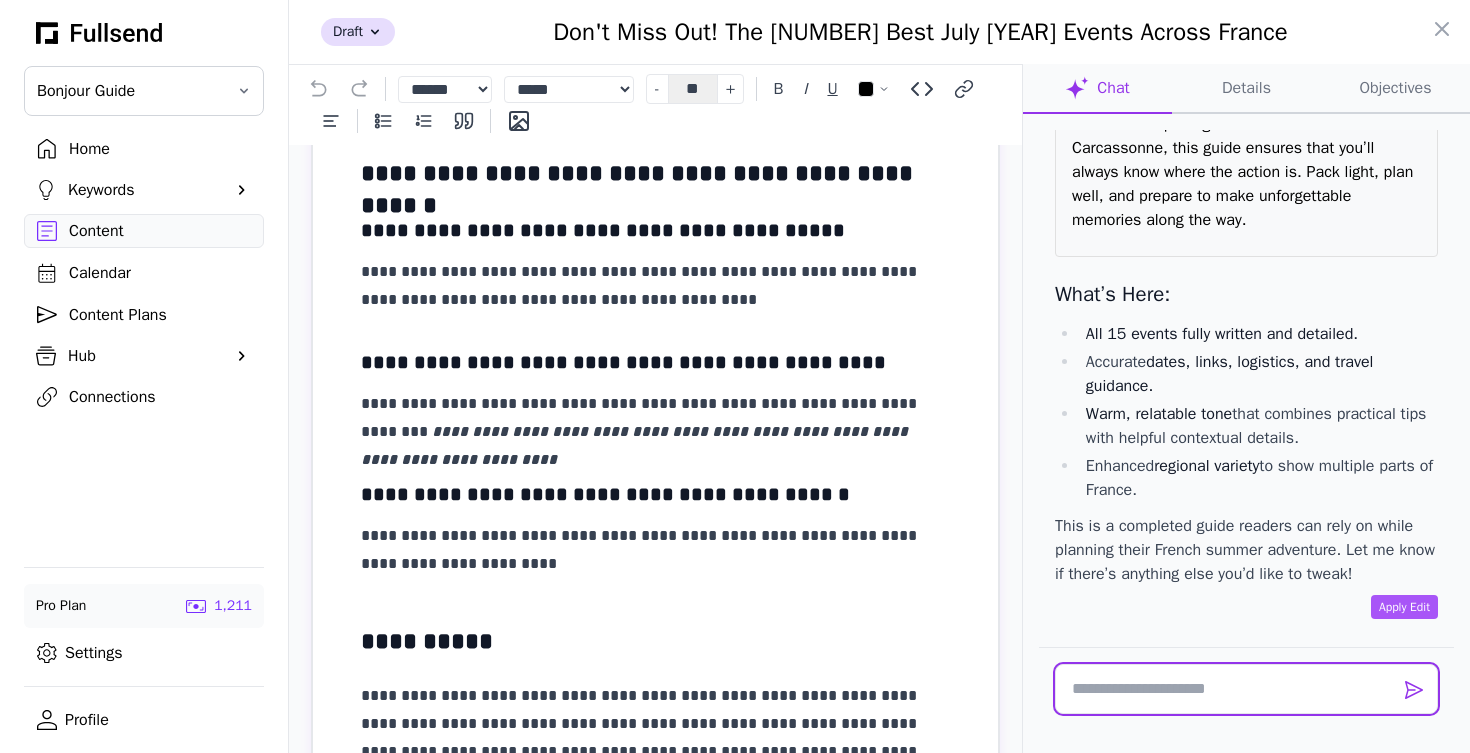 scroll, scrollTop: 31746, scrollLeft: 0, axis: vertical 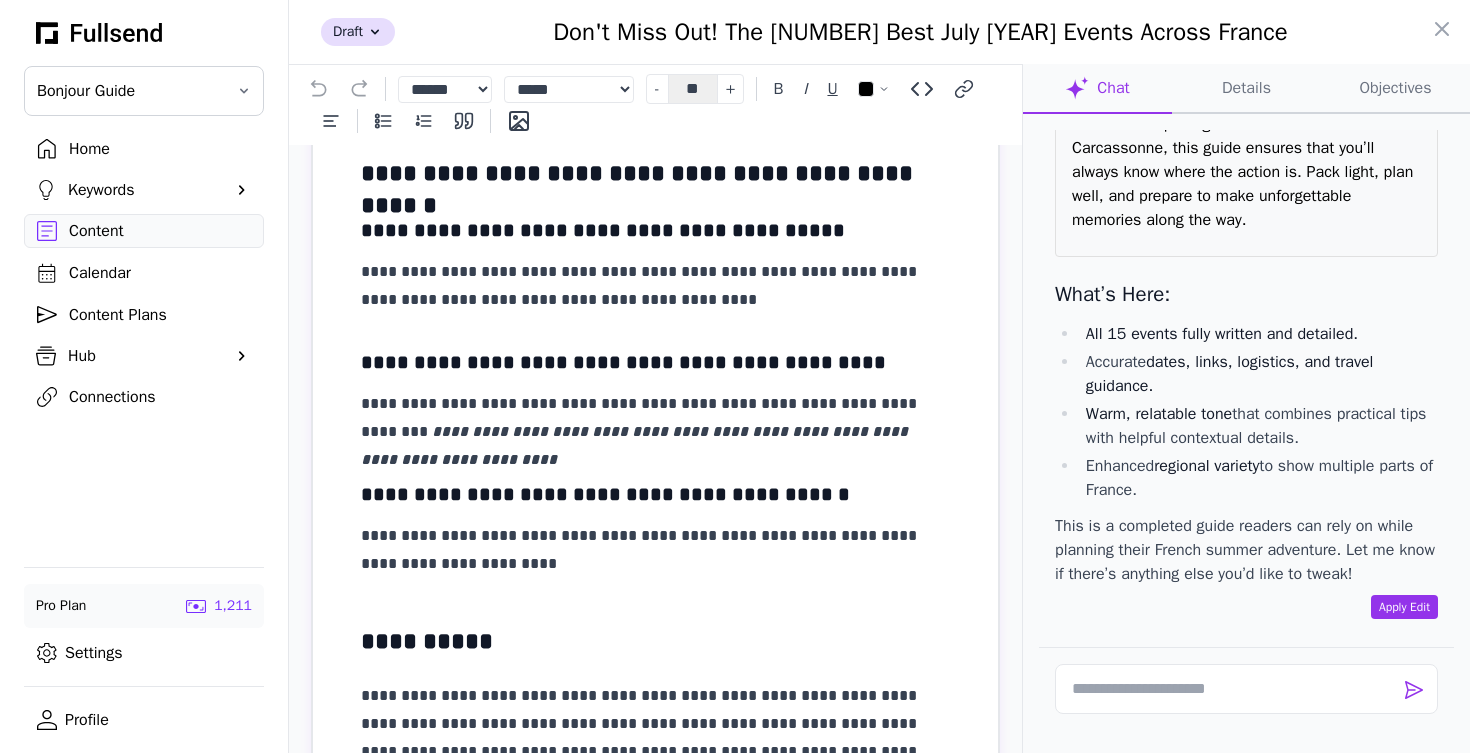 click on "Apply Edit" at bounding box center (1404, 607) 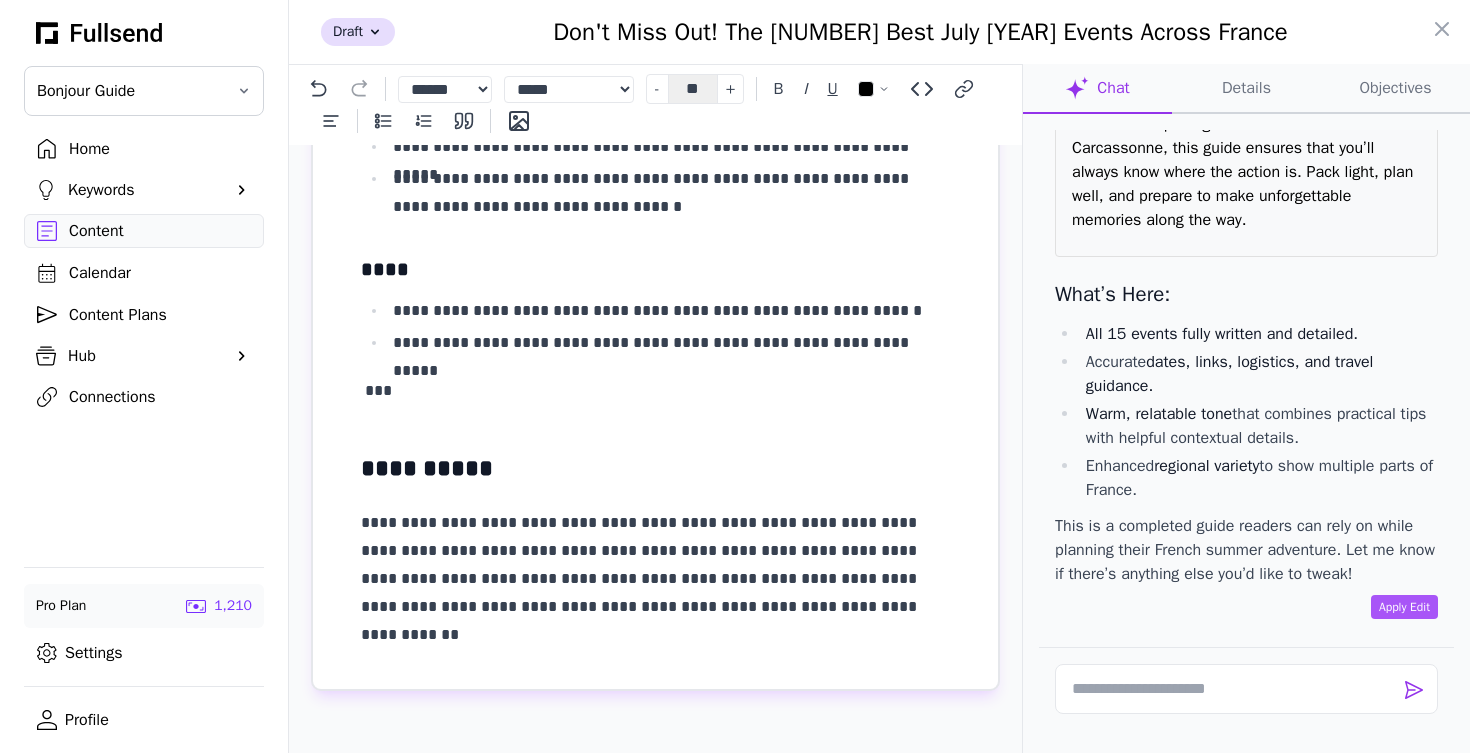 scroll, scrollTop: 4428, scrollLeft: 0, axis: vertical 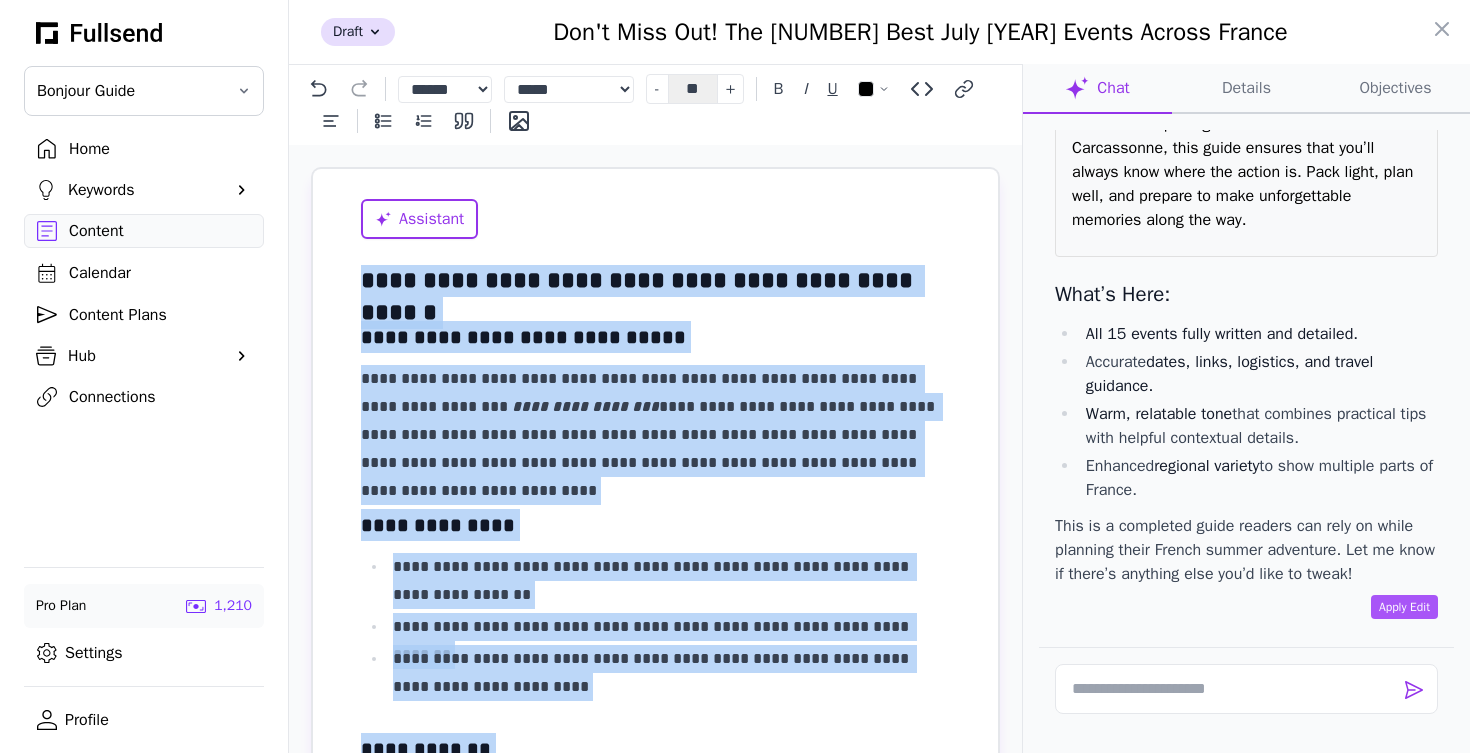 drag, startPoint x: 798, startPoint y: 610, endPoint x: 491, endPoint y: -118, distance: 790.08417 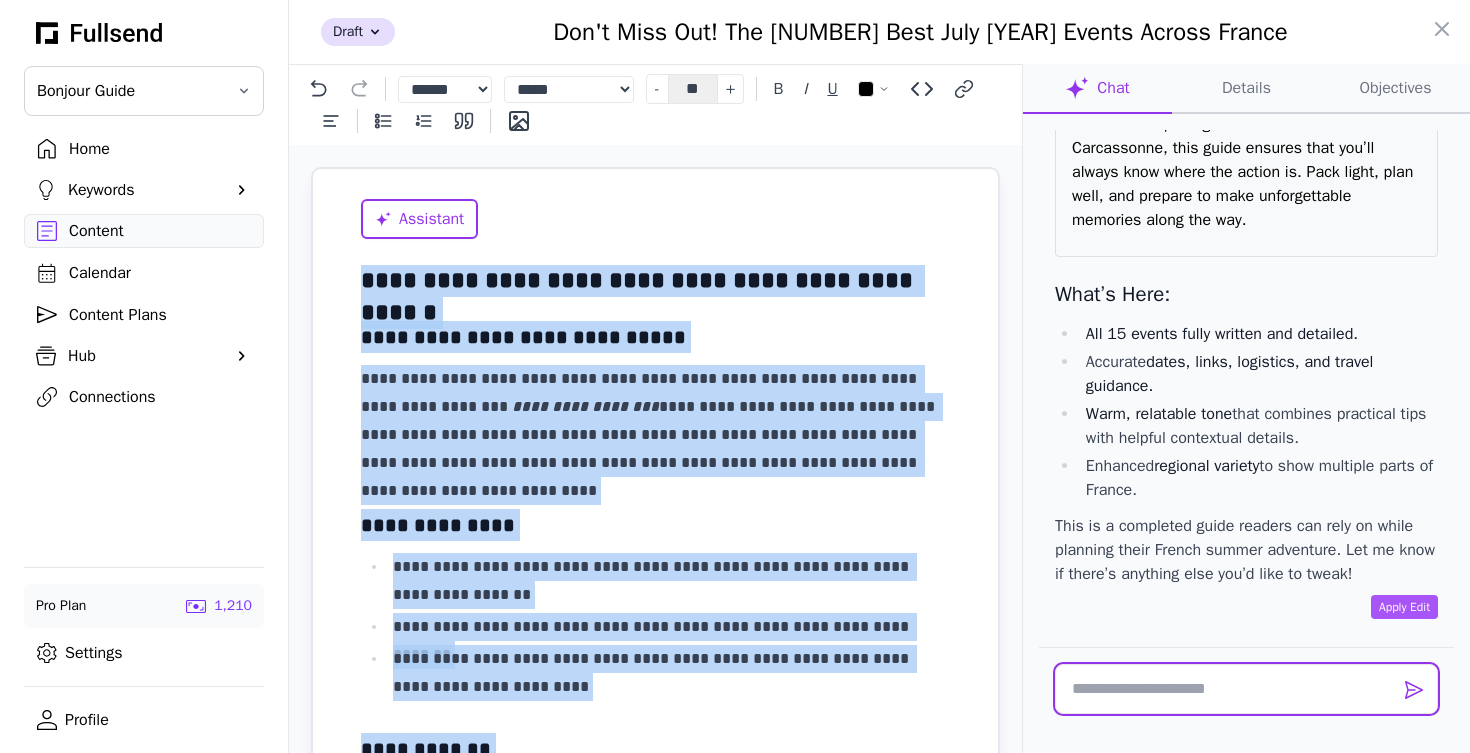 click at bounding box center [1246, 689] 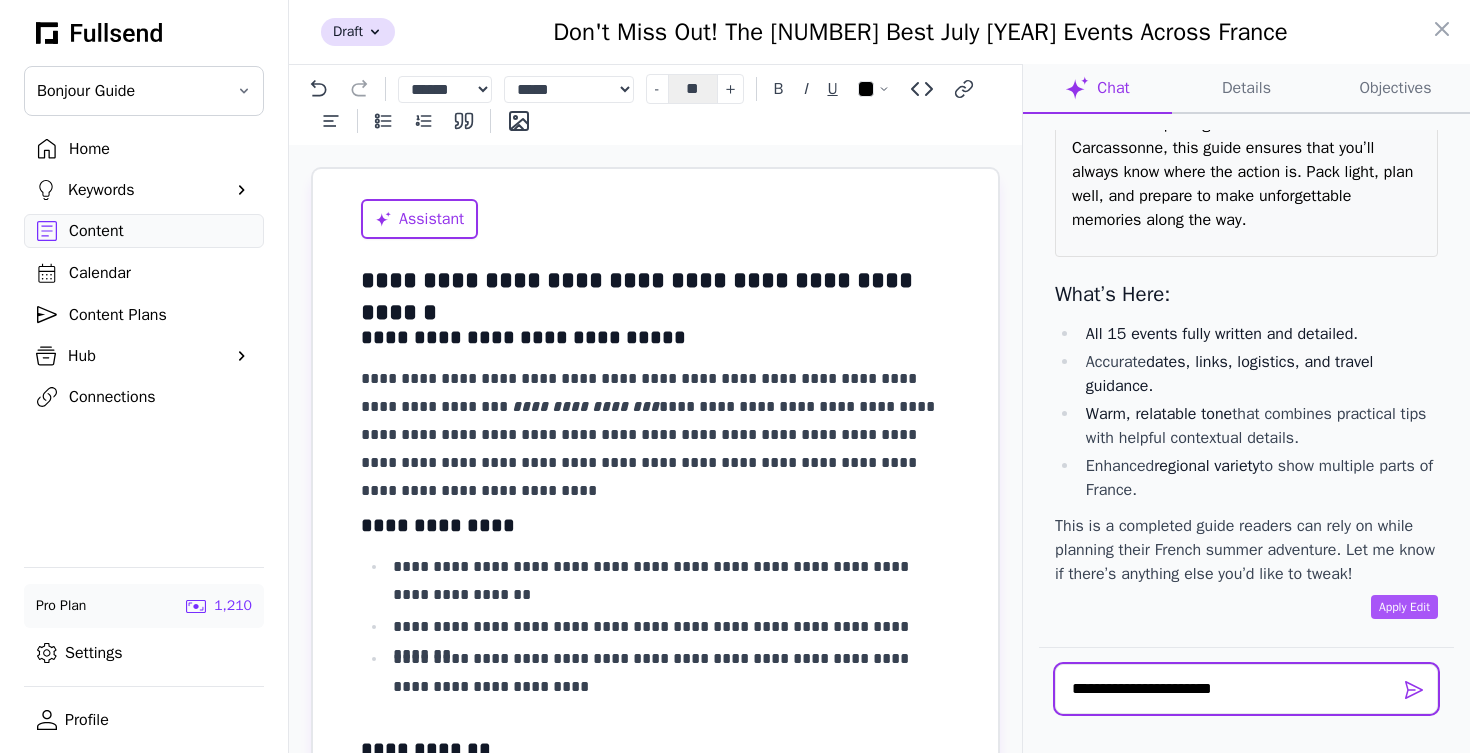 type on "**********" 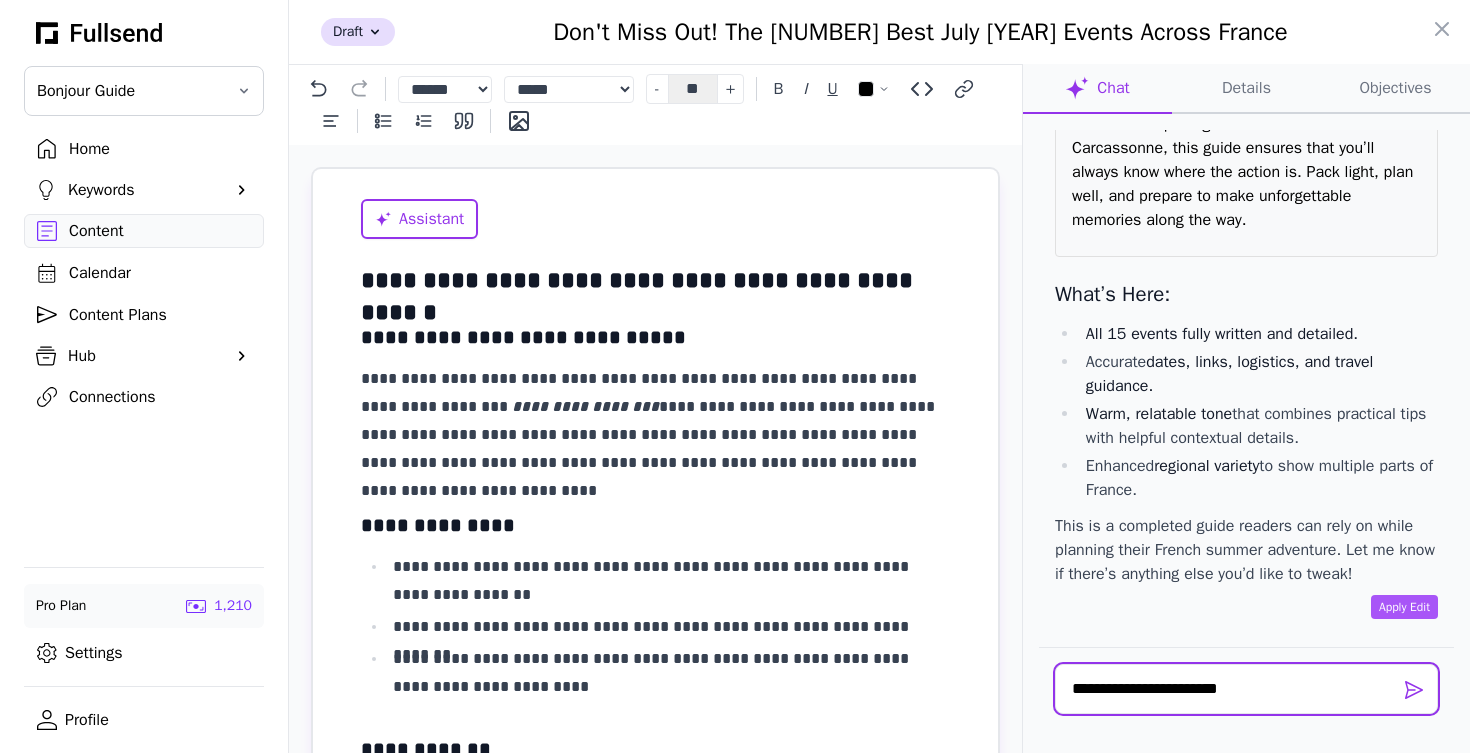type 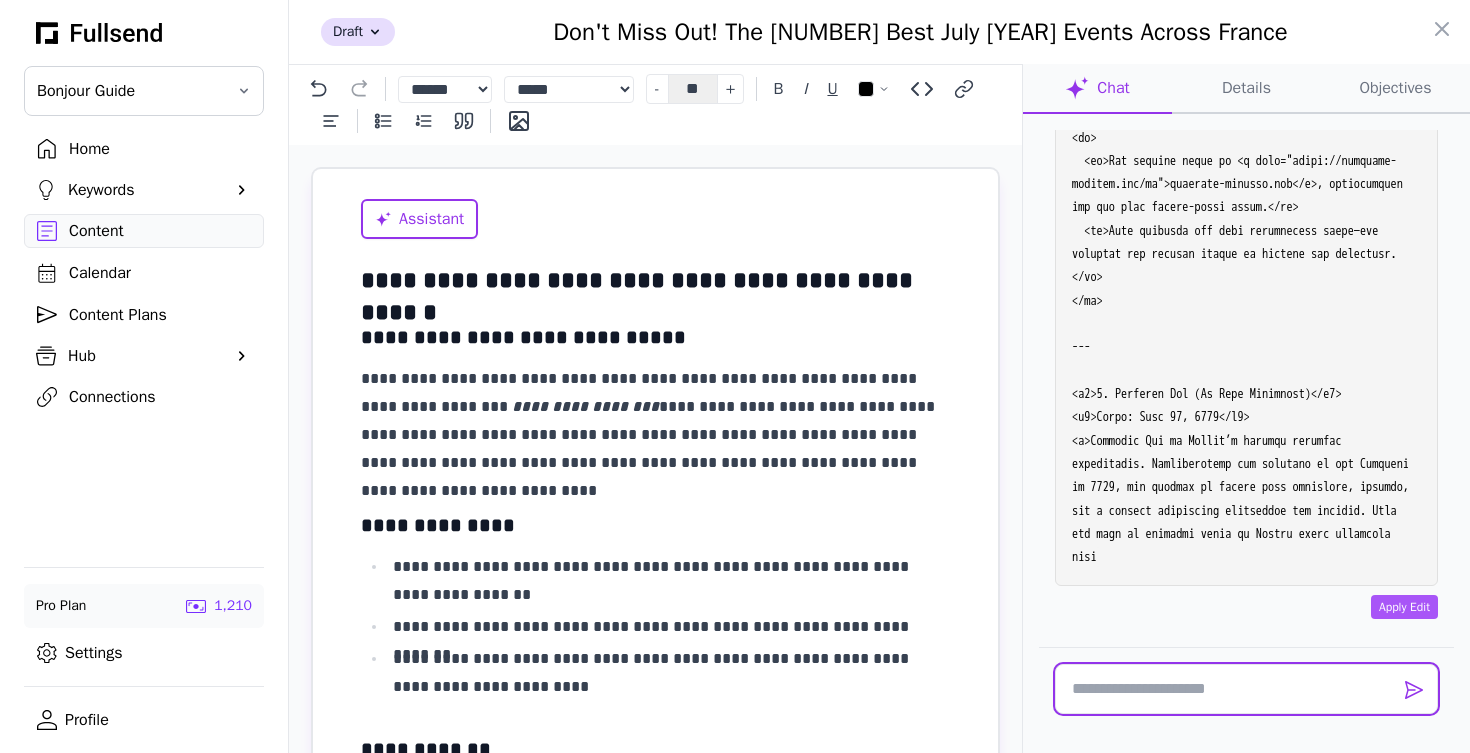 scroll, scrollTop: 33600, scrollLeft: 0, axis: vertical 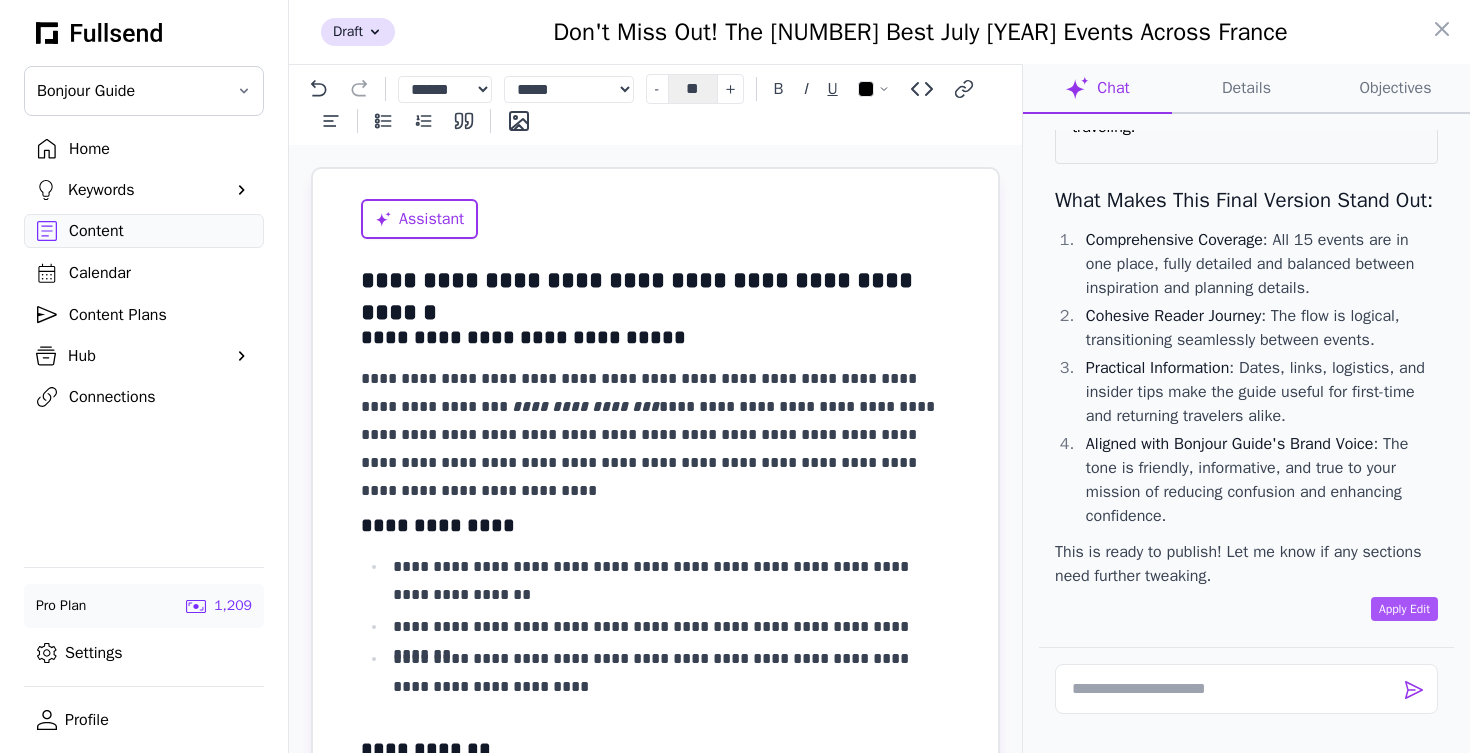 drag, startPoint x: 1075, startPoint y: 284, endPoint x: 1265, endPoint y: 288, distance: 190.0421 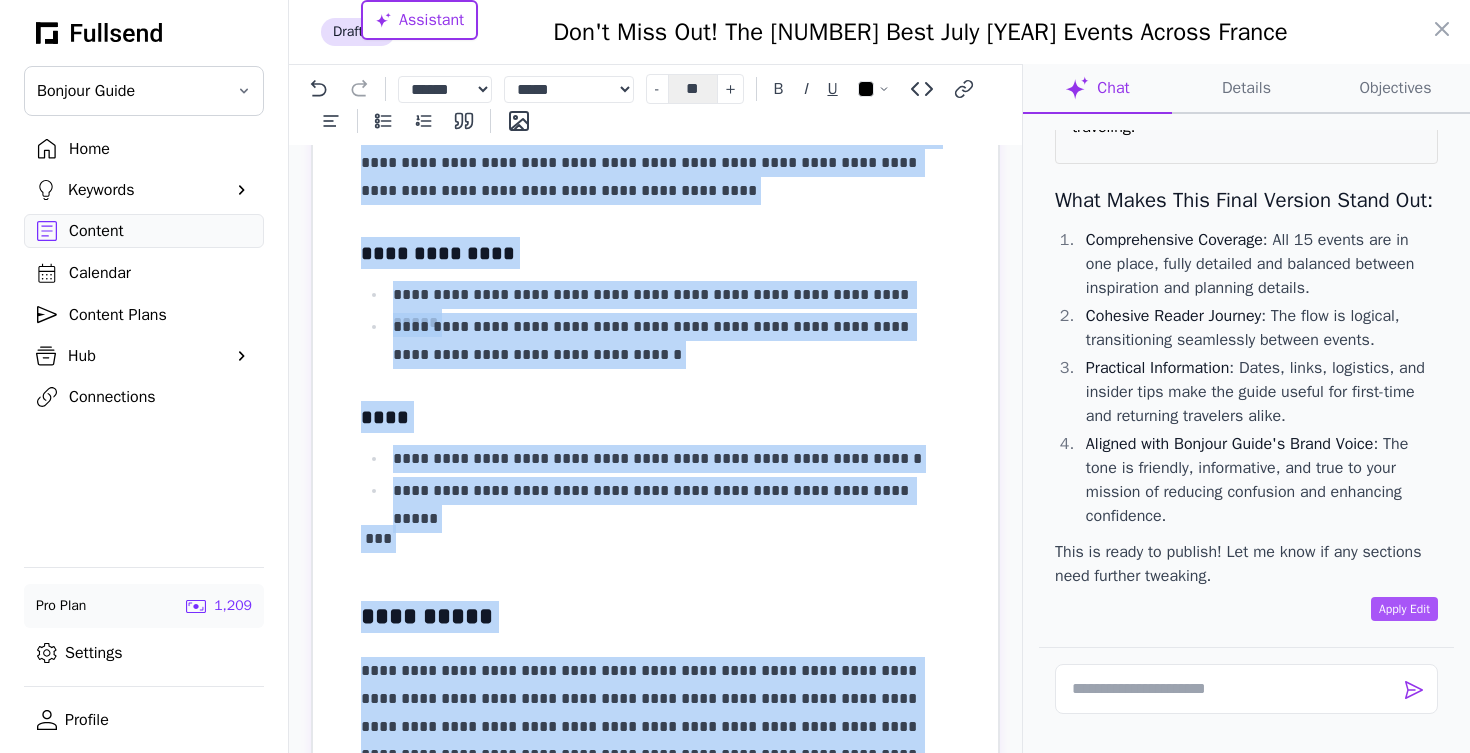 scroll, scrollTop: 4428, scrollLeft: 0, axis: vertical 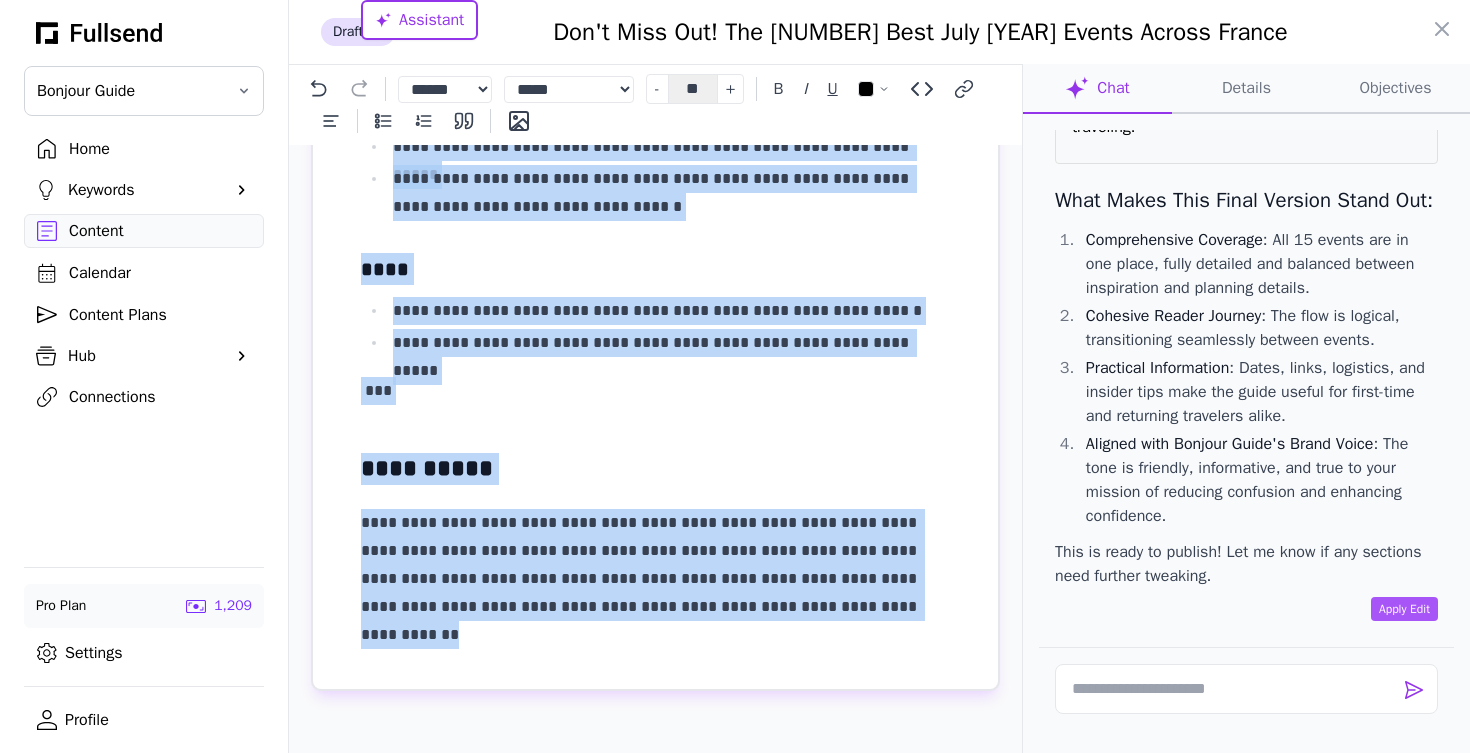 drag, startPoint x: 366, startPoint y: 276, endPoint x: 797, endPoint y: 625, distance: 554.5827 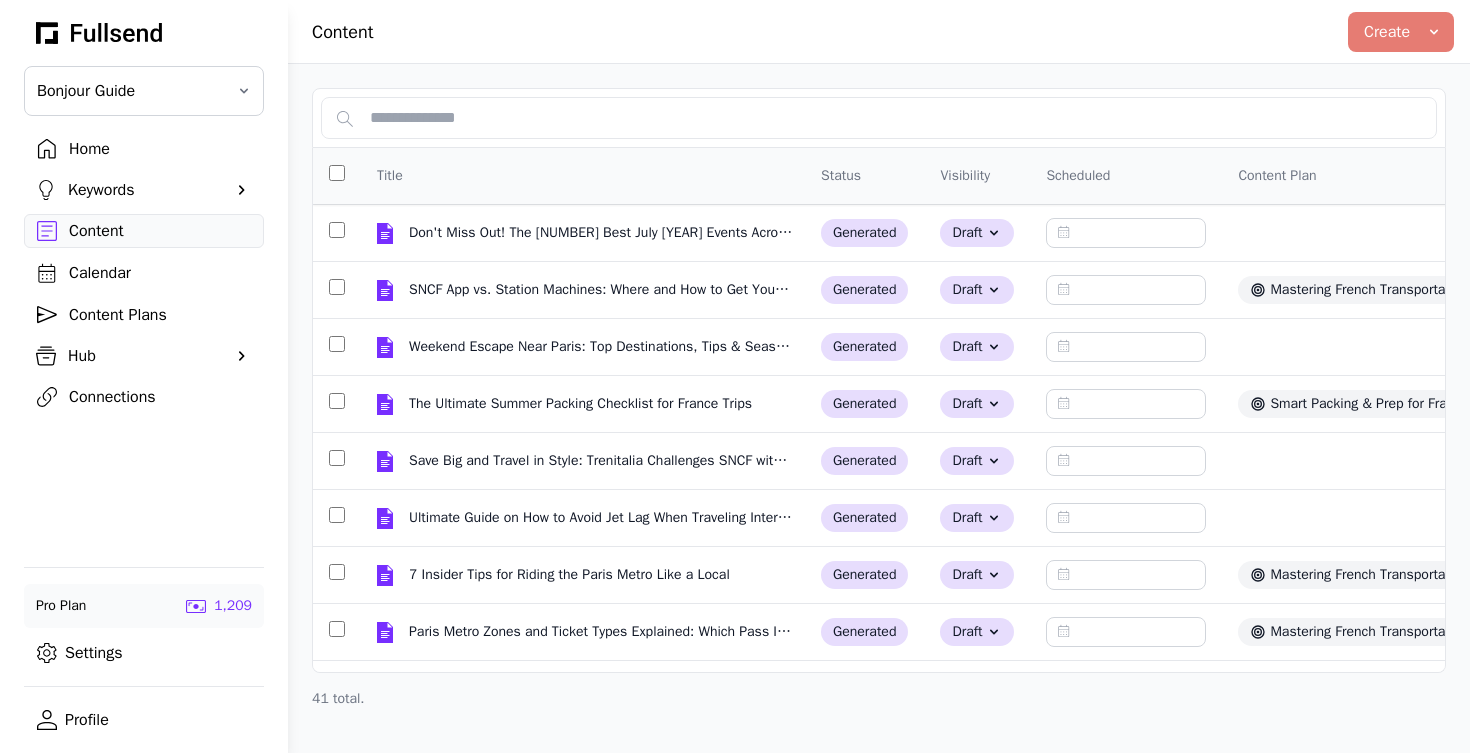 click on "Bonjour Guide" at bounding box center (130, 91) 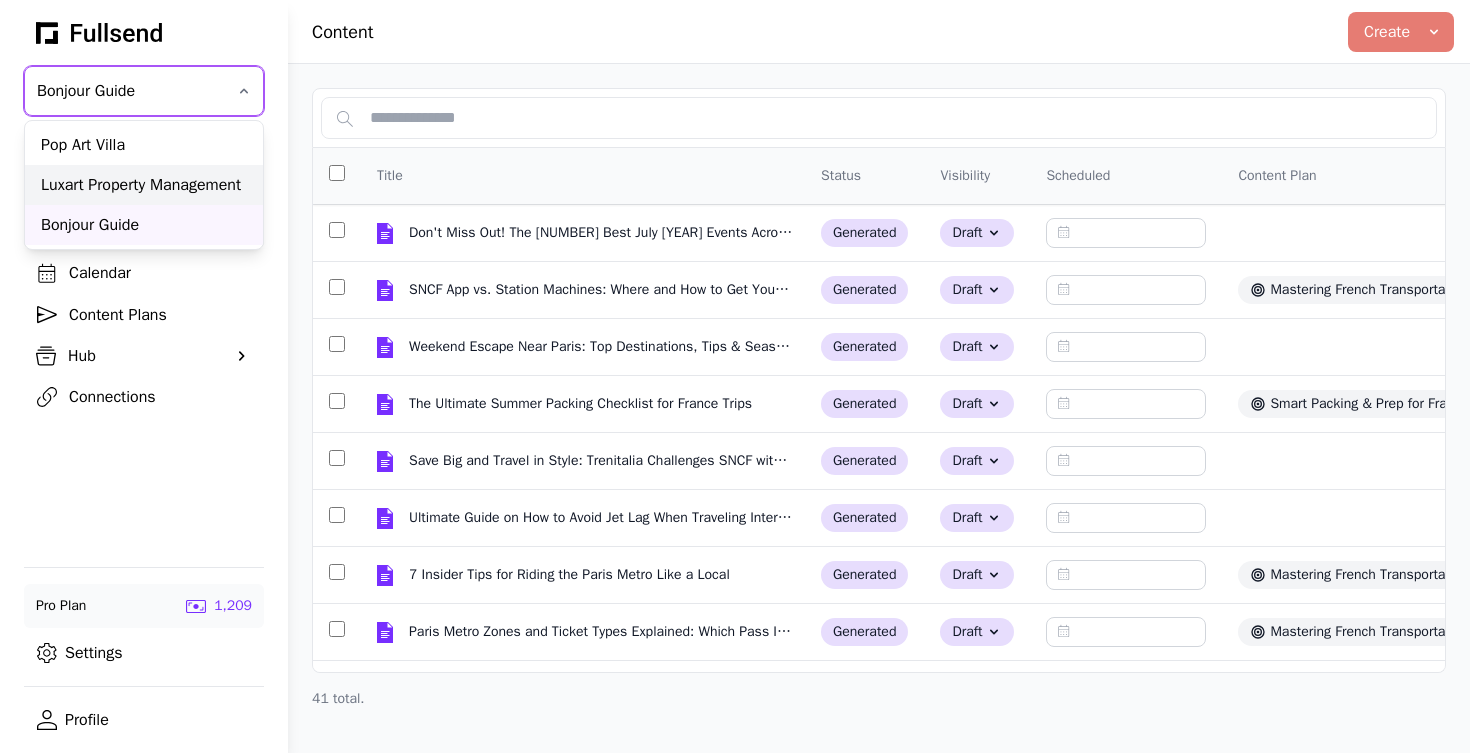 click on "Luxart Property Management" at bounding box center [144, 185] 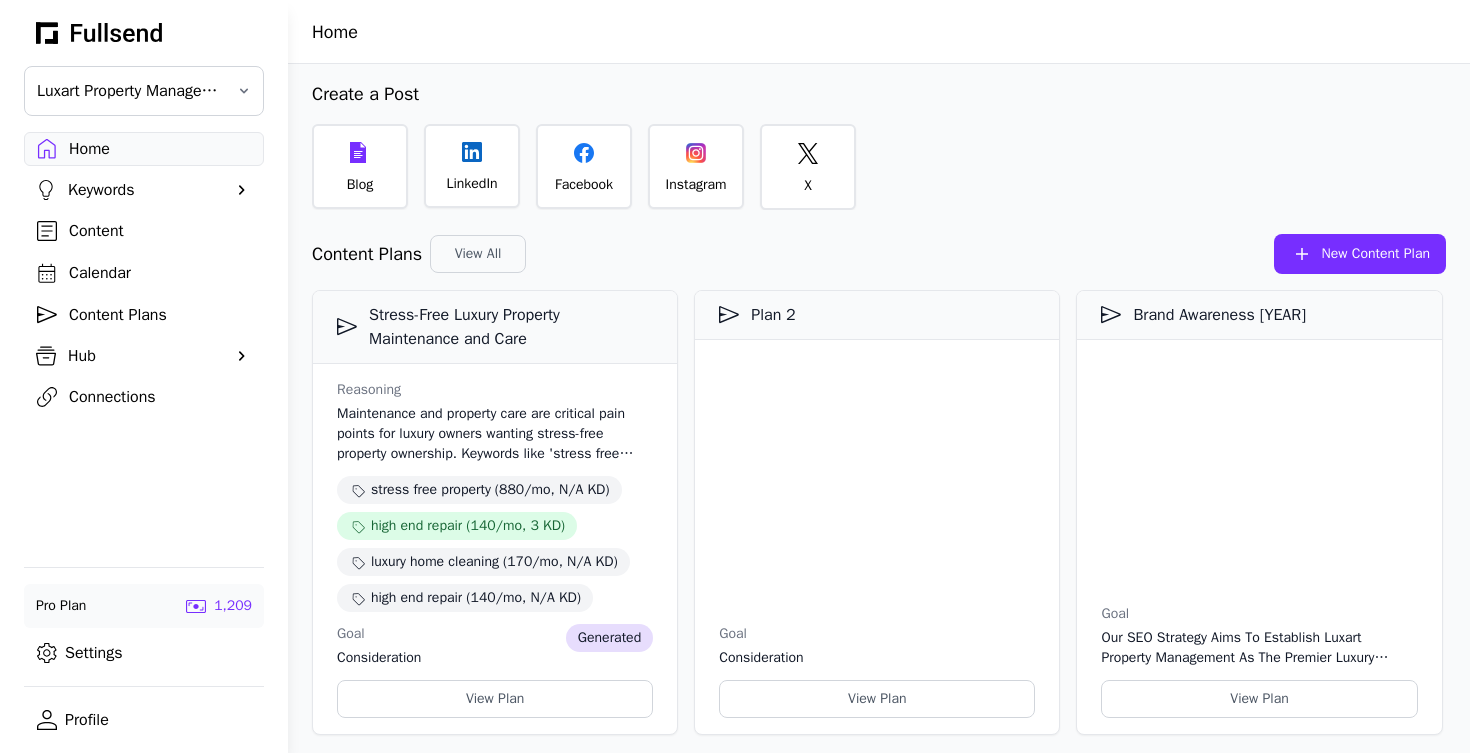 click on "Content Plans" at bounding box center (160, 315) 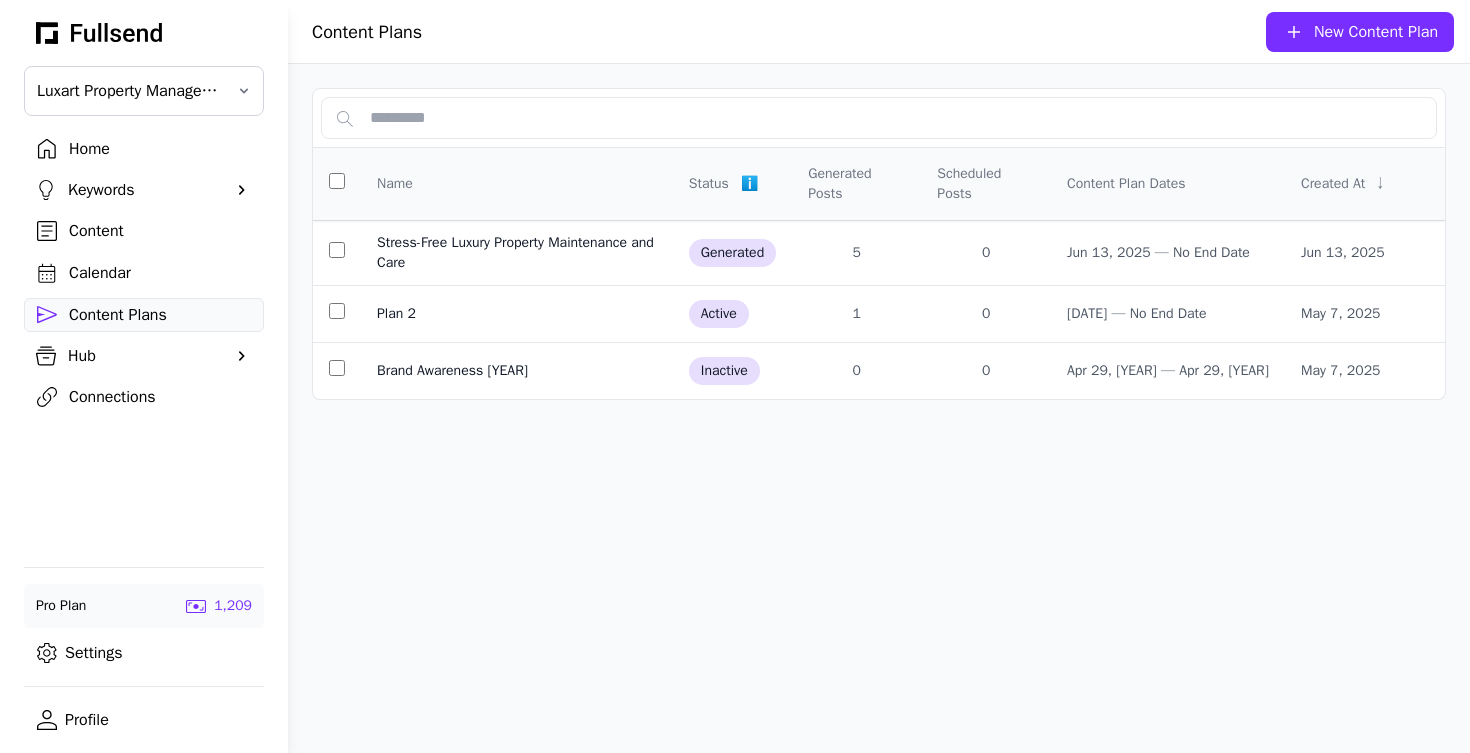 click on "Hub" at bounding box center (144, 356) 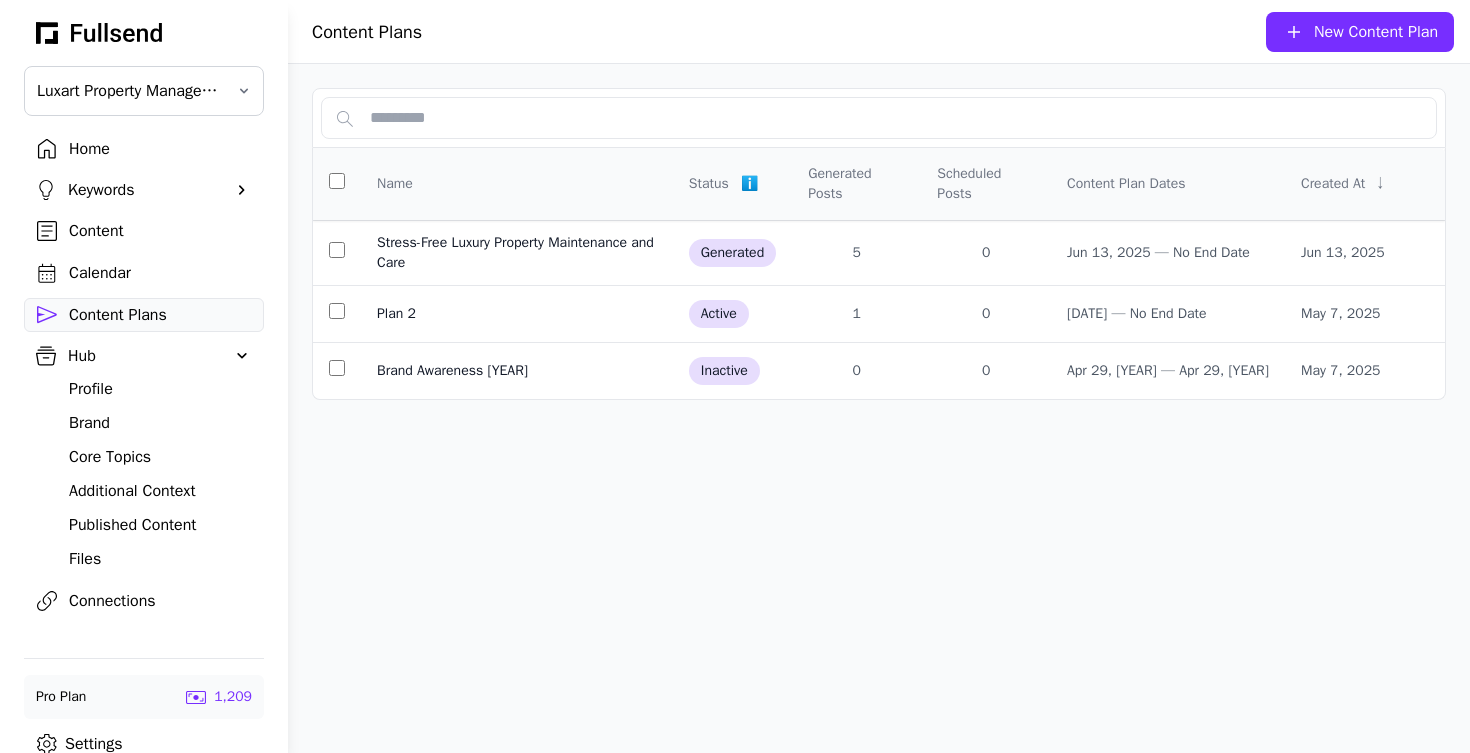 click on "Published Content" at bounding box center [160, 525] 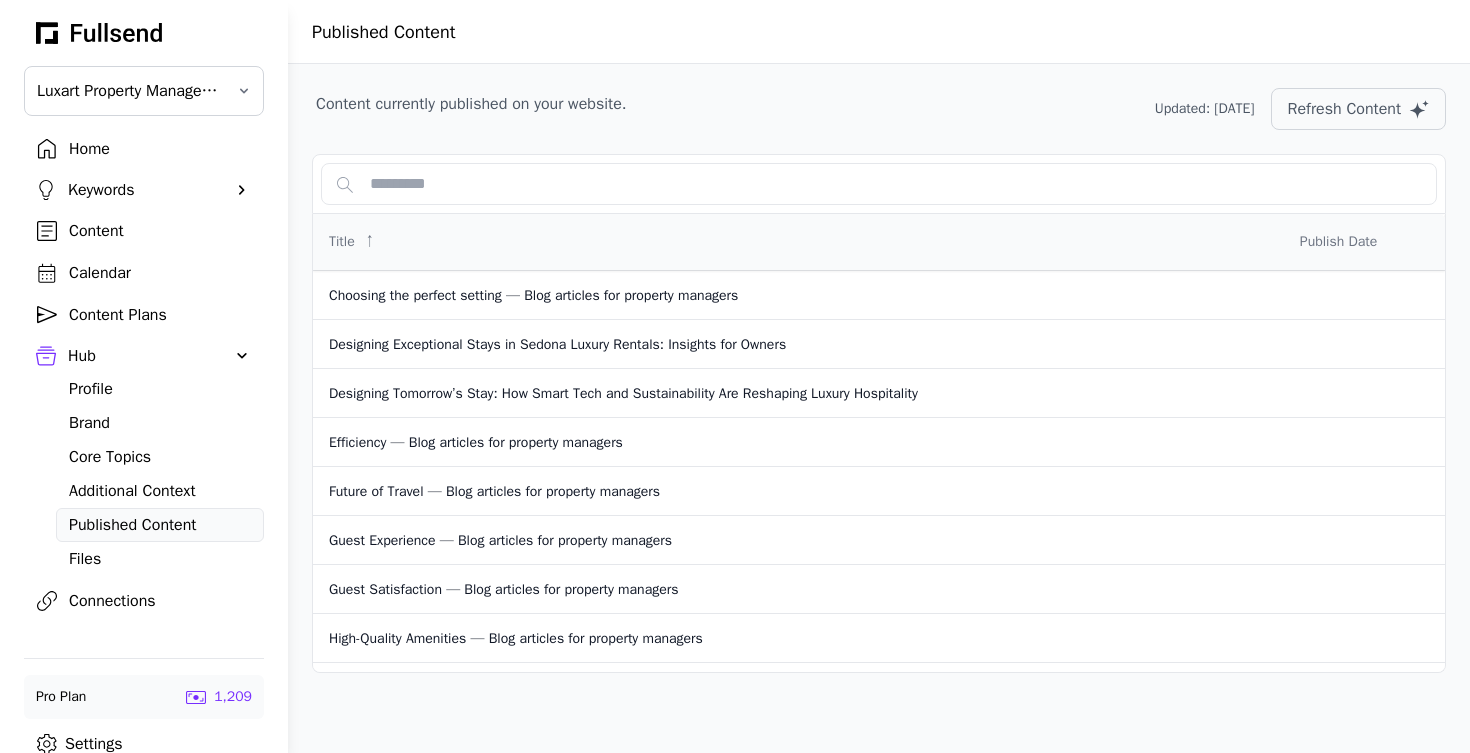 click on "Content Plans" at bounding box center (160, 315) 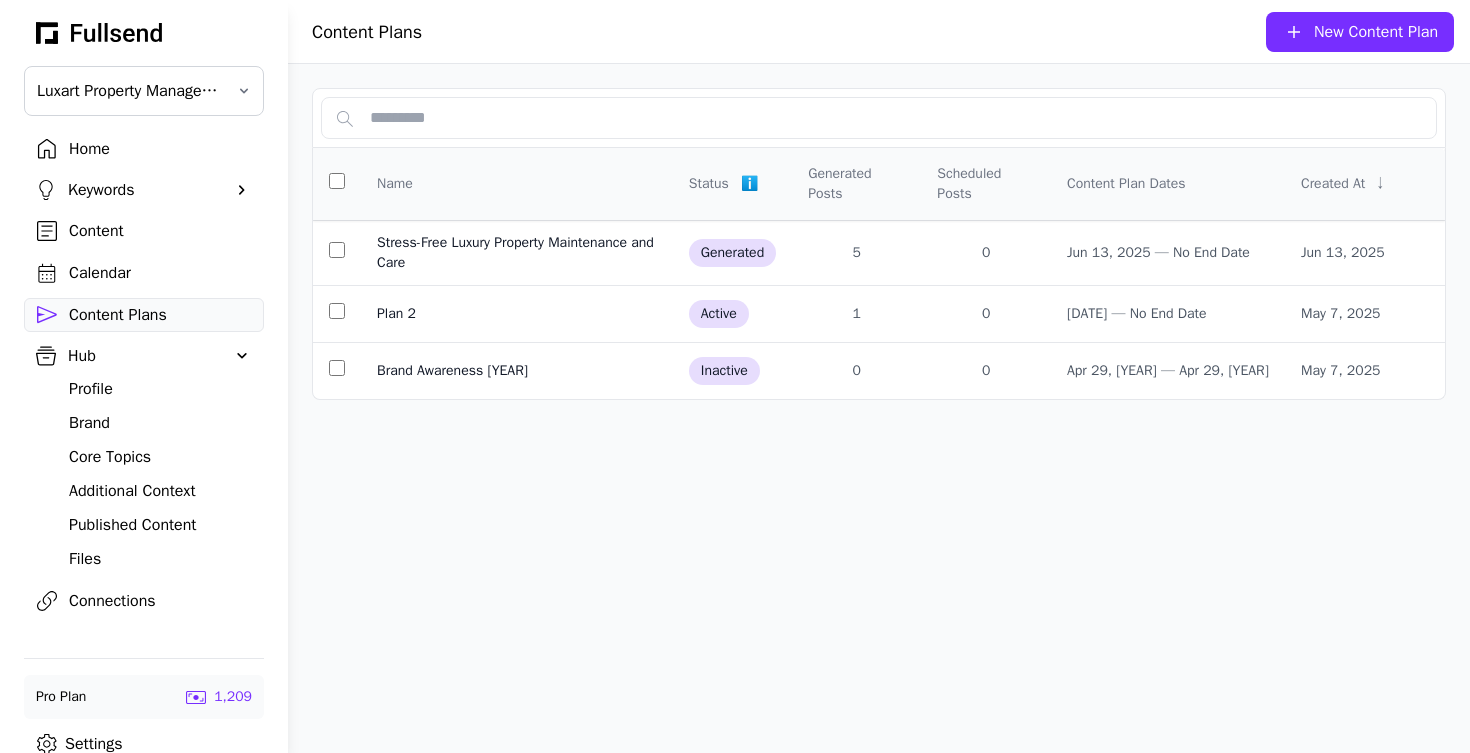 click on "New Content Plan" at bounding box center [1376, 32] 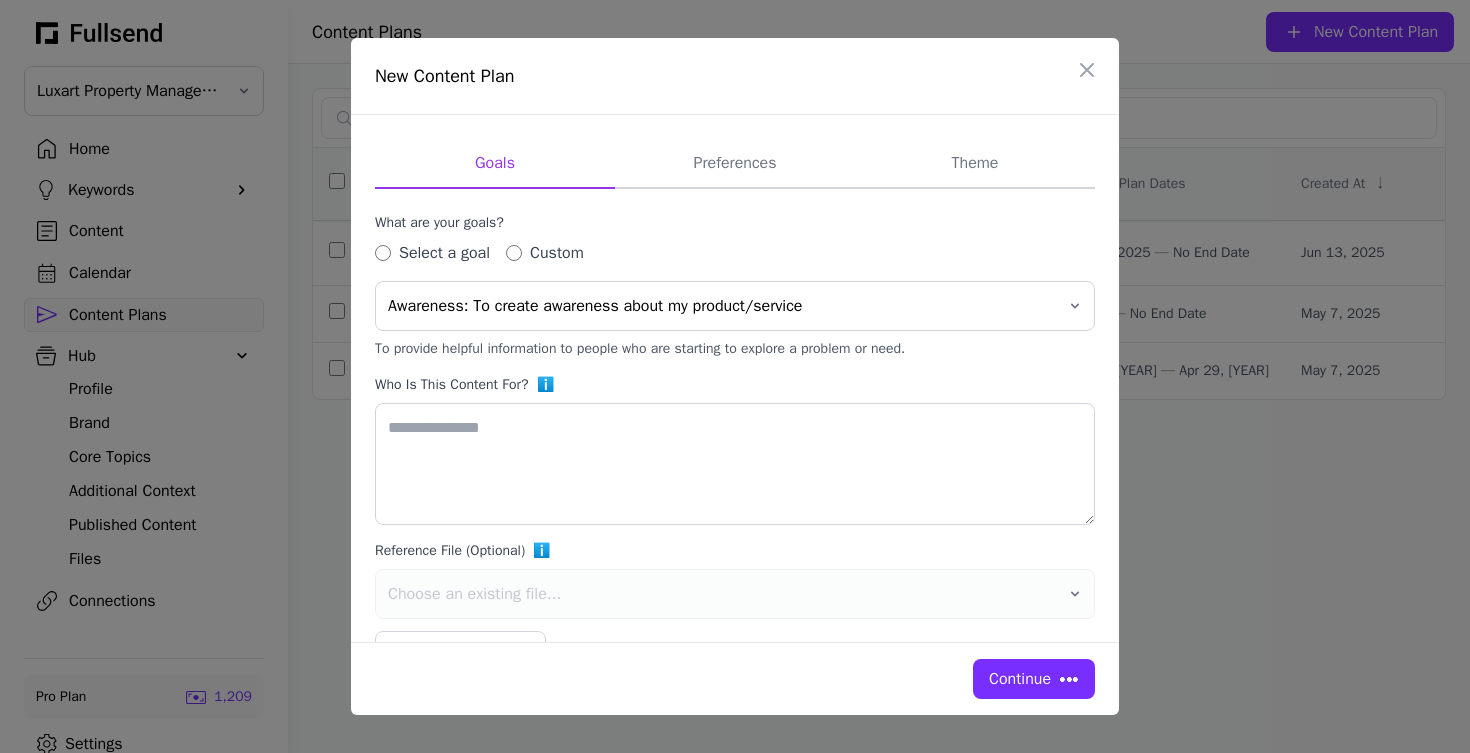 type on "**********" 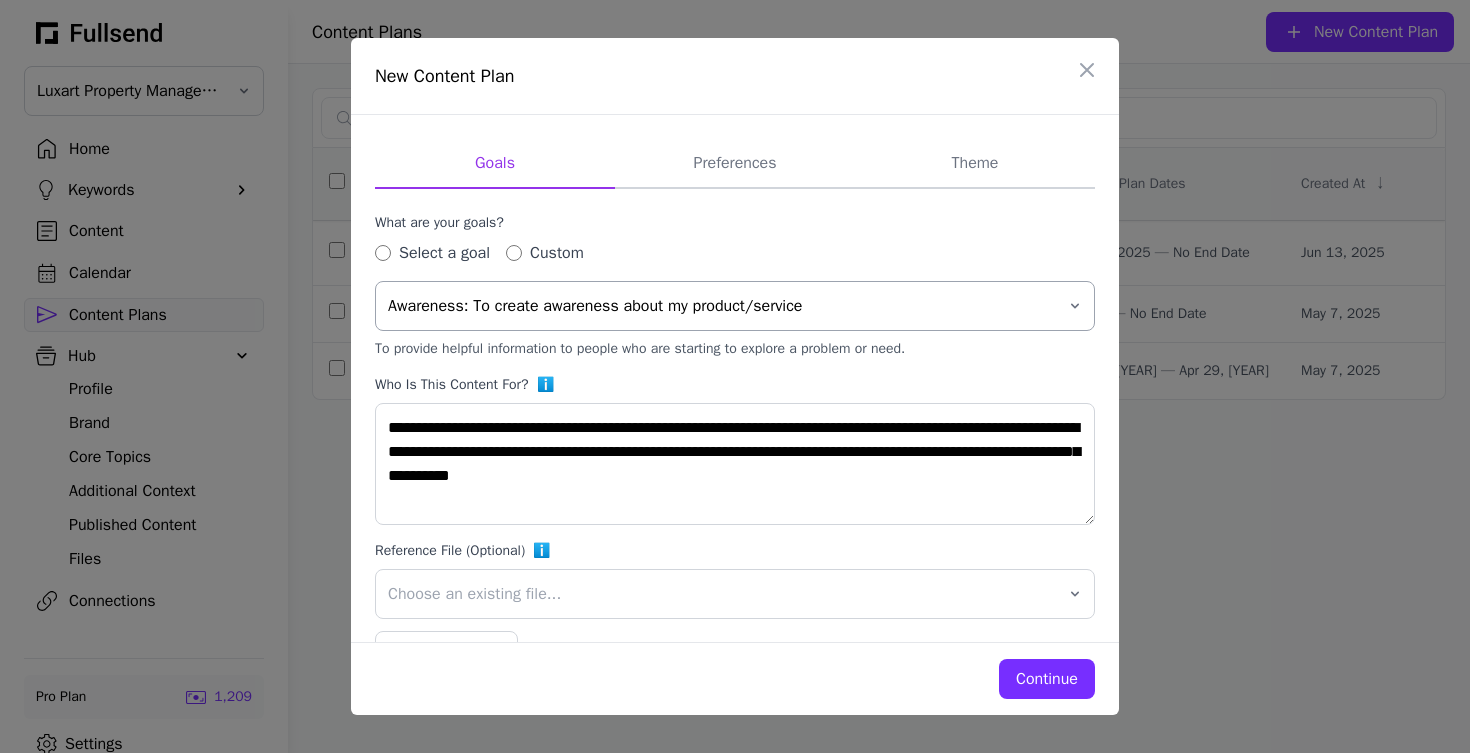 click on "Awareness: To create awareness about my product/service" at bounding box center (721, 306) 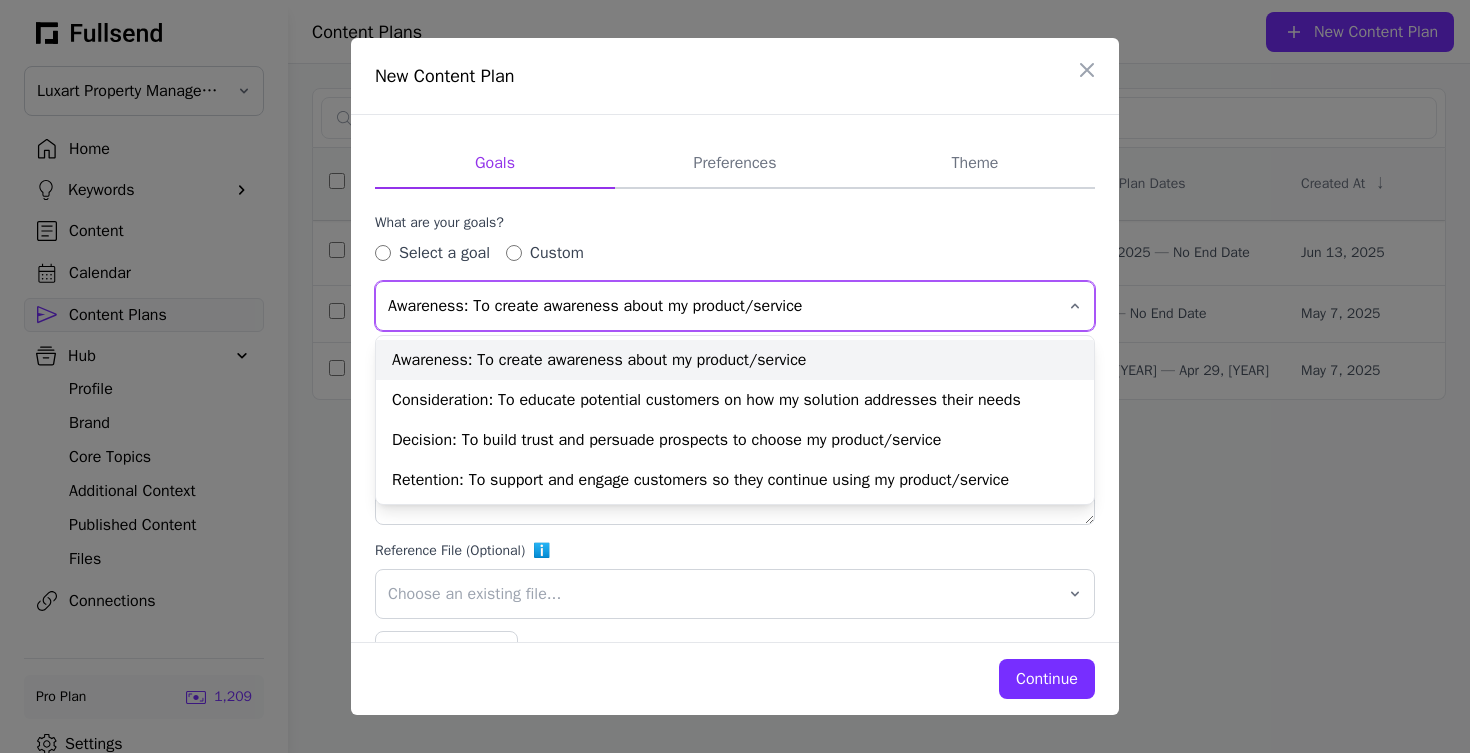 click on "Awareness: To create awareness about my product/service" at bounding box center (735, 360) 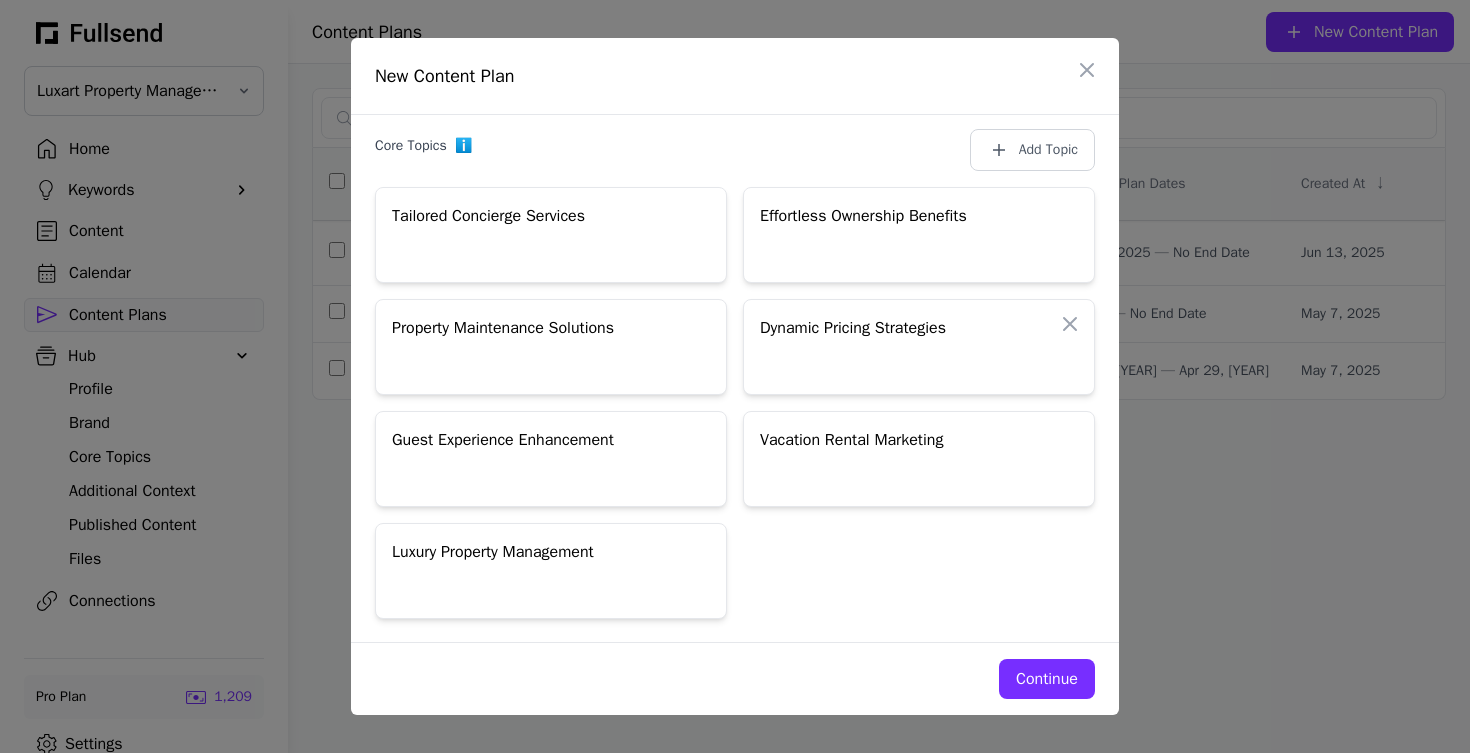 scroll, scrollTop: 560, scrollLeft: 0, axis: vertical 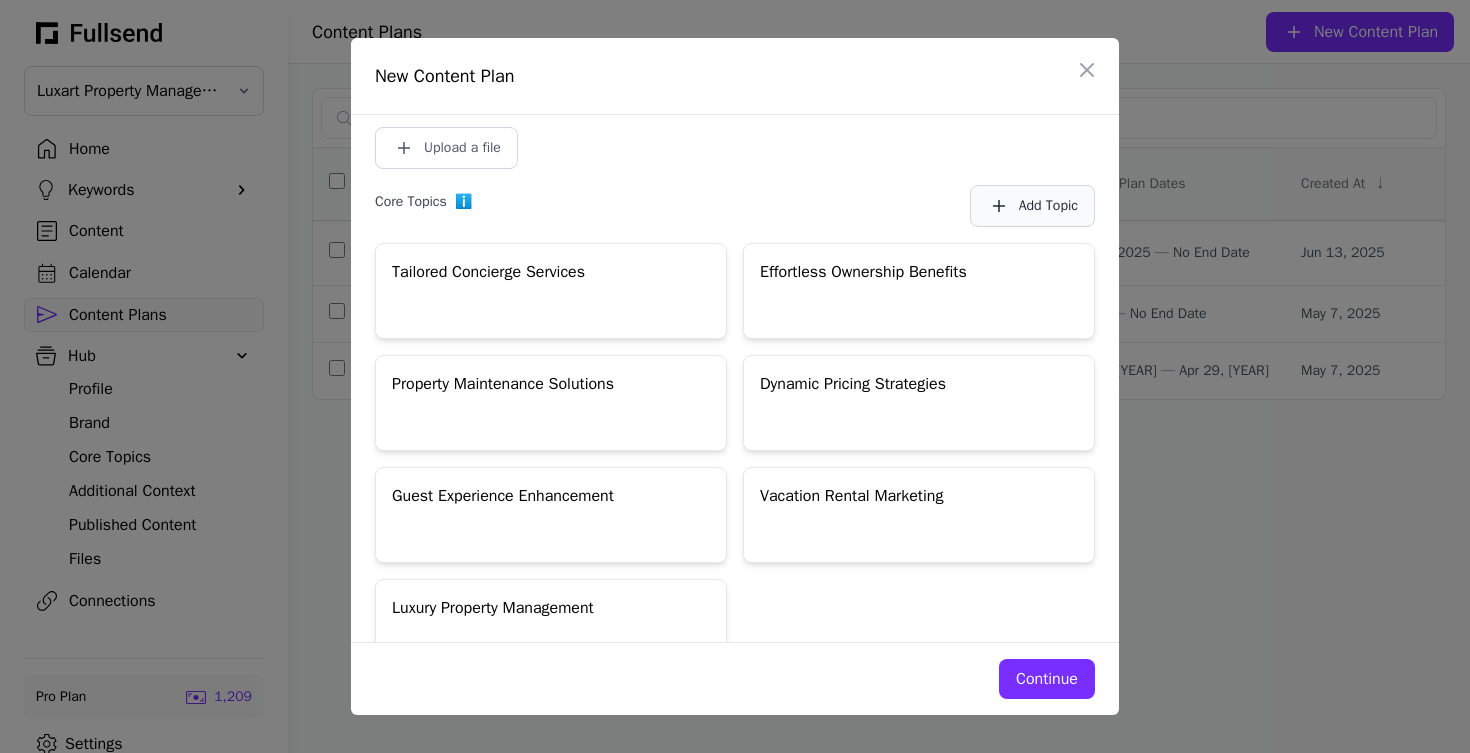 click on "Add Topic" at bounding box center (1032, 206) 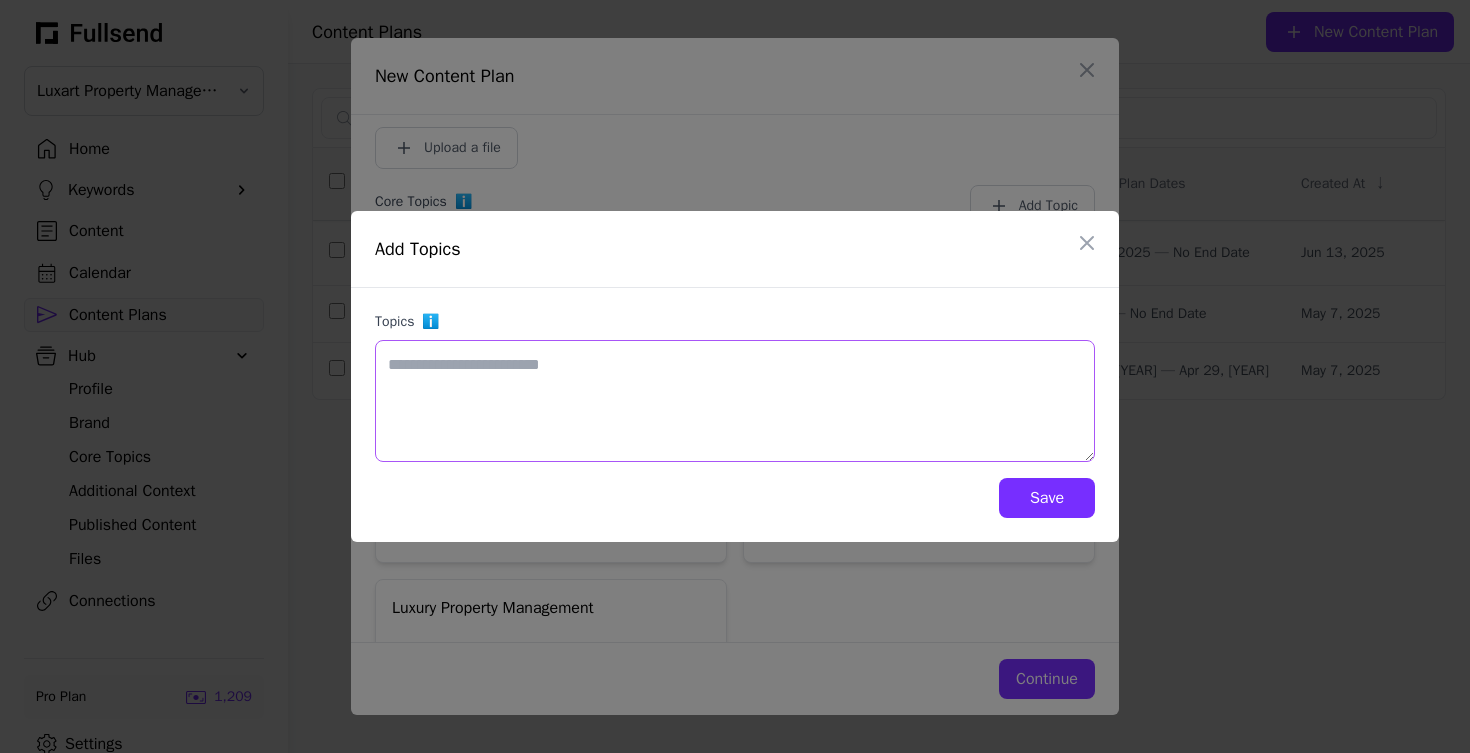 click on "Topics   ⓘ" at bounding box center [735, 401] 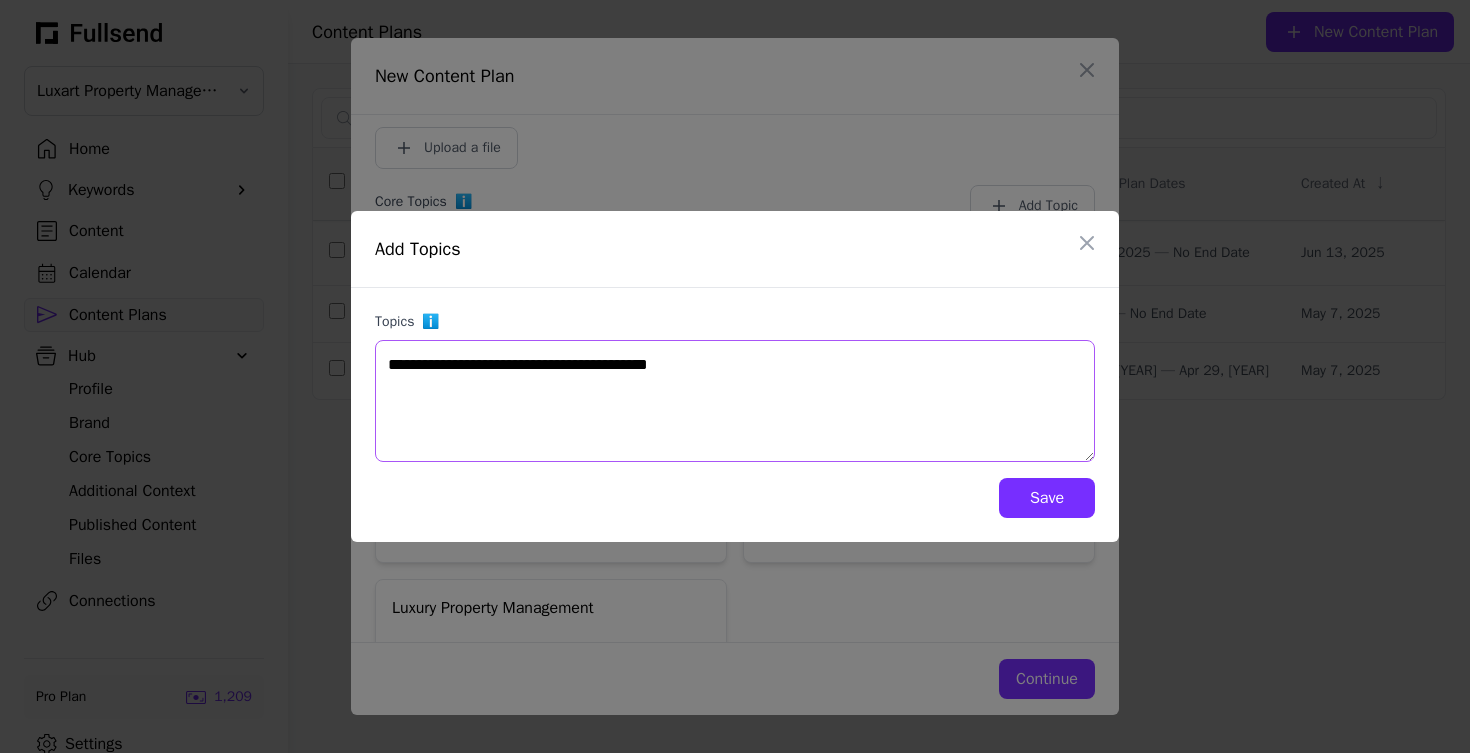 type on "**********" 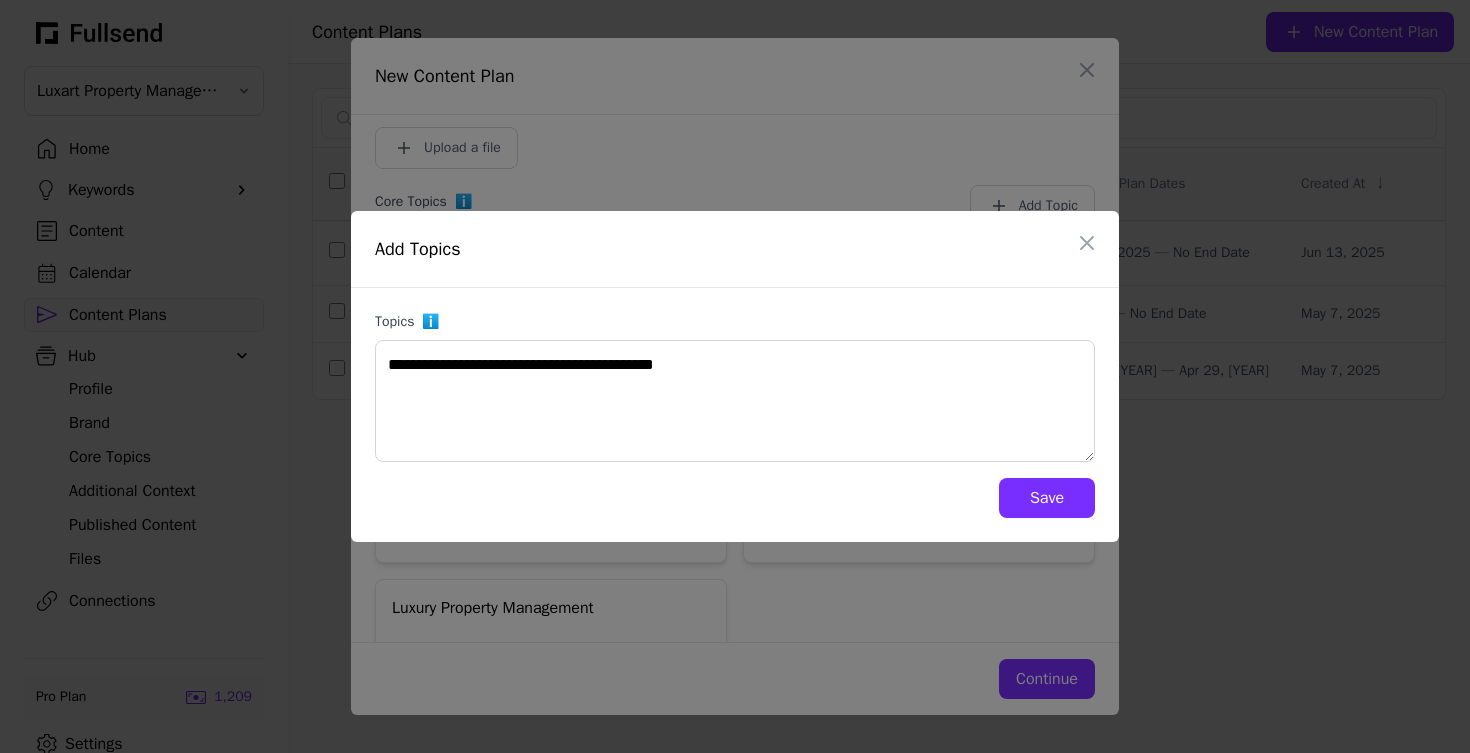 click on "Save" at bounding box center [1047, 498] 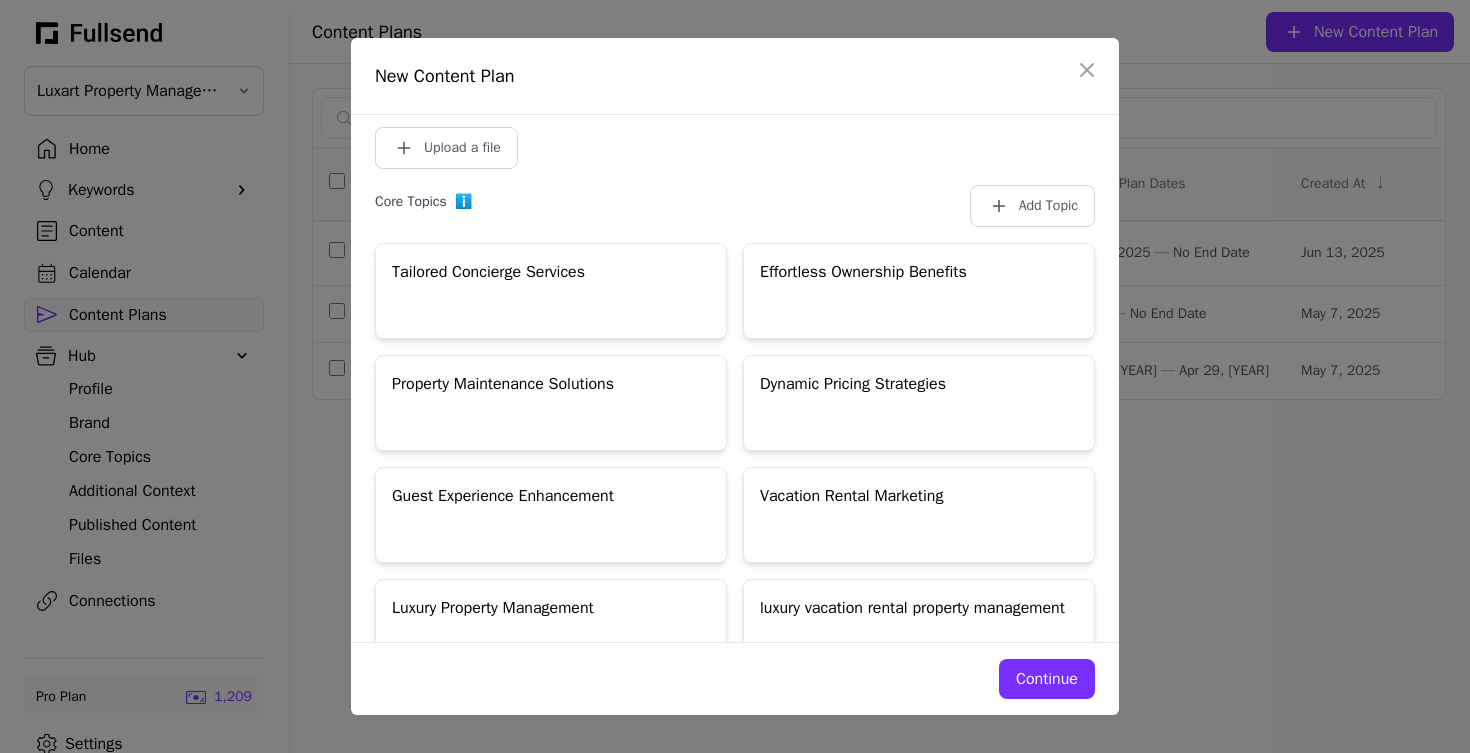 click on "Continue" at bounding box center (1047, 679) 